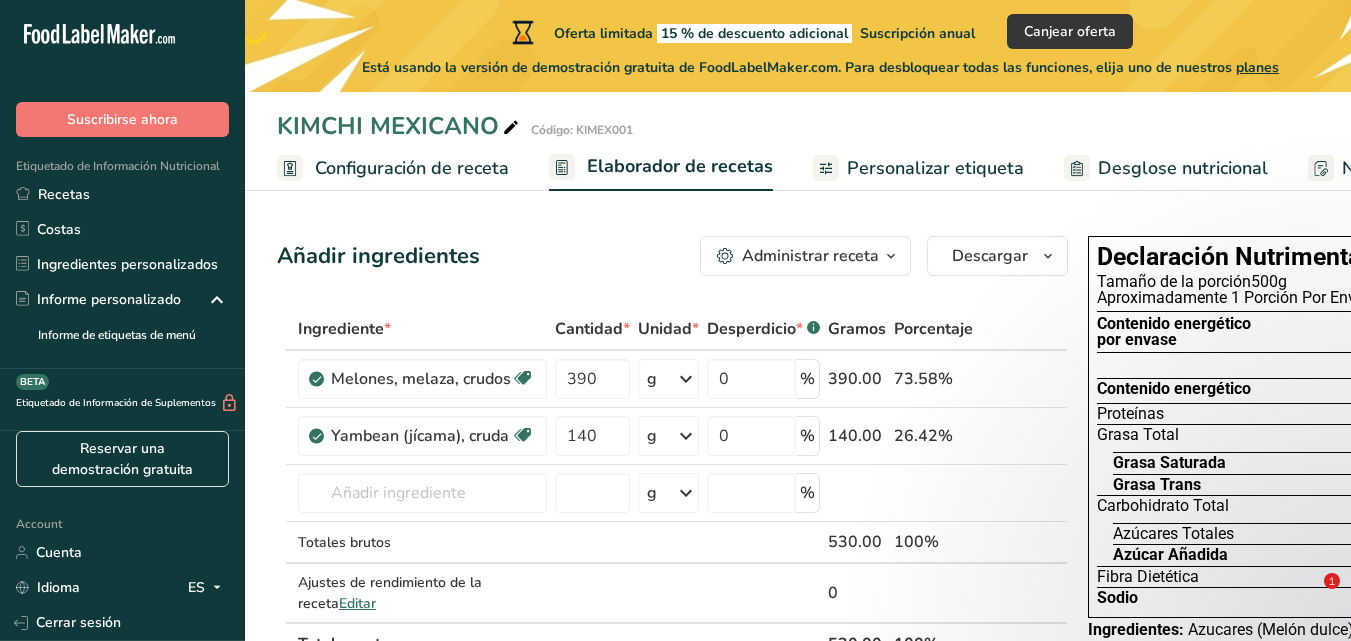 scroll, scrollTop: 86, scrollLeft: 0, axis: vertical 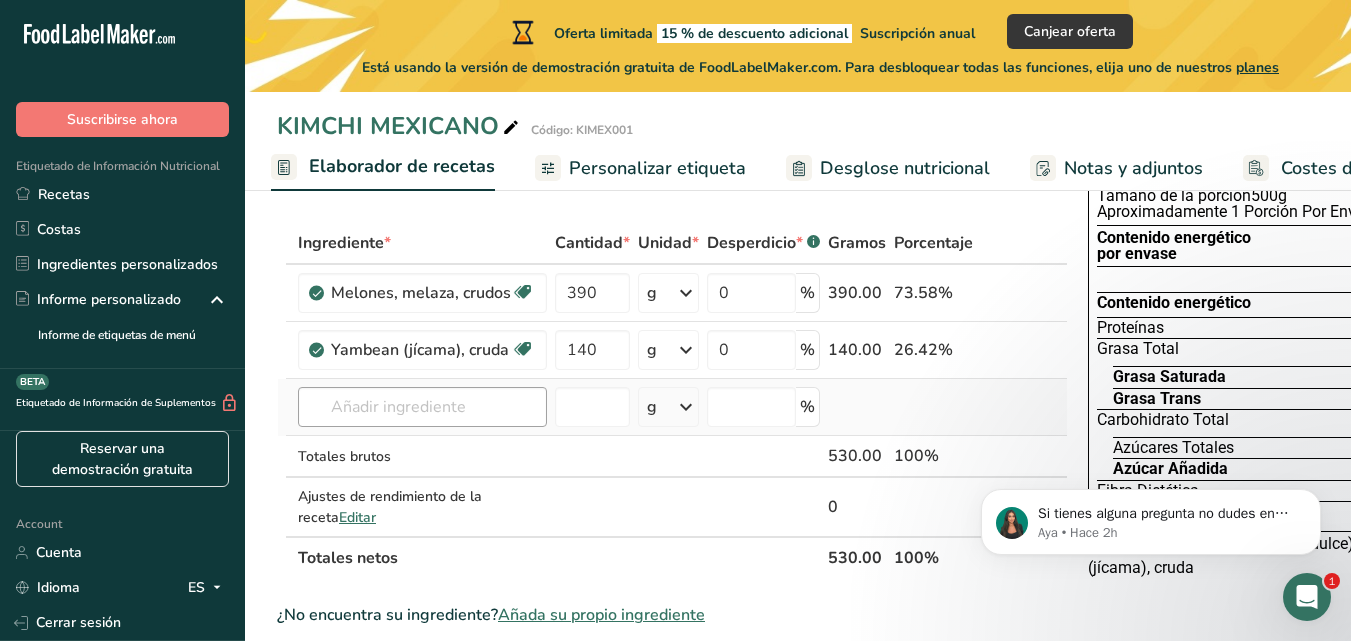 drag, startPoint x: 716, startPoint y: 220, endPoint x: 388, endPoint y: 419, distance: 383.64697 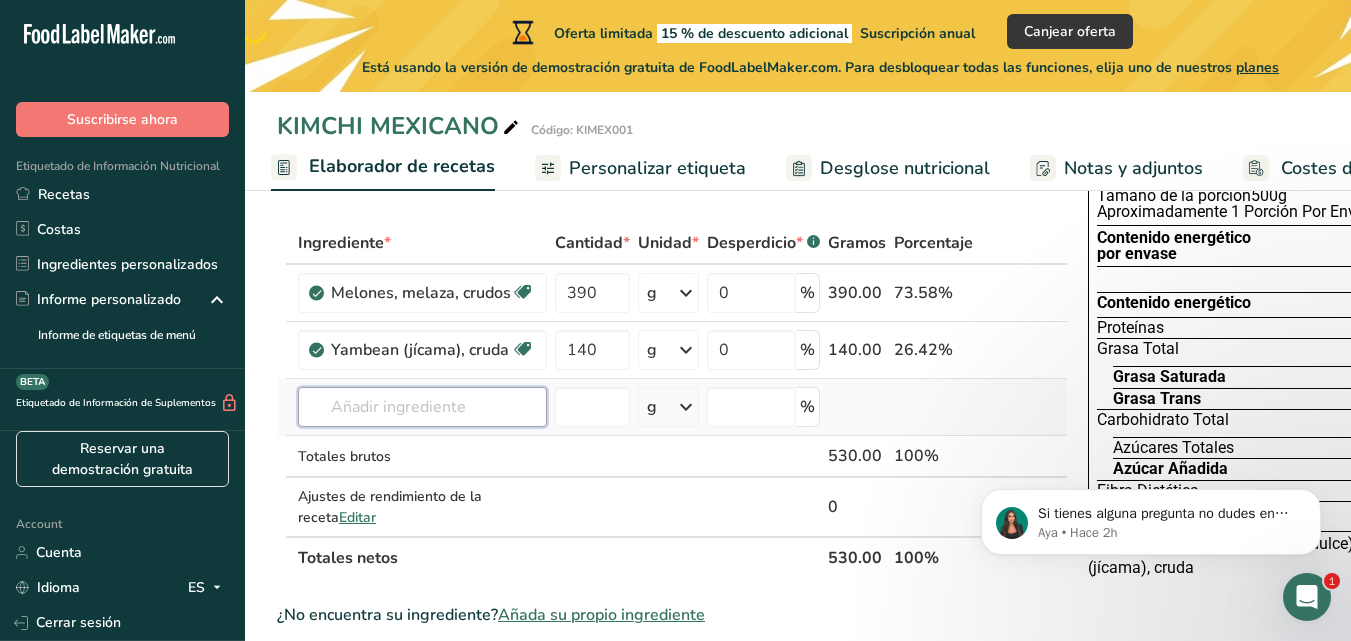 click at bounding box center (422, 407) 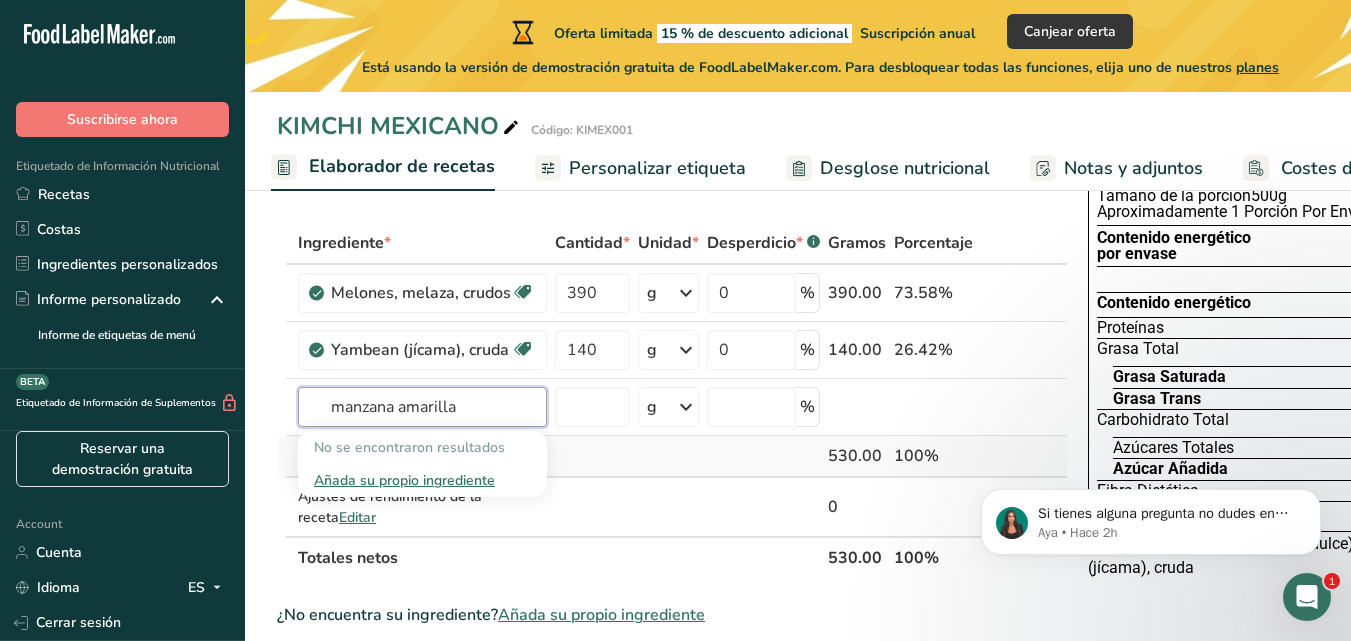 type on "manzana amarilla" 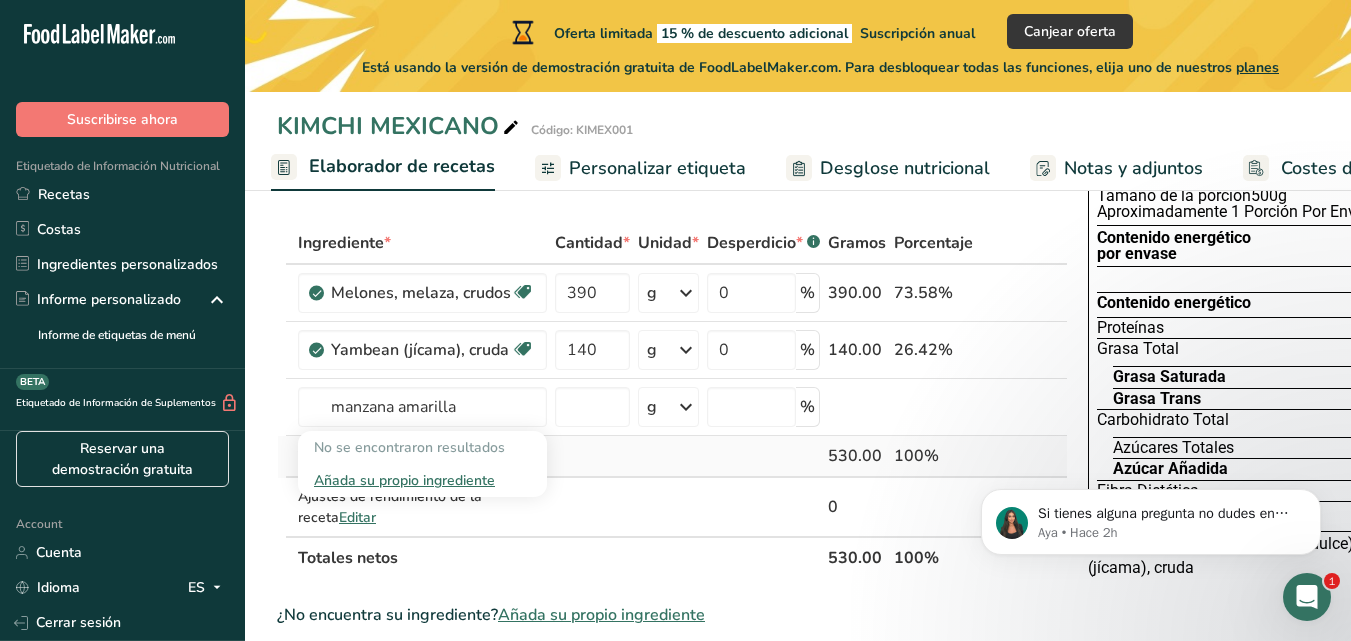 click at bounding box center [592, 457] 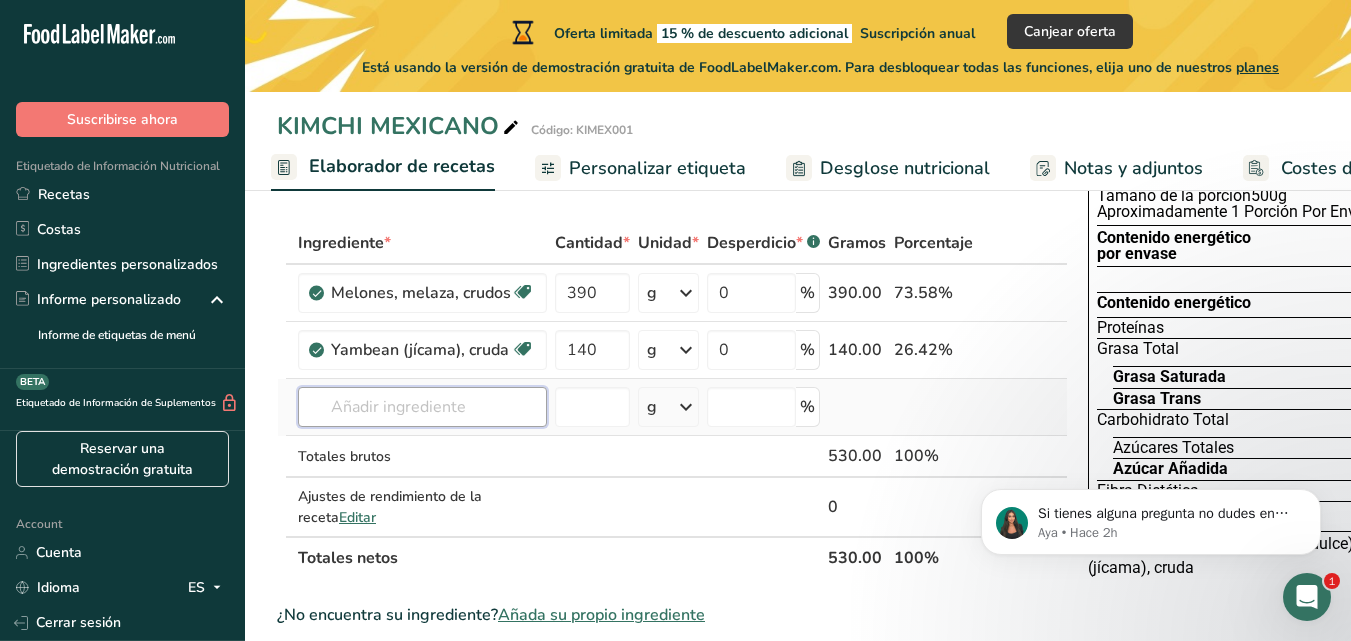 click at bounding box center (422, 407) 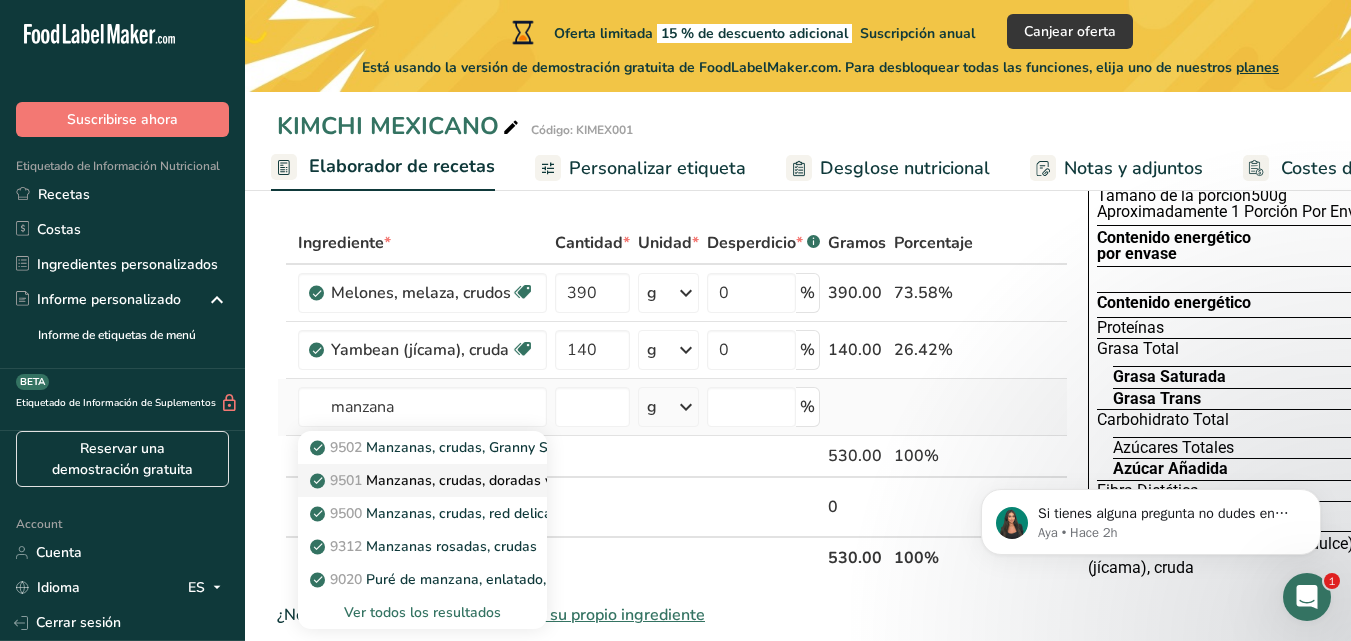 click on "9501
Manzanas, crudas, doradas y deliciosas, con piel." at bounding box center [496, 480] 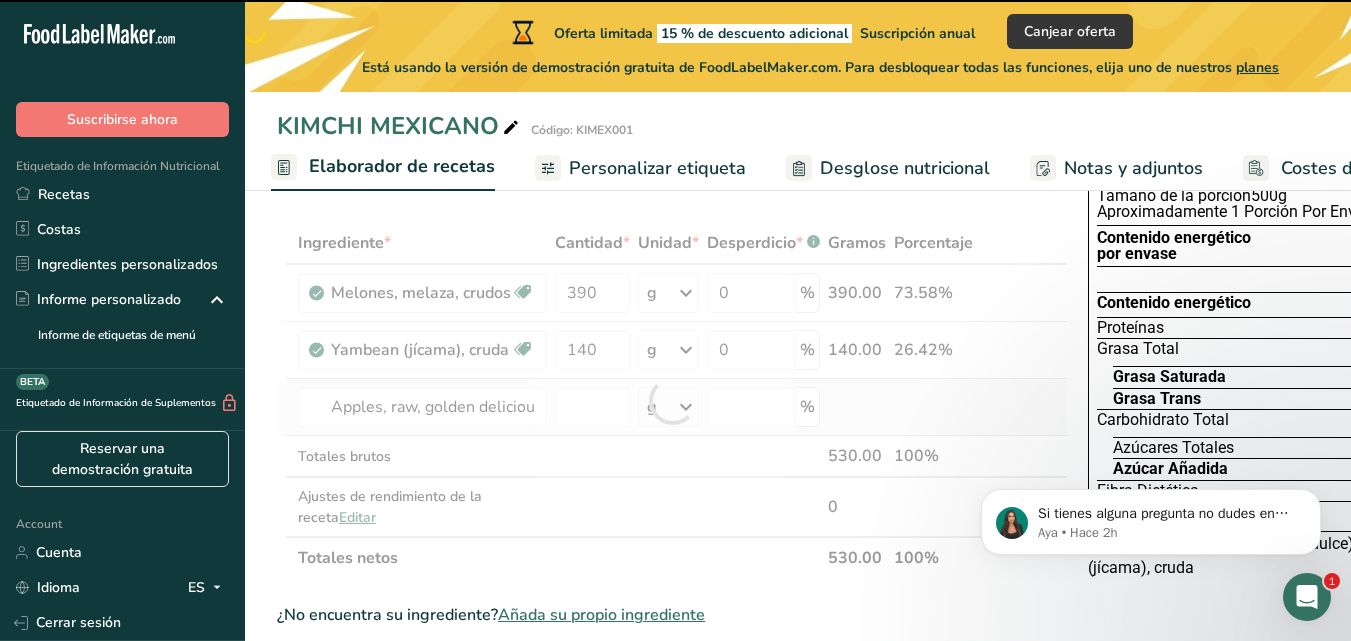 type on "0" 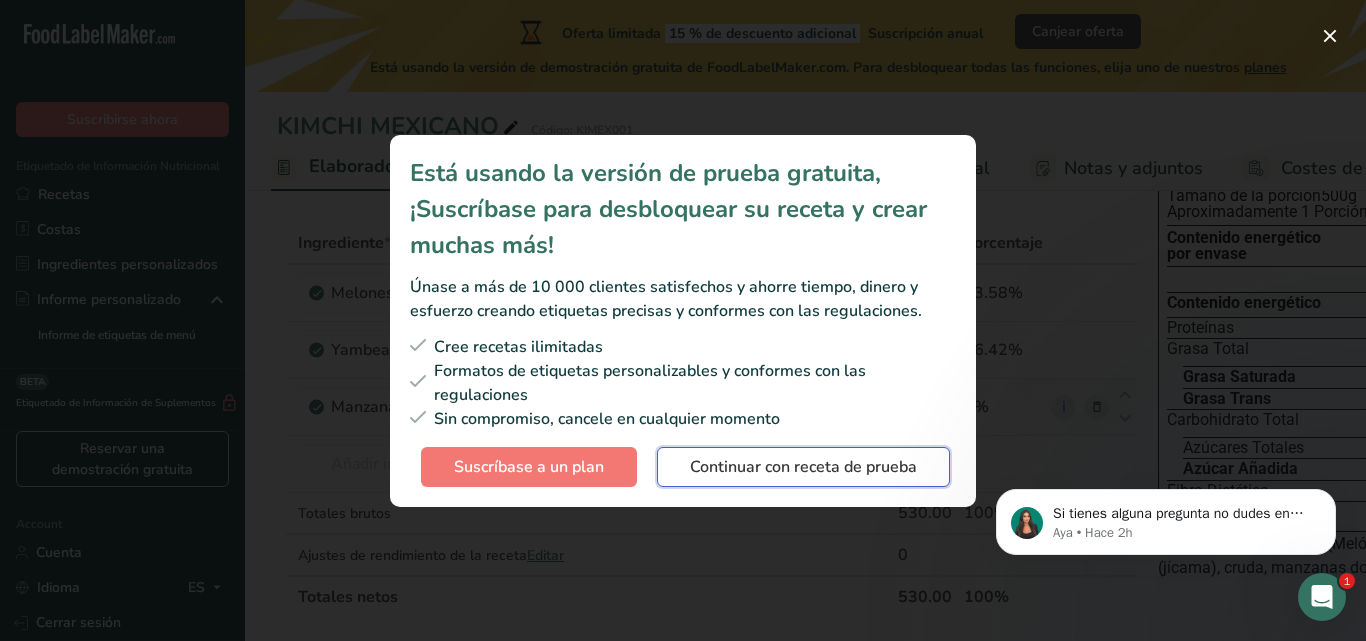 click on "Continuar con receta de prueba" at bounding box center (803, 467) 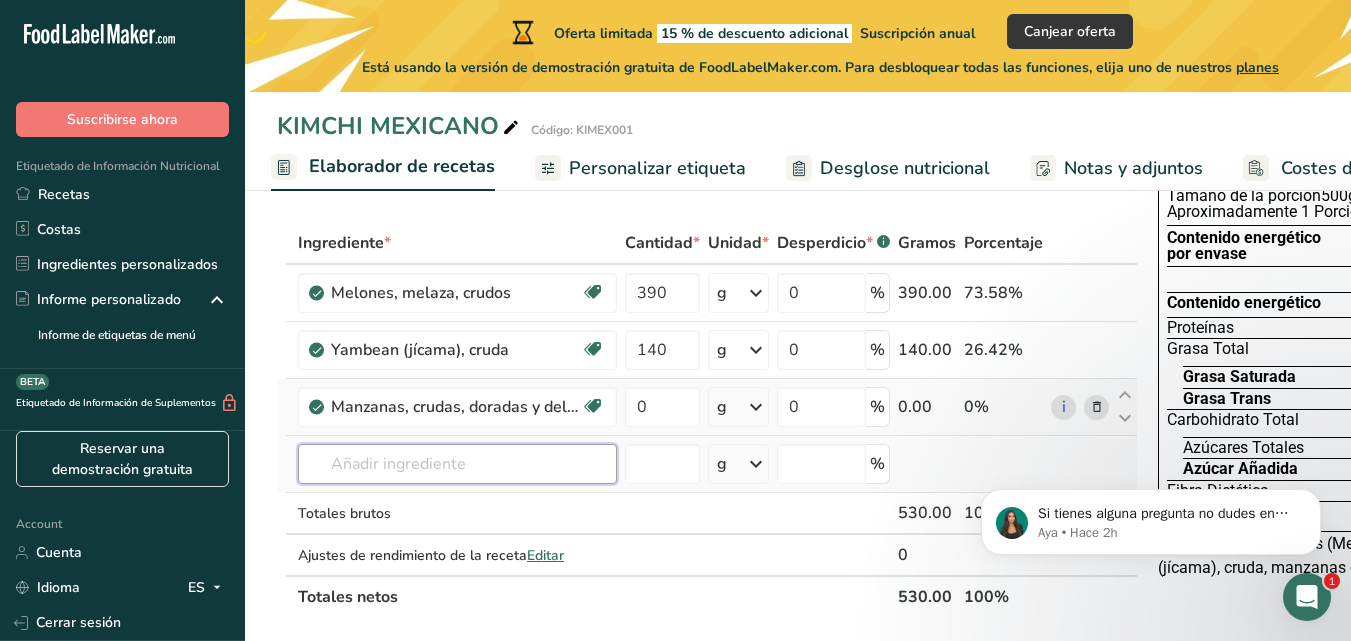 click at bounding box center (457, 464) 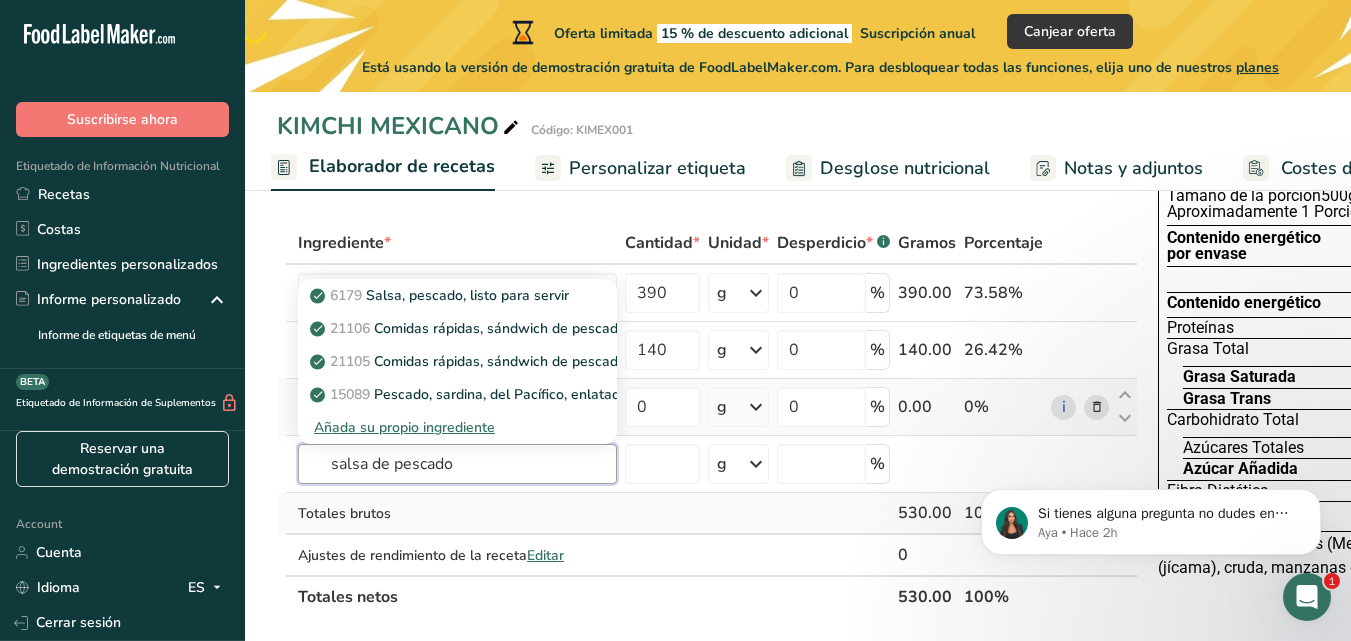 type on "salsa de pescado" 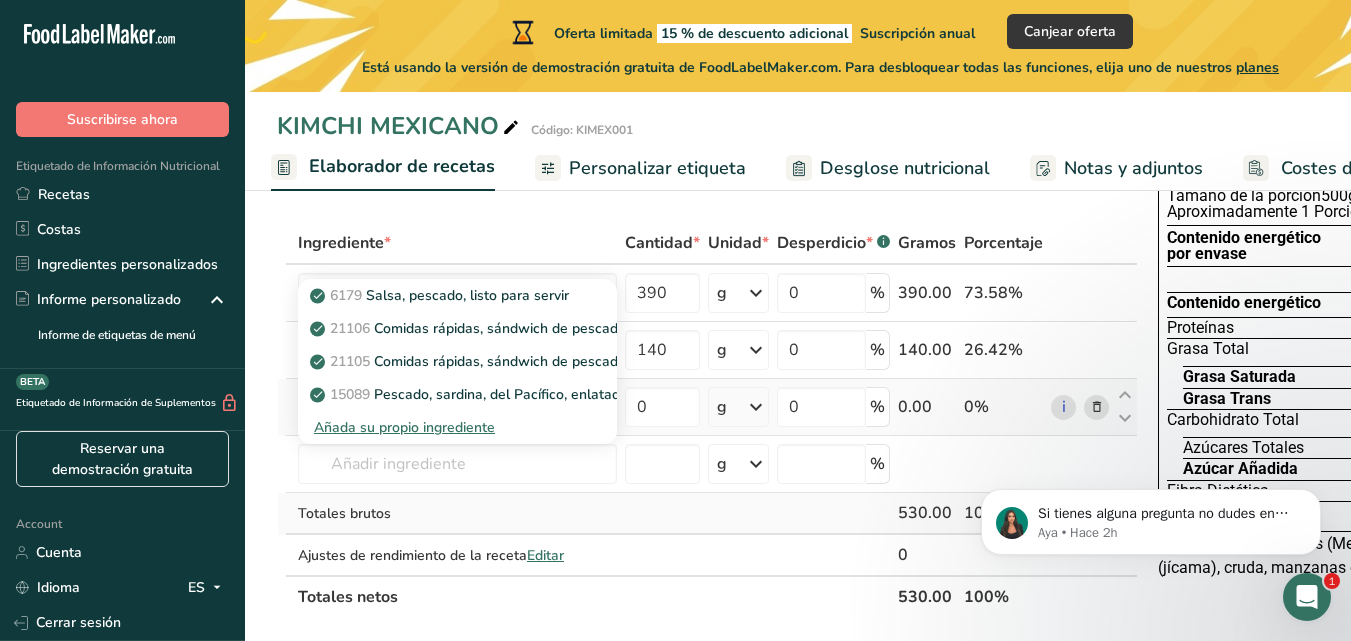 click on "Totales brutos" at bounding box center (457, 514) 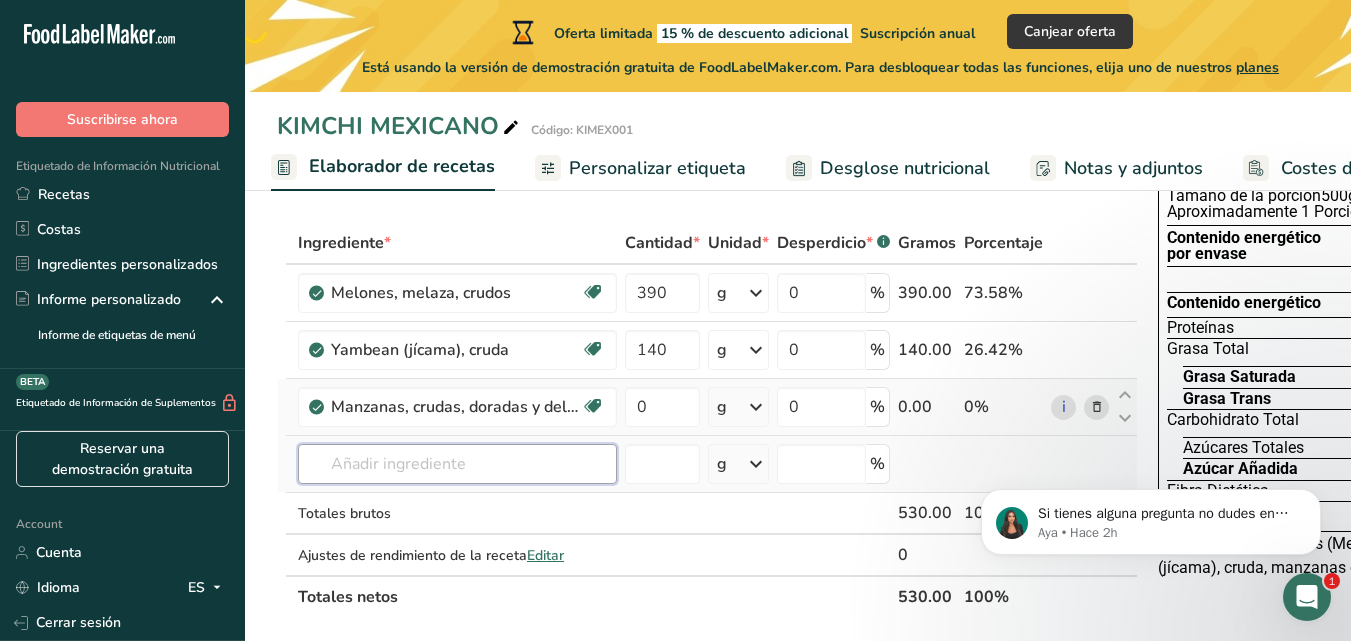click at bounding box center (457, 464) 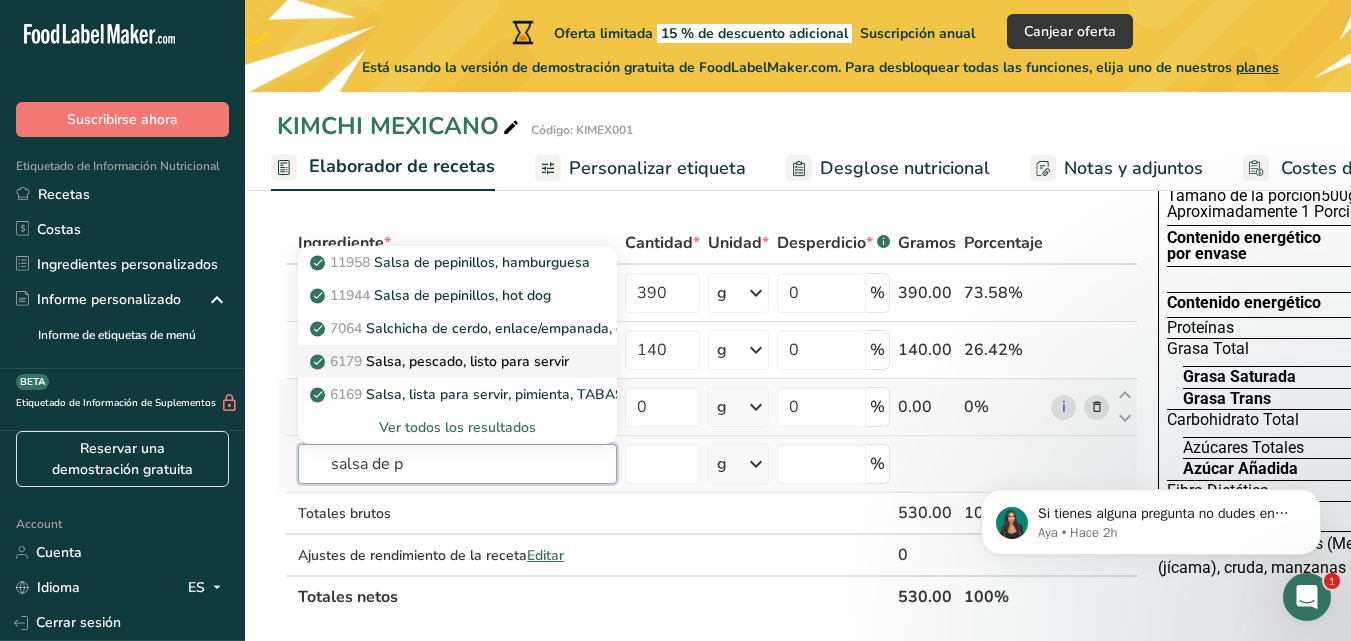 type on "salsa de p" 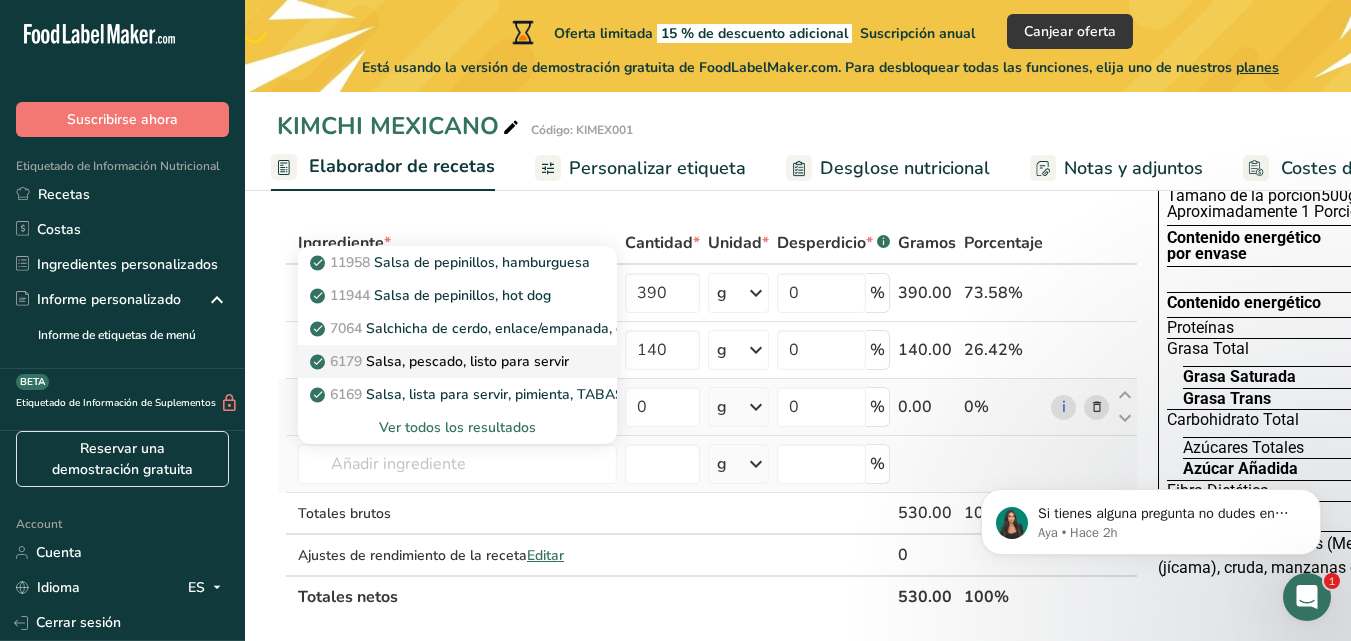 click on "6179
Salsa, pescado, listo para servir" at bounding box center (441, 361) 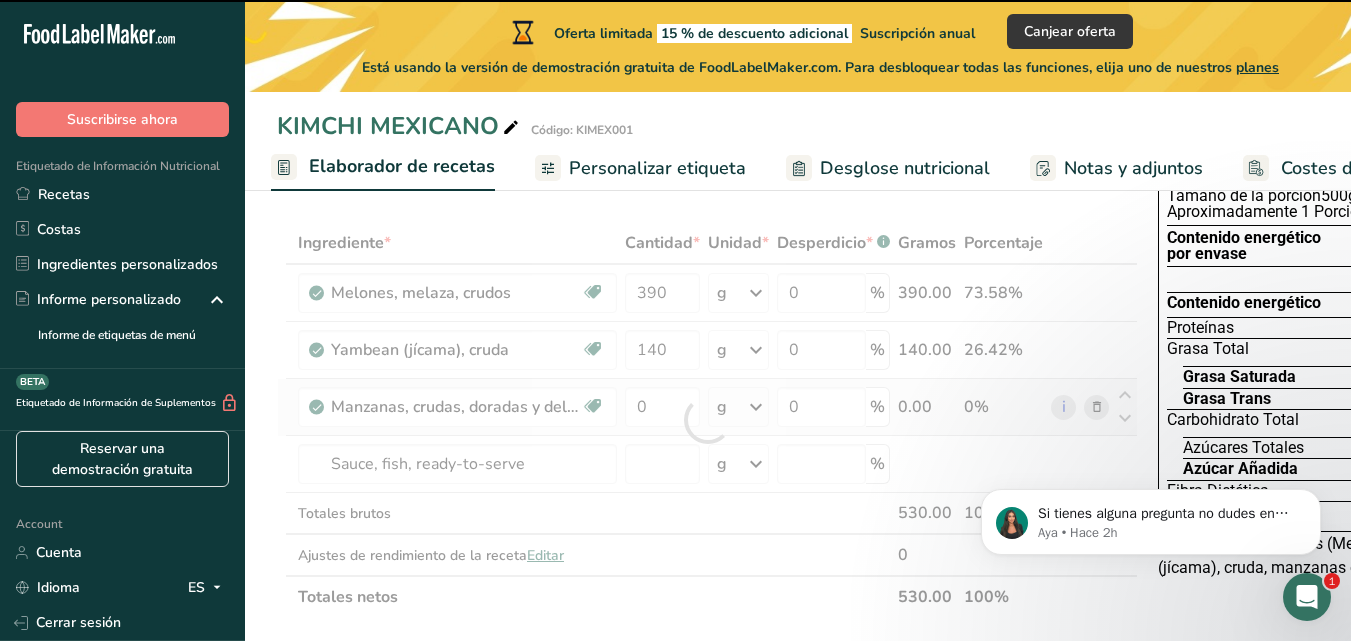 type on "0" 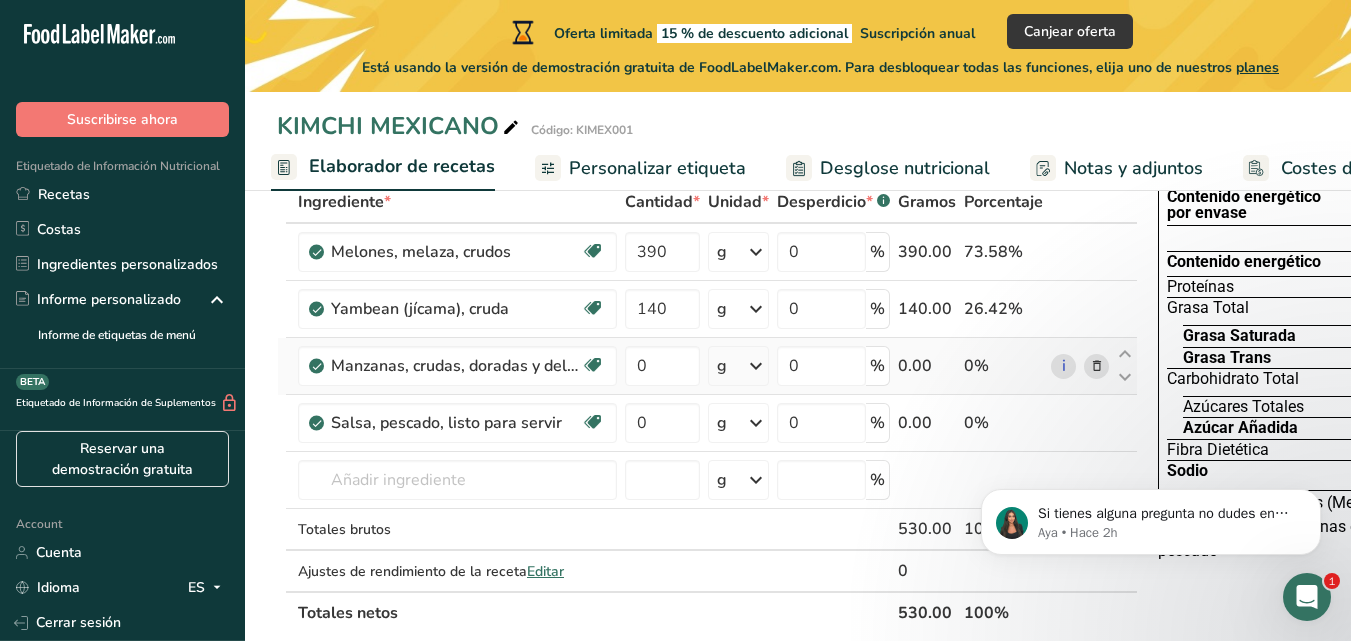 scroll, scrollTop: 137, scrollLeft: 0, axis: vertical 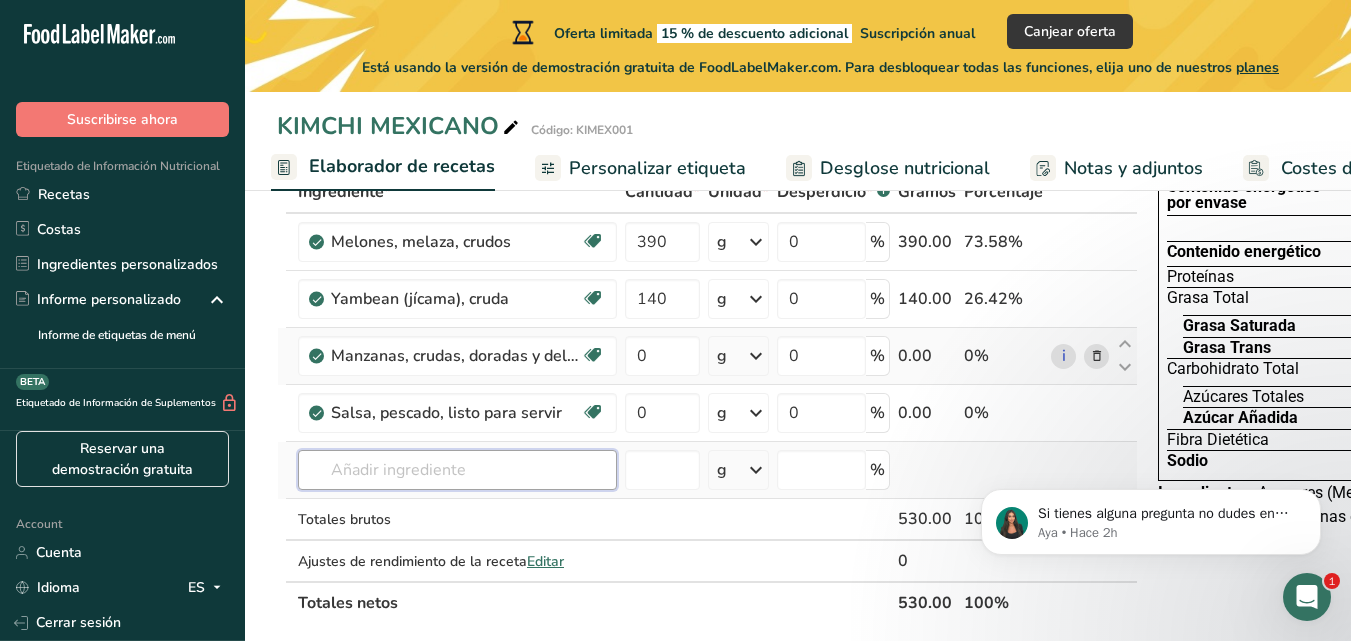 click at bounding box center (457, 470) 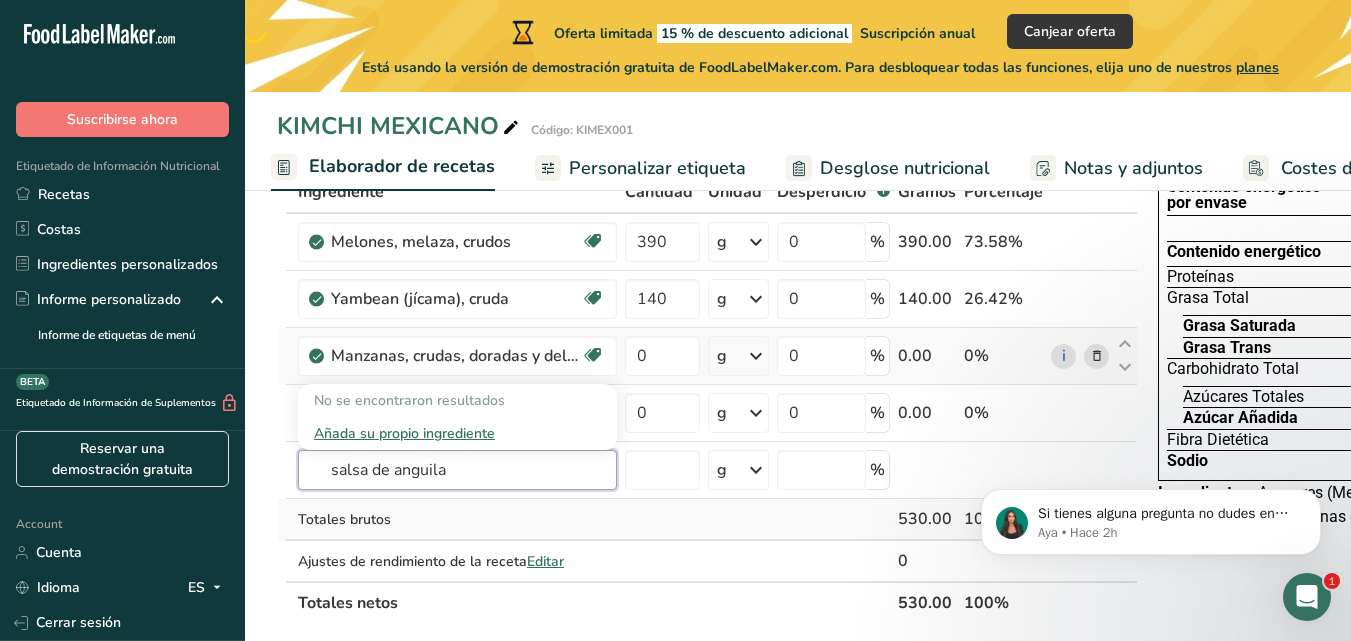 type on "salsa de anguila" 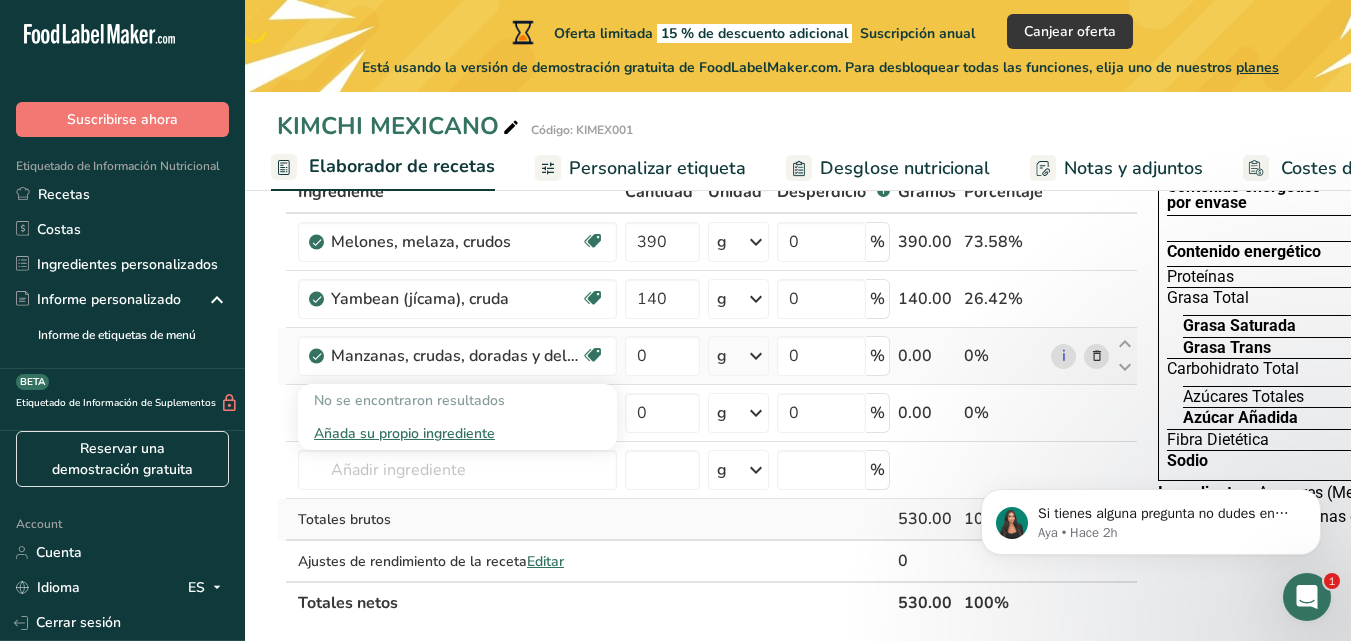 click on "Totales brutos" at bounding box center [457, 519] 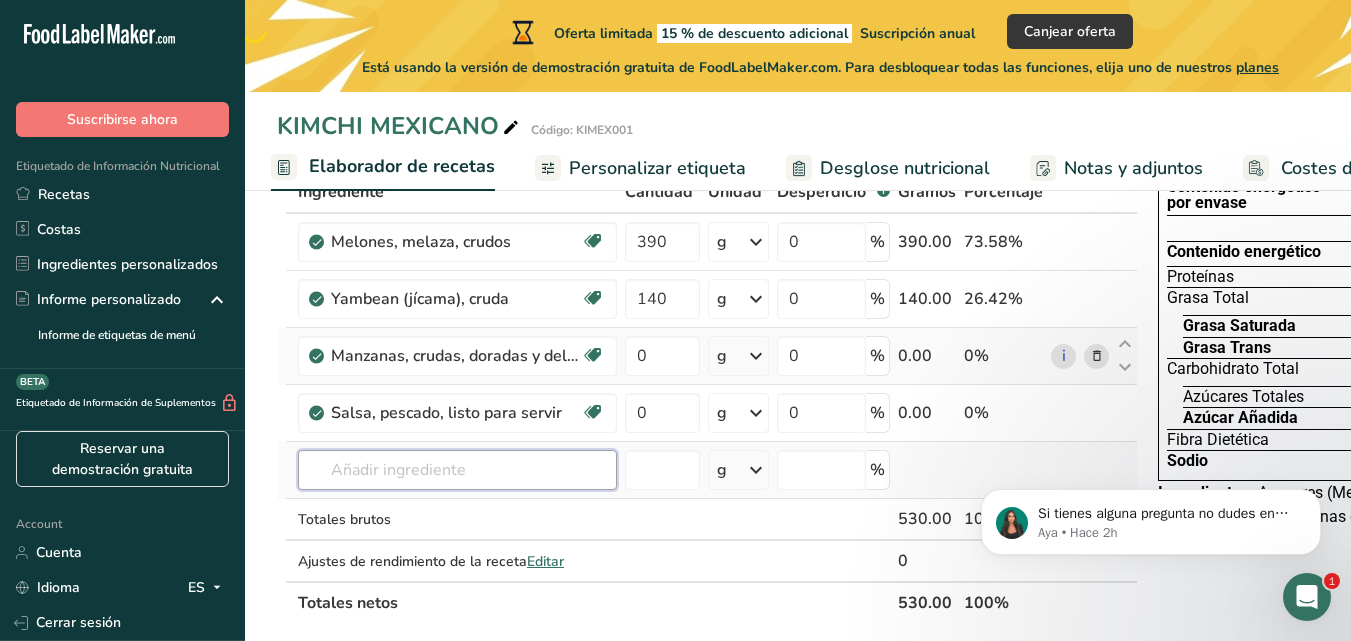 click at bounding box center (457, 470) 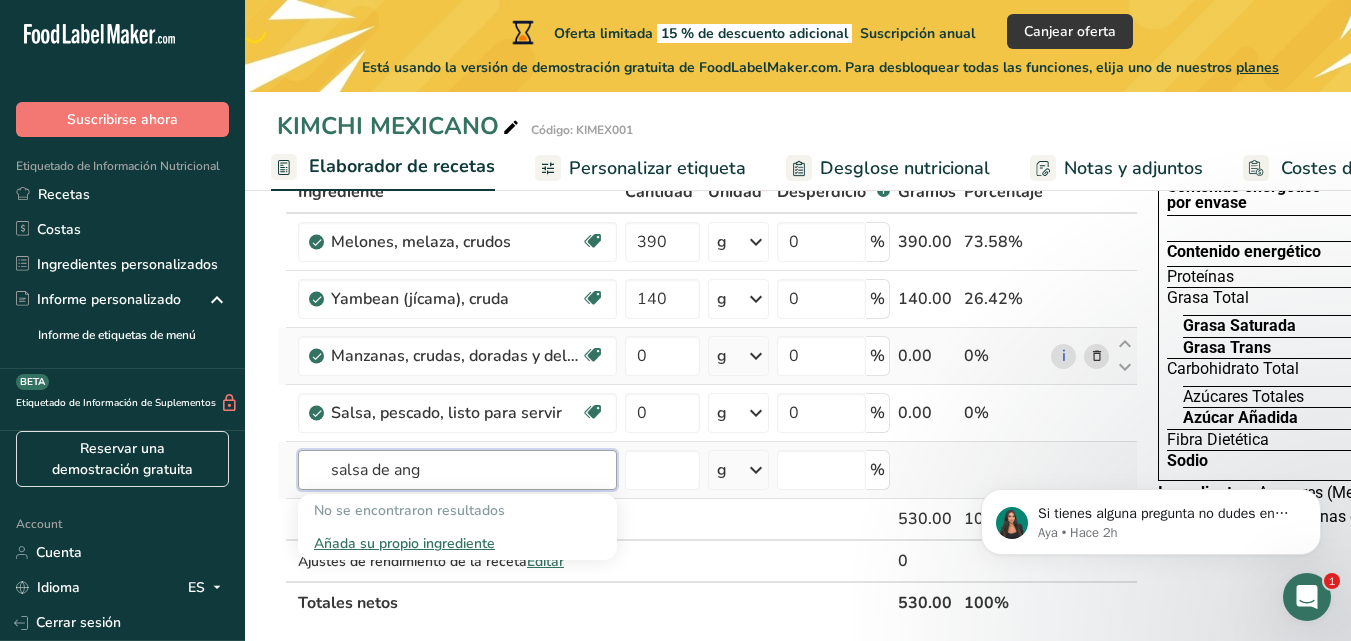 type on "salsa de ang" 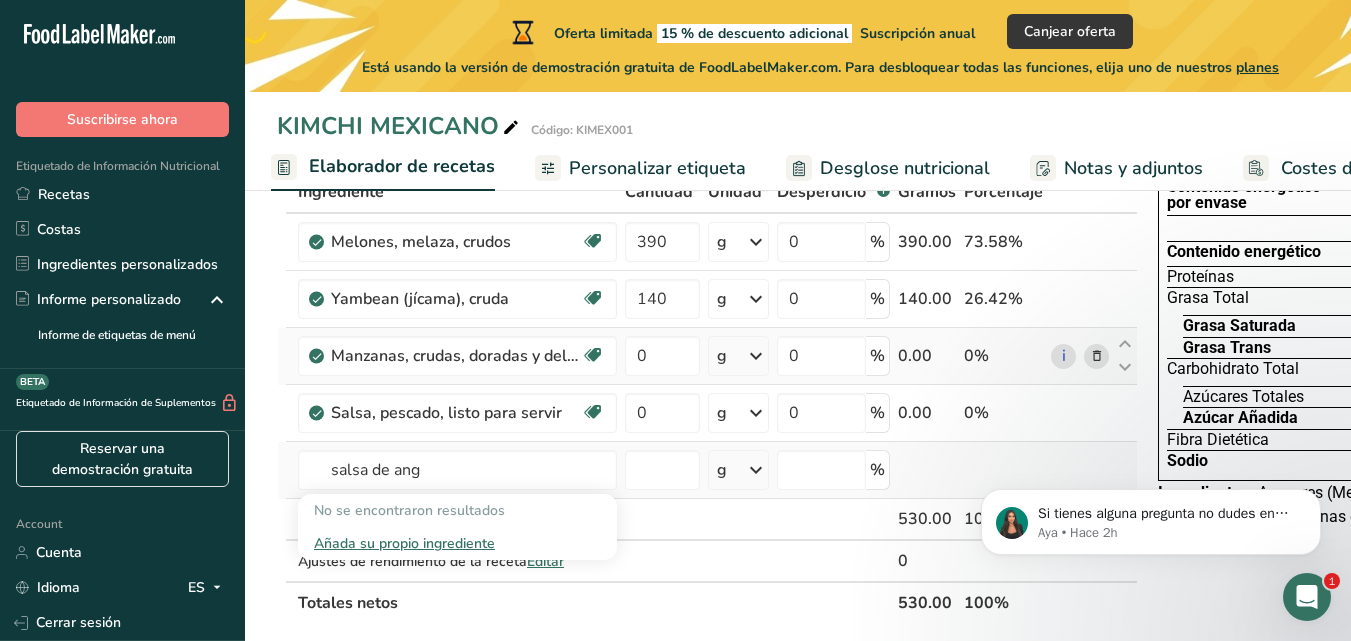 type 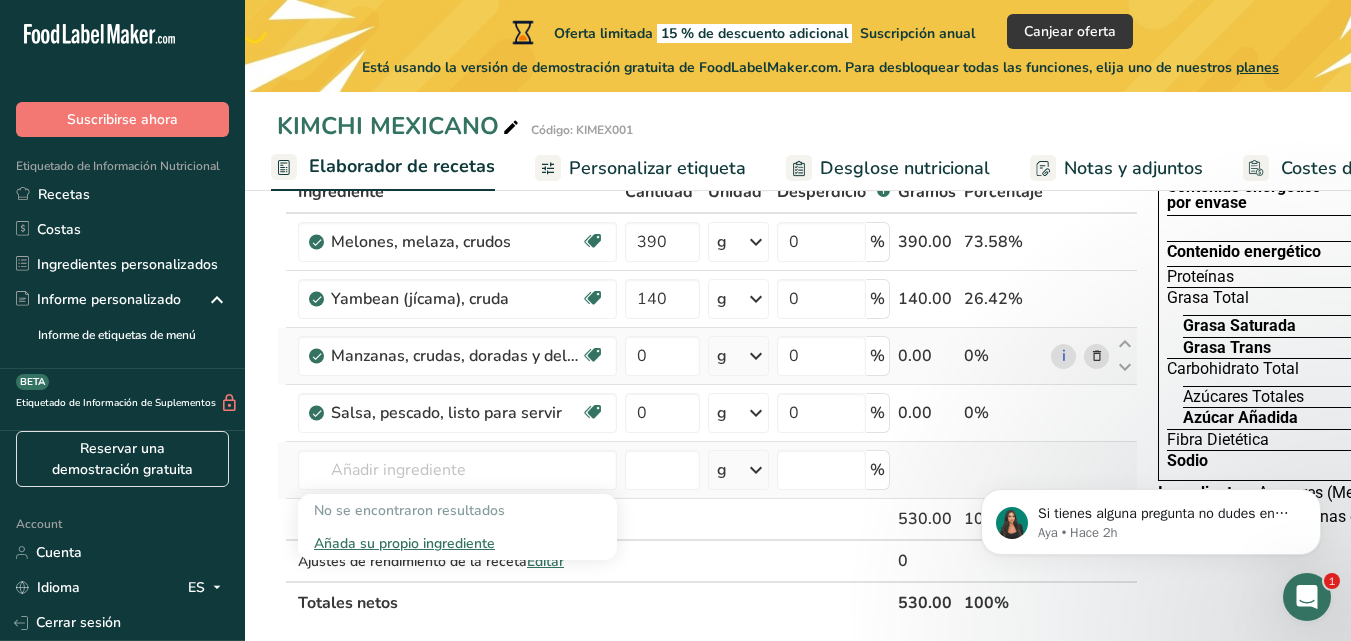 click on "Añada su propio ingrediente" at bounding box center [457, 543] 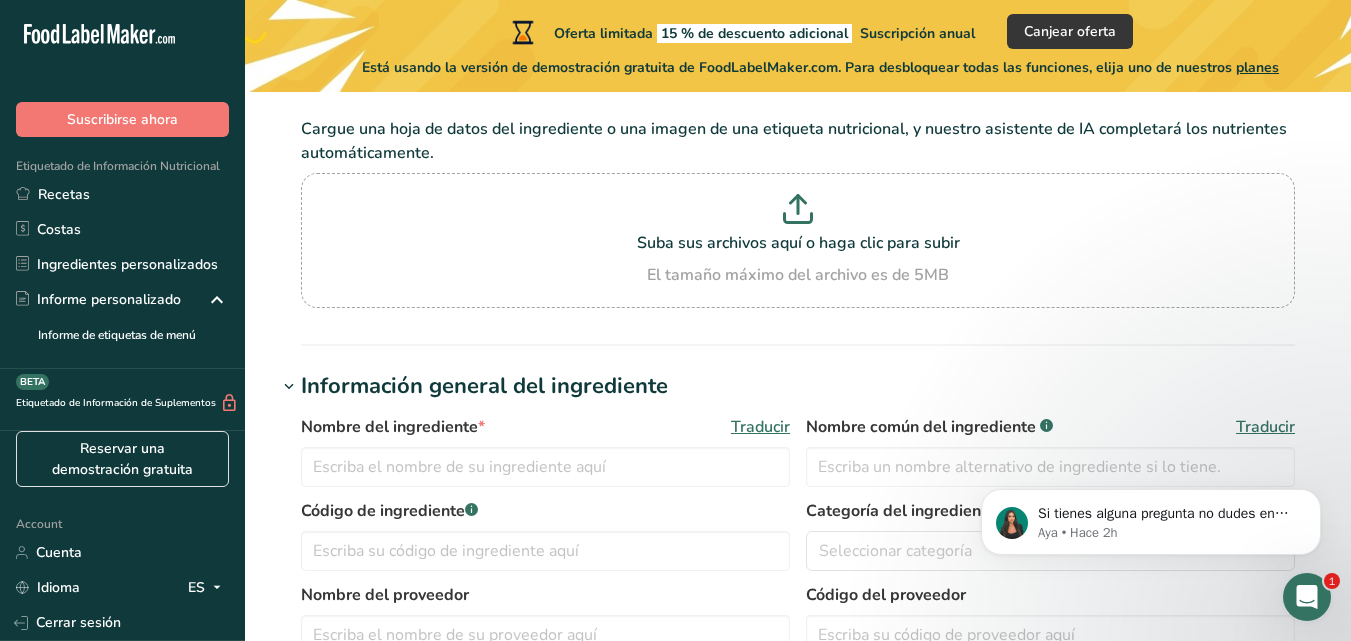 scroll, scrollTop: 0, scrollLeft: 0, axis: both 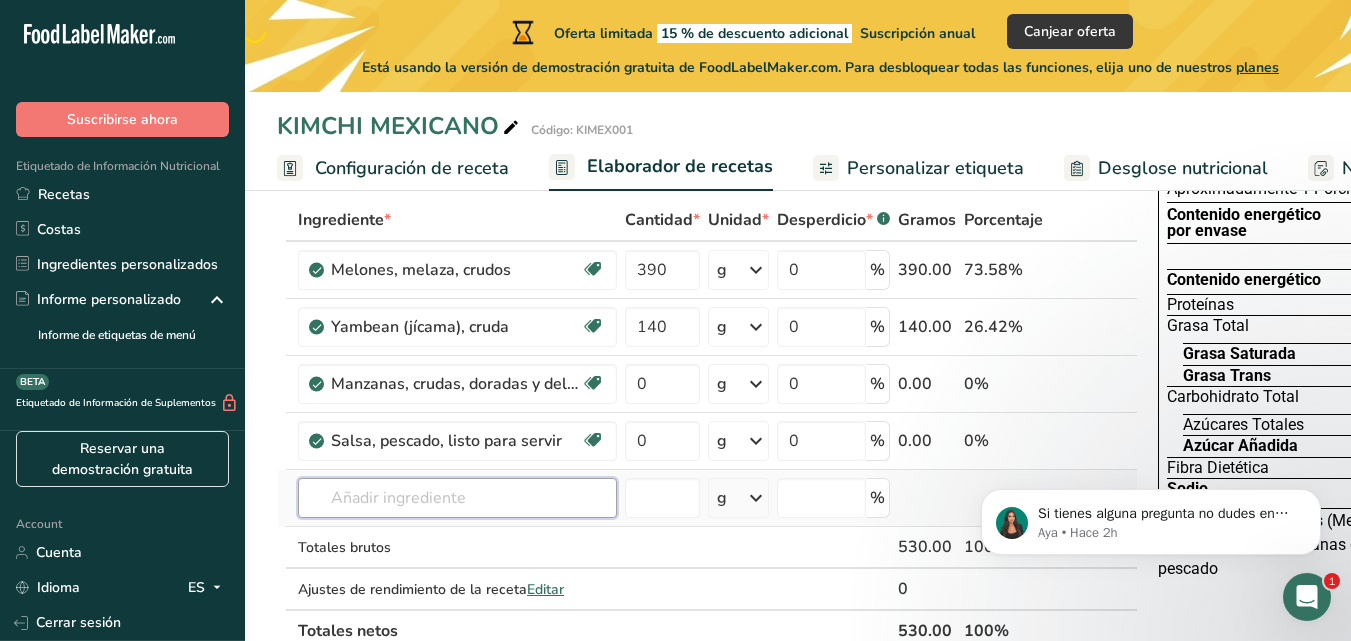click at bounding box center (457, 498) 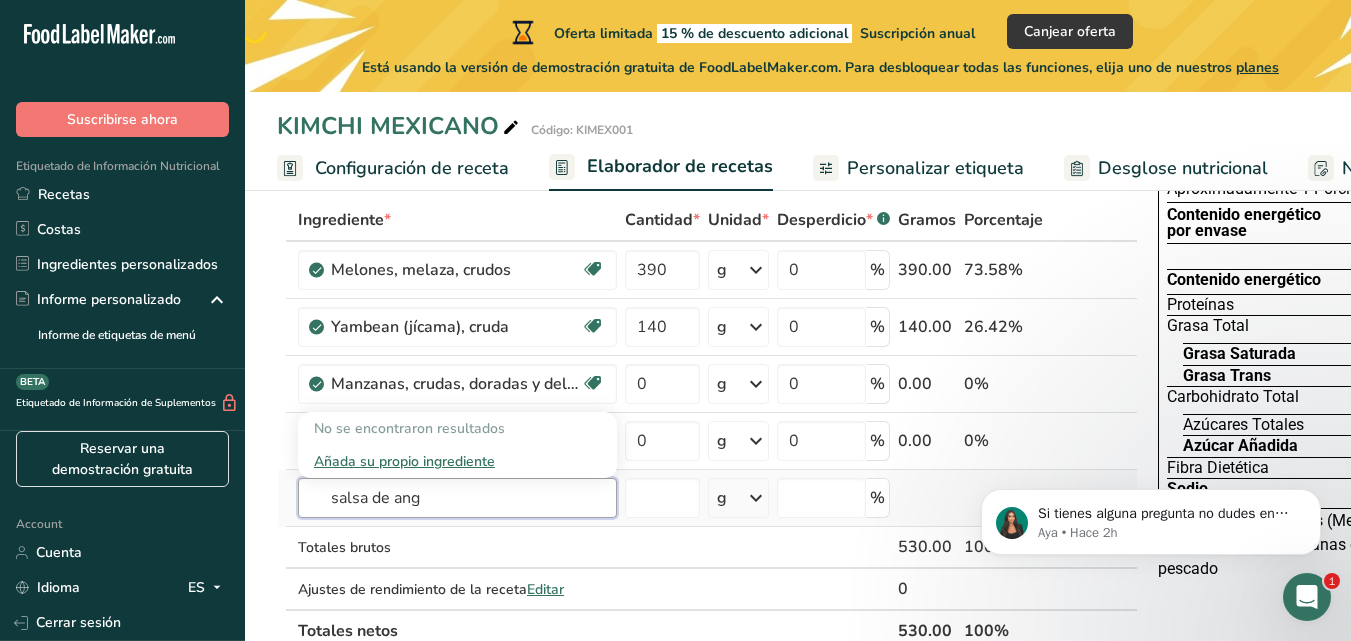 type on "salsa de ang" 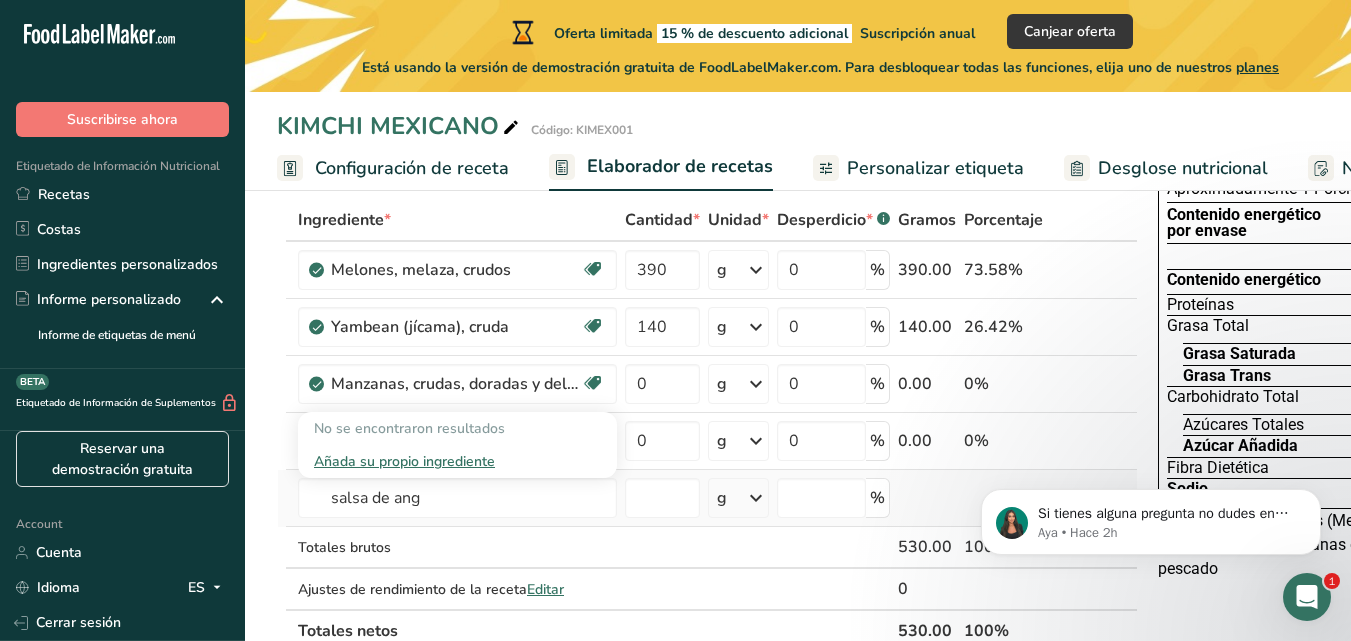 type 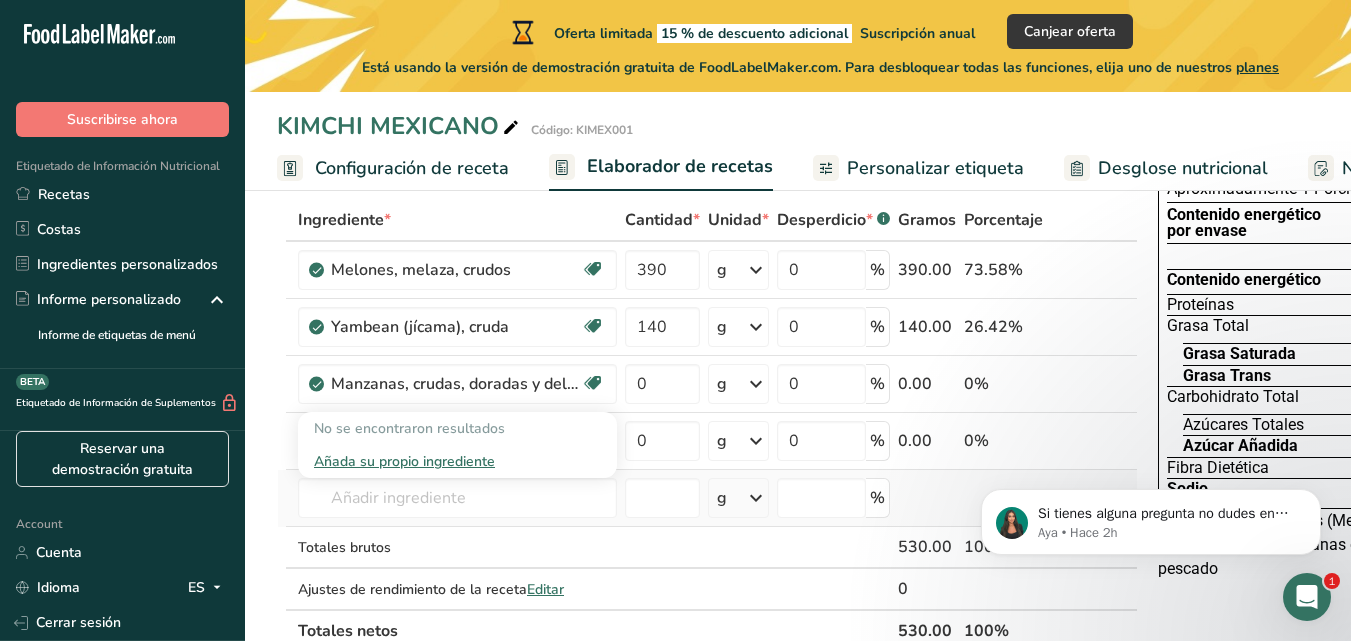 click on "Añada su propio ingrediente" at bounding box center (457, 461) 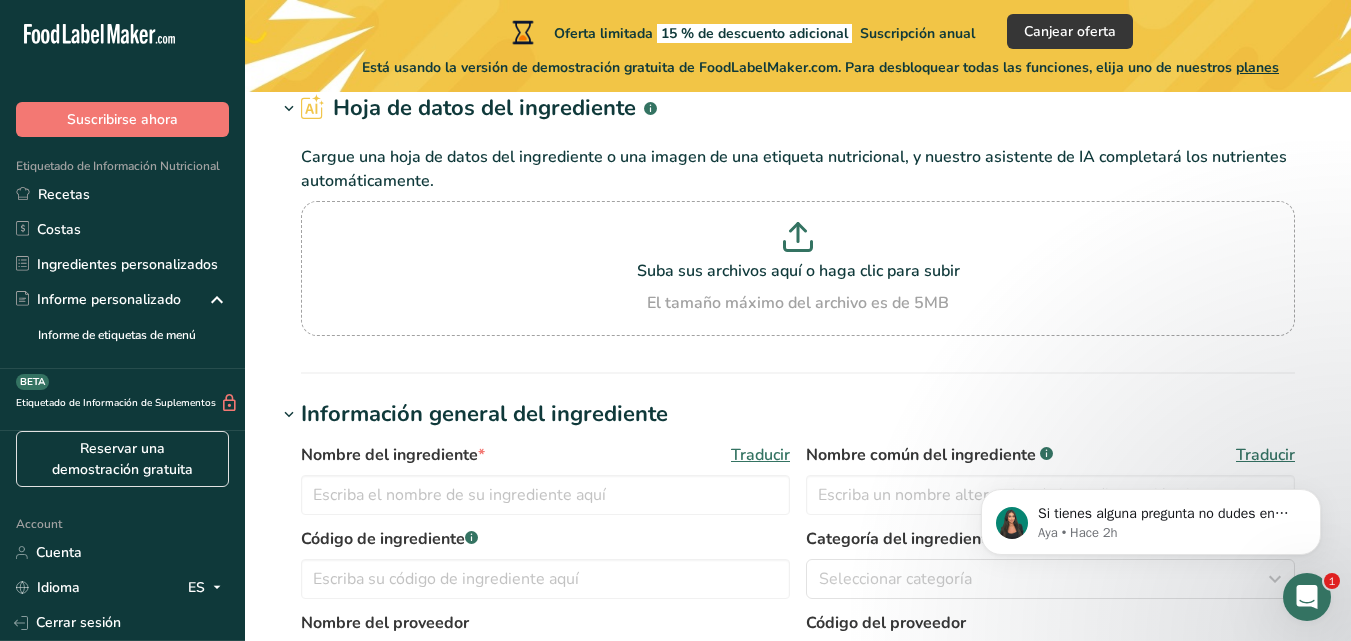 scroll, scrollTop: 0, scrollLeft: 0, axis: both 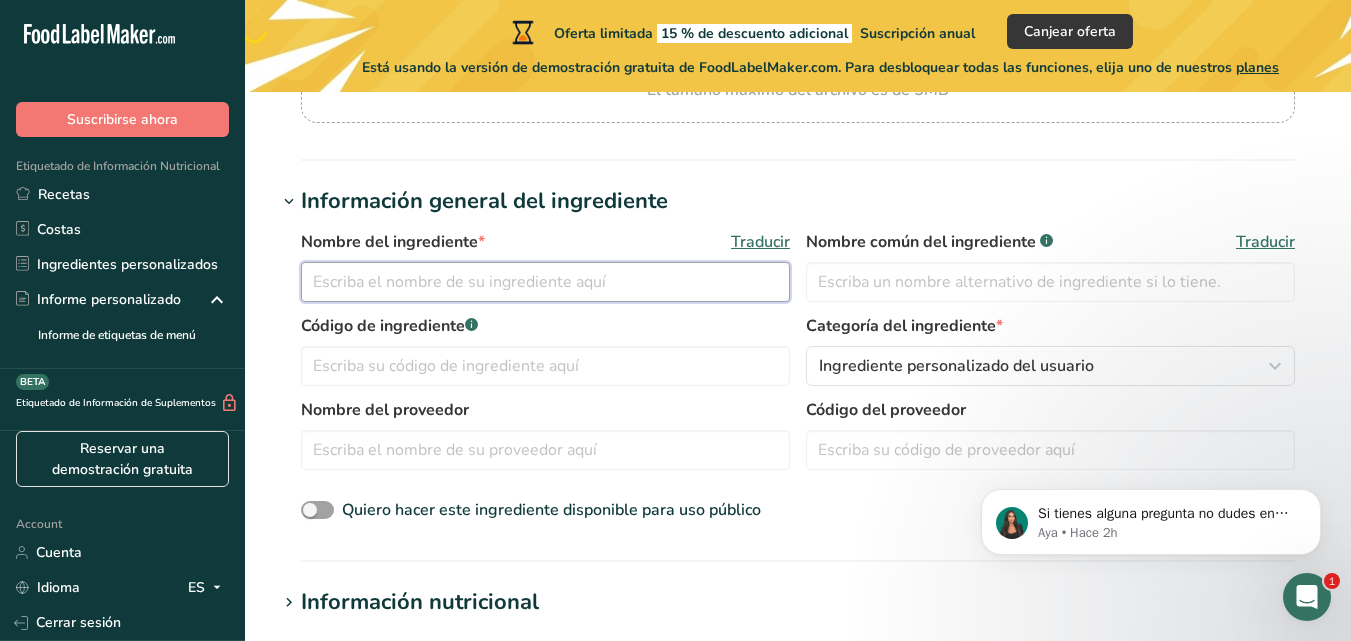 click at bounding box center (545, 282) 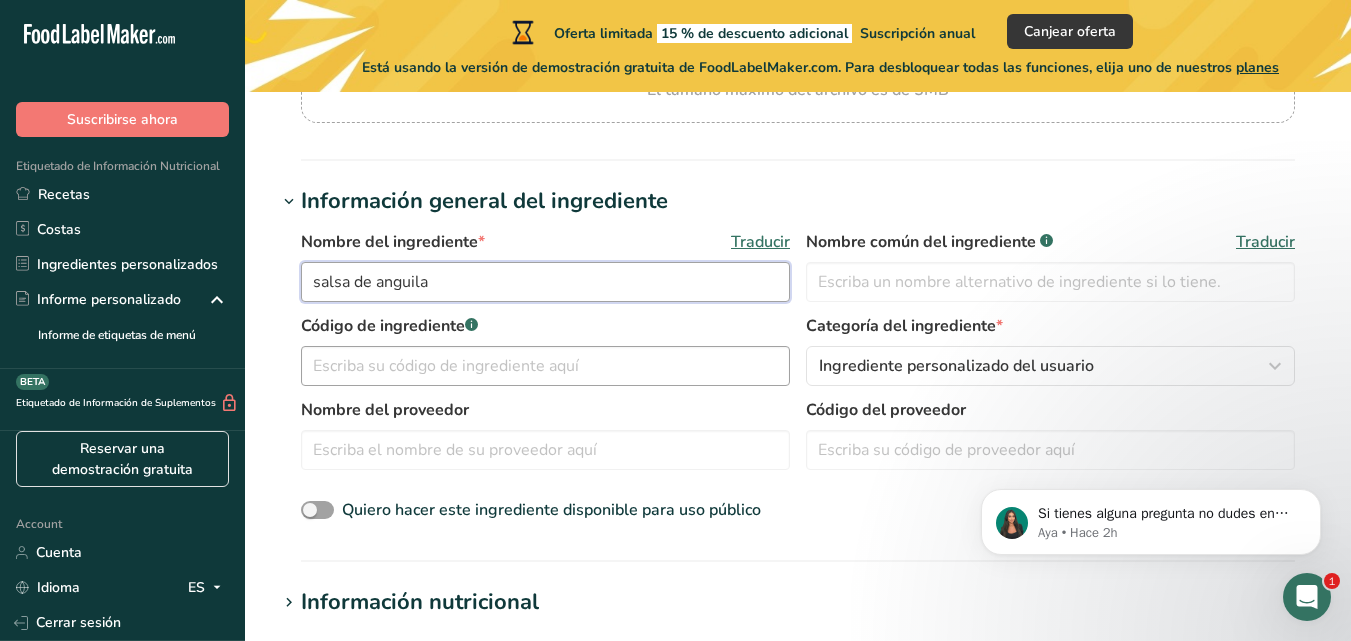 type on "salsa de anguila" 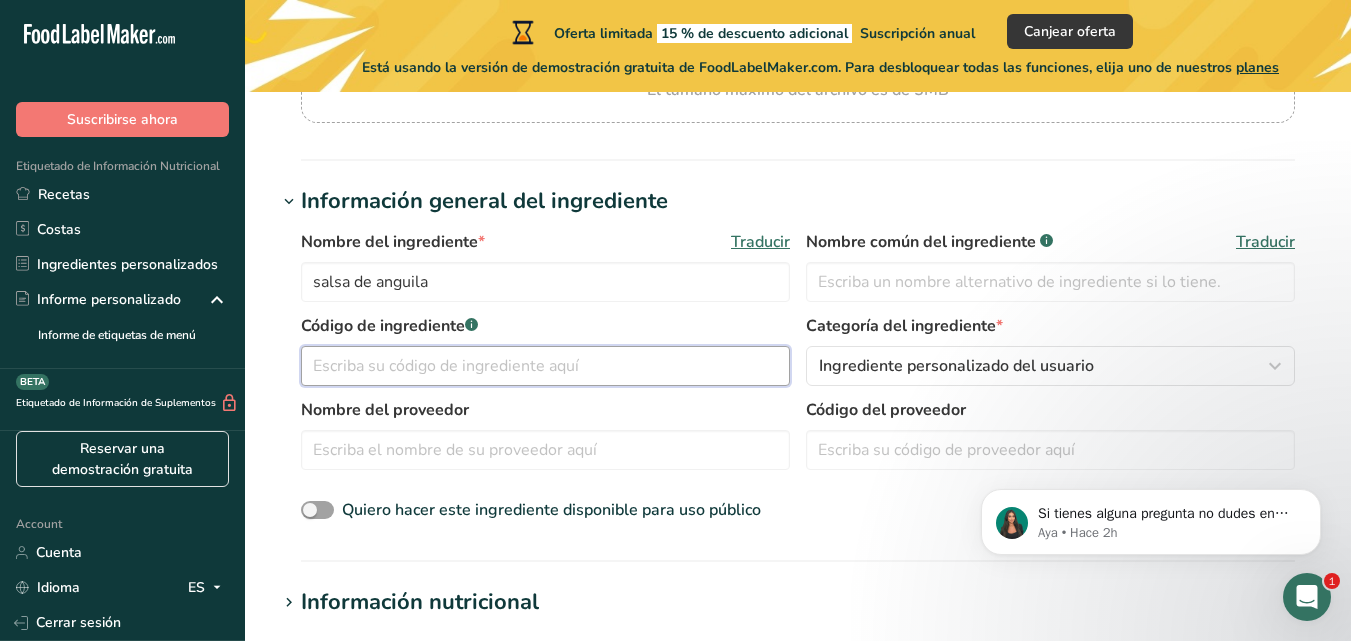 click at bounding box center (545, 366) 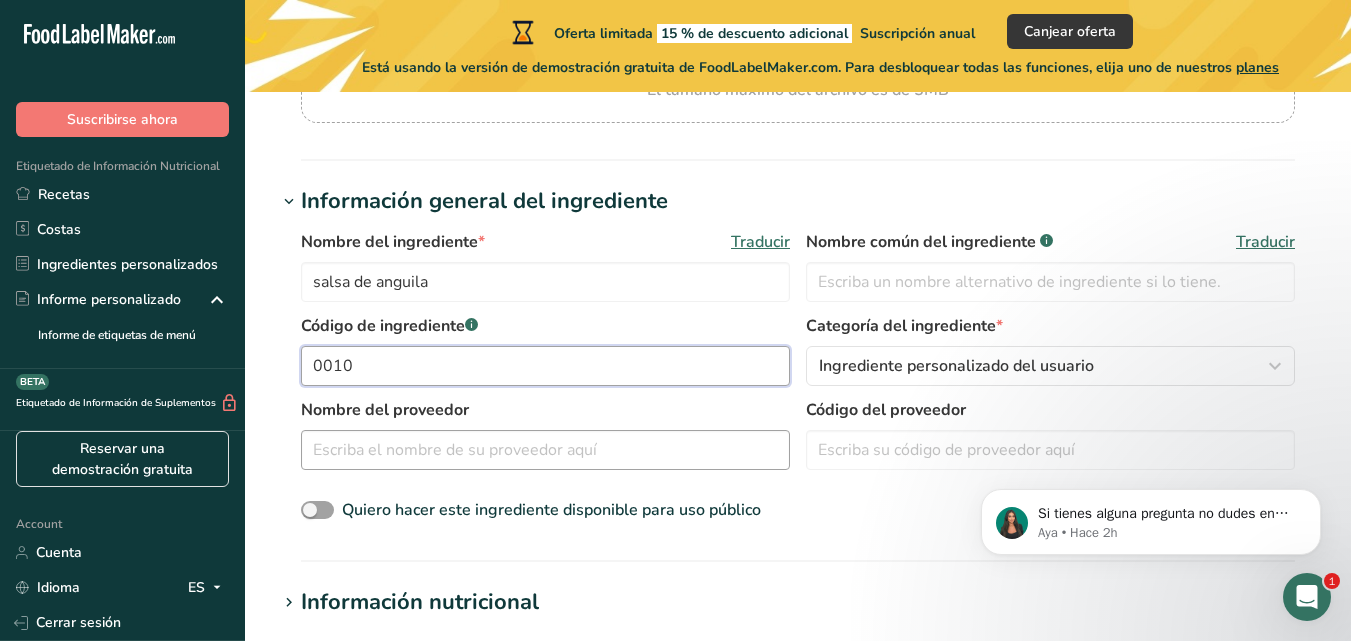 type on "0010" 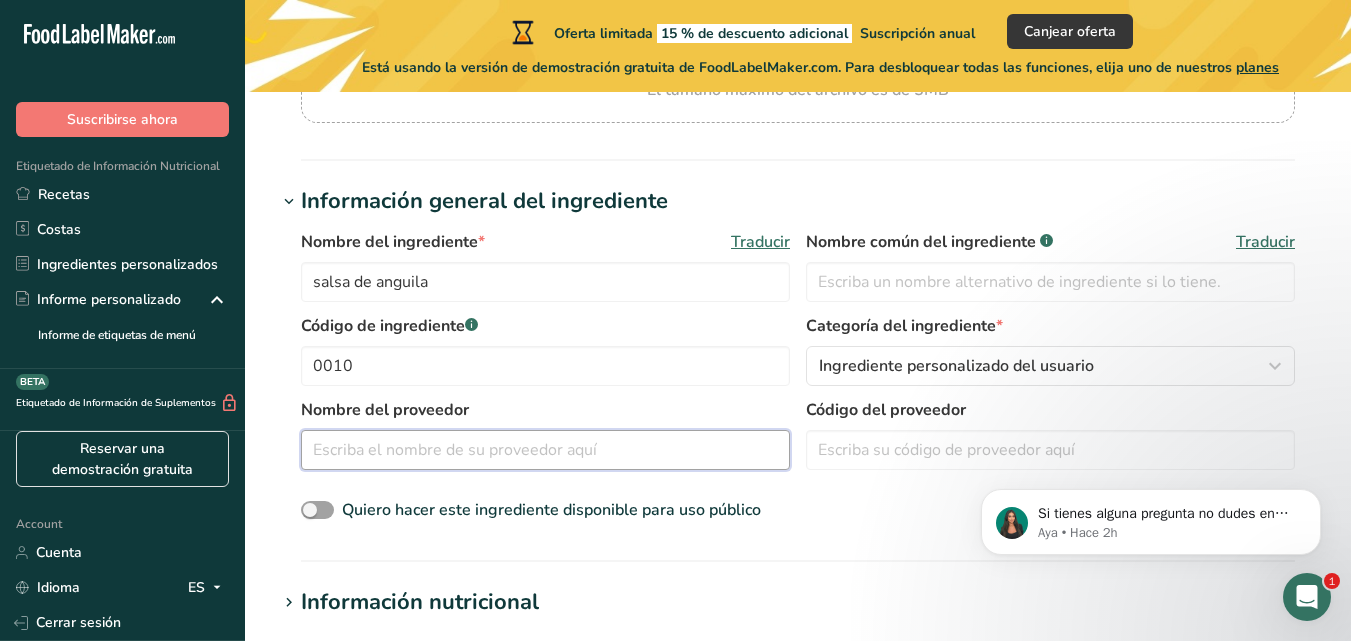 click at bounding box center (545, 450) 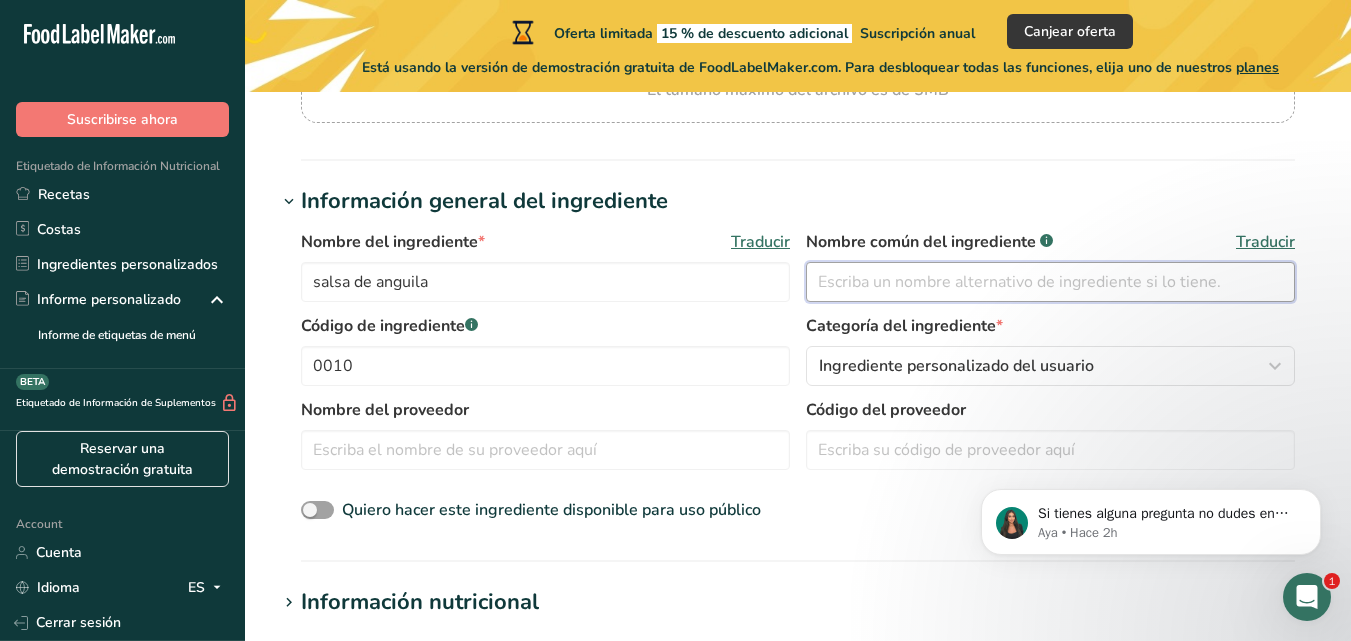 click at bounding box center (1050, 282) 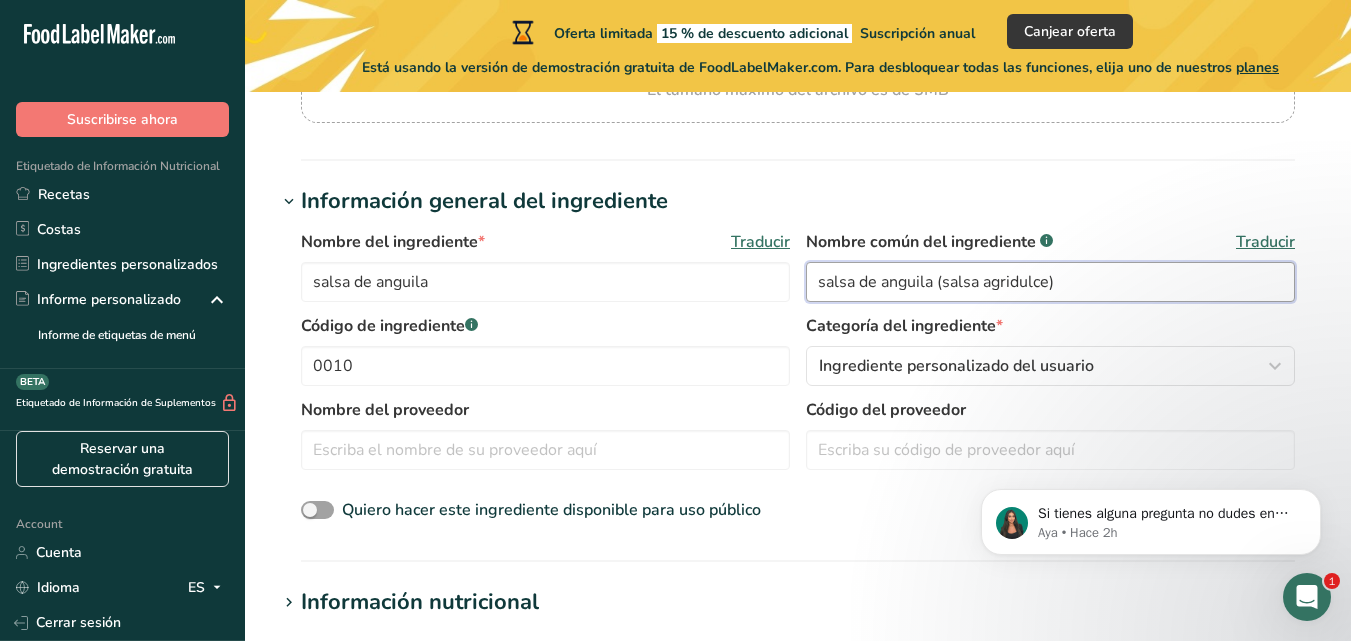 type on "salsa de anguila (salsa agridulce)" 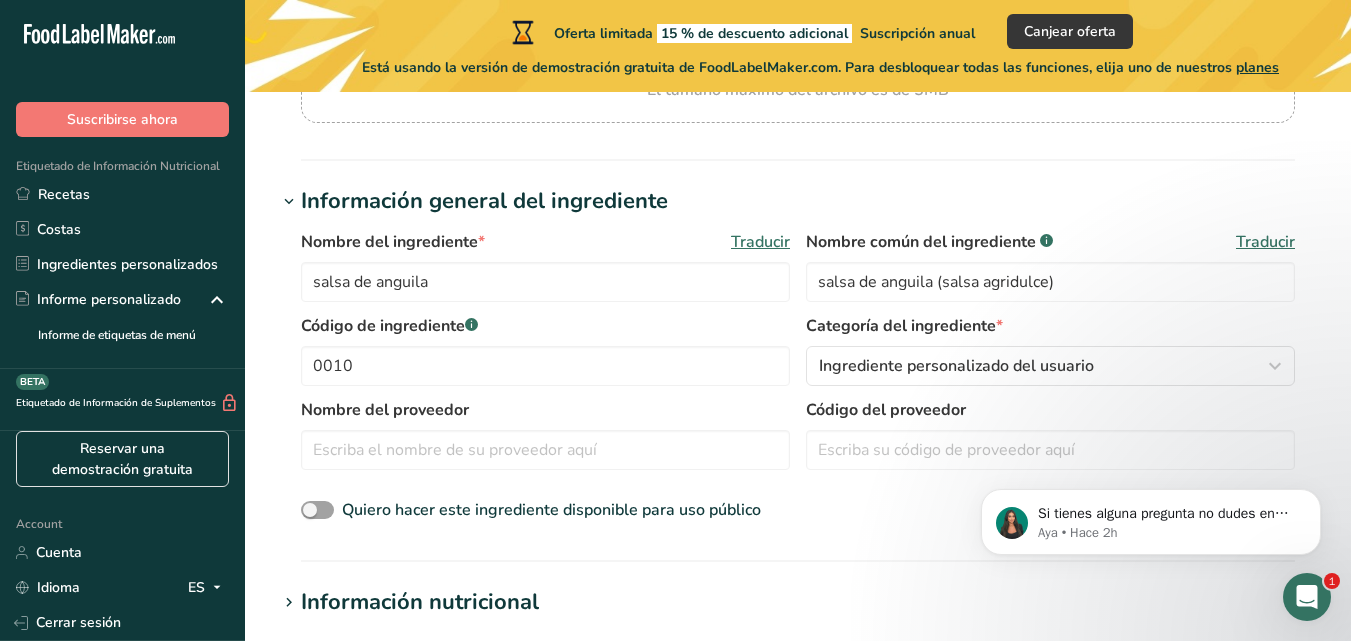 click on "Código de ingrediente
.a-a{fill:#347362;}.b-a{fill:#fff;}" at bounding box center (545, 326) 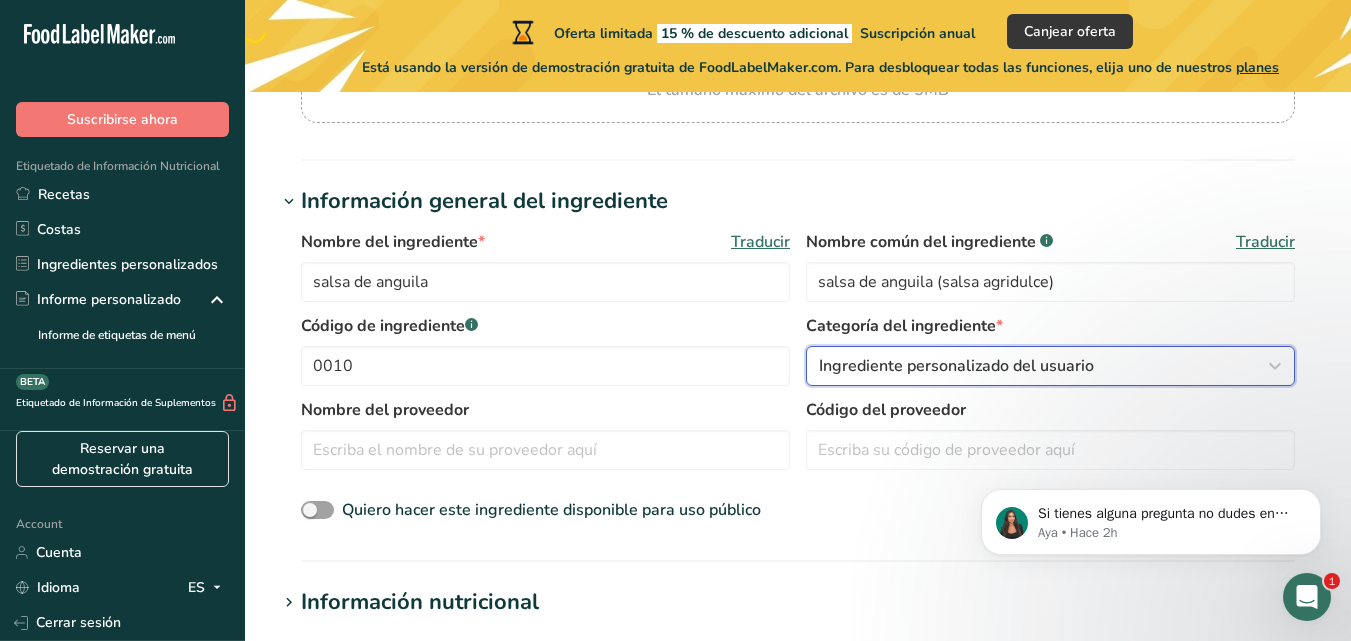 click on "Ingrediente personalizado del usuario" at bounding box center [1044, 366] 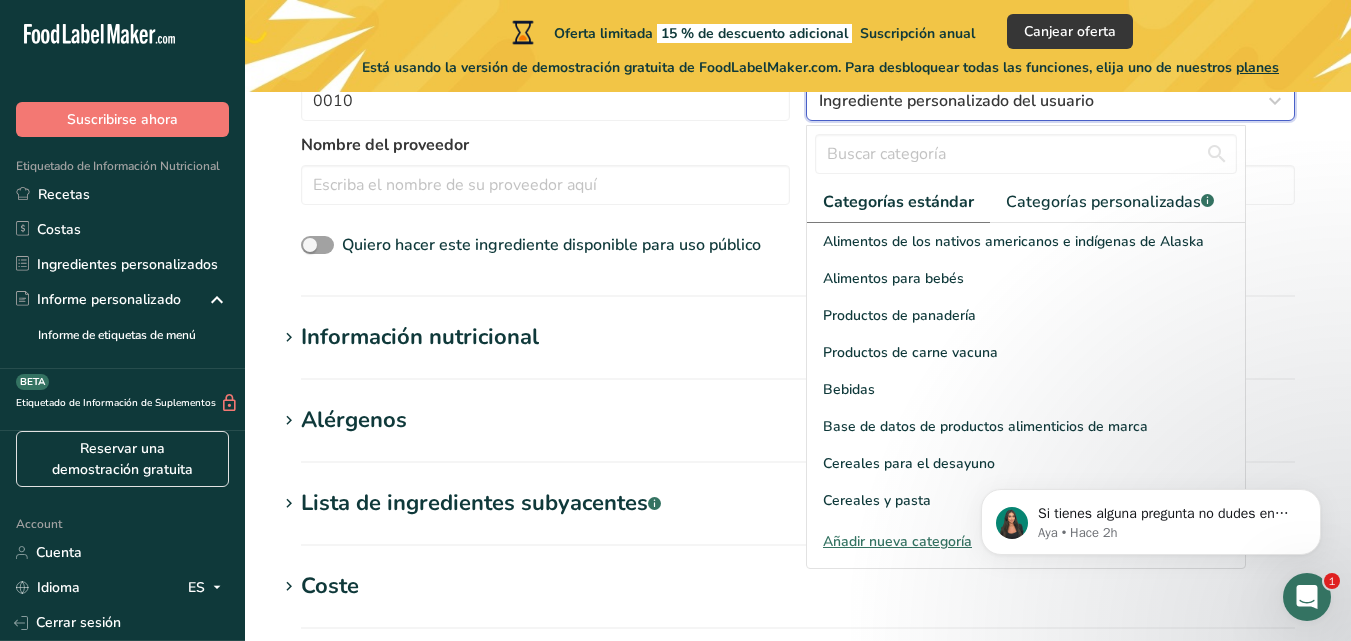 scroll, scrollTop: 595, scrollLeft: 0, axis: vertical 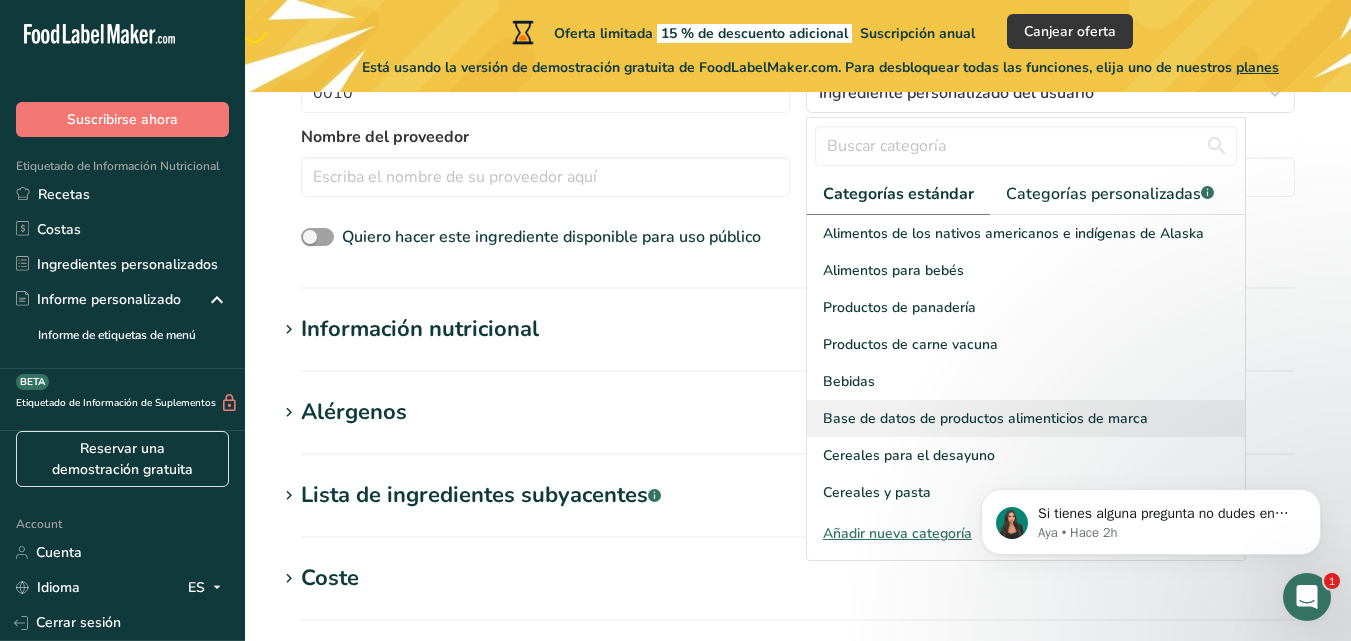 click on "Base de datos de productos alimenticios de marca" at bounding box center (985, 418) 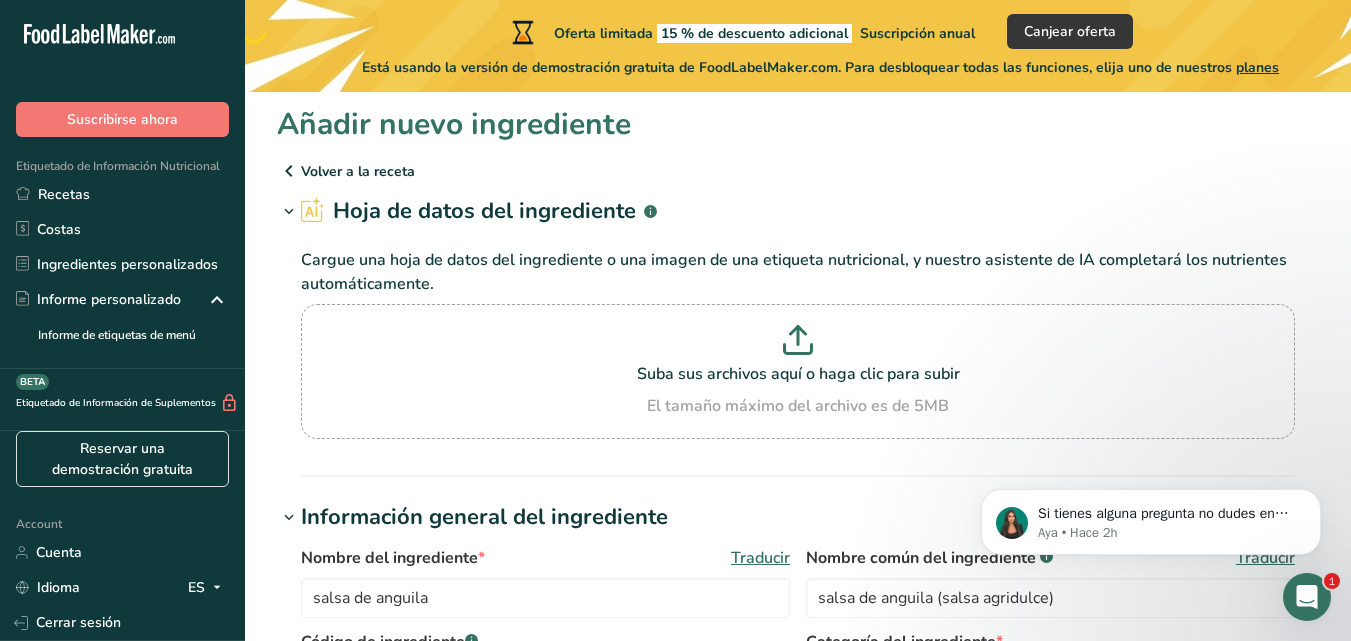scroll, scrollTop: 0, scrollLeft: 0, axis: both 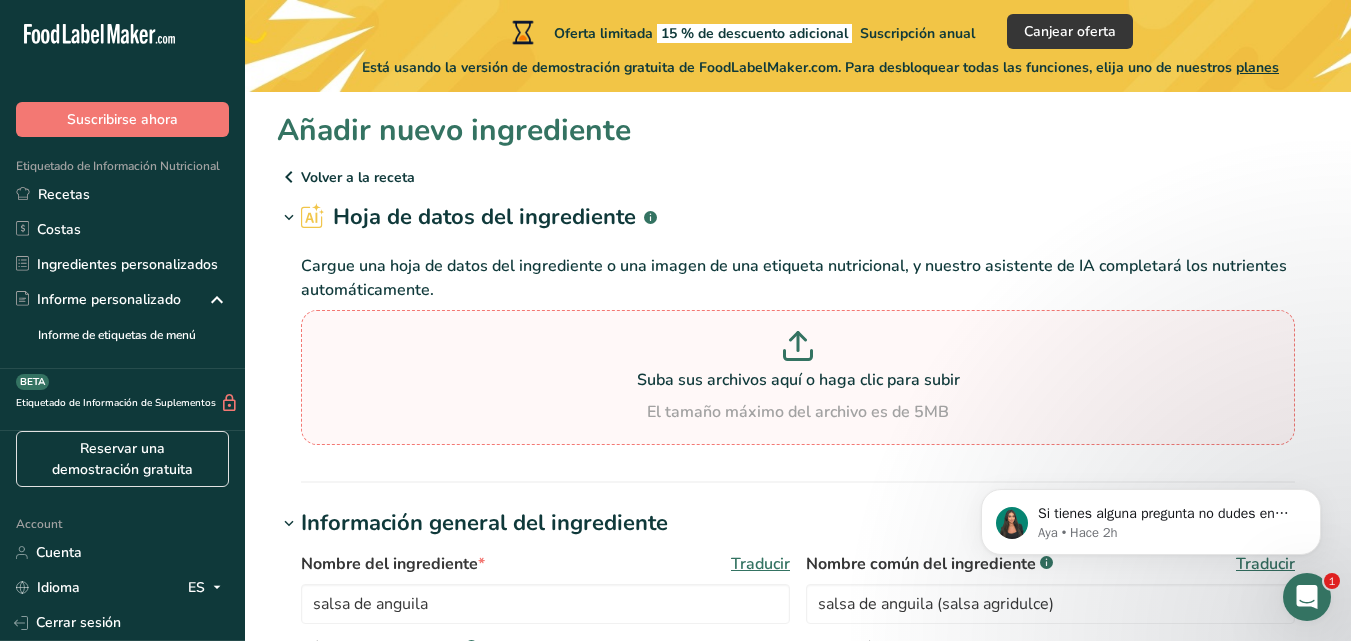 click 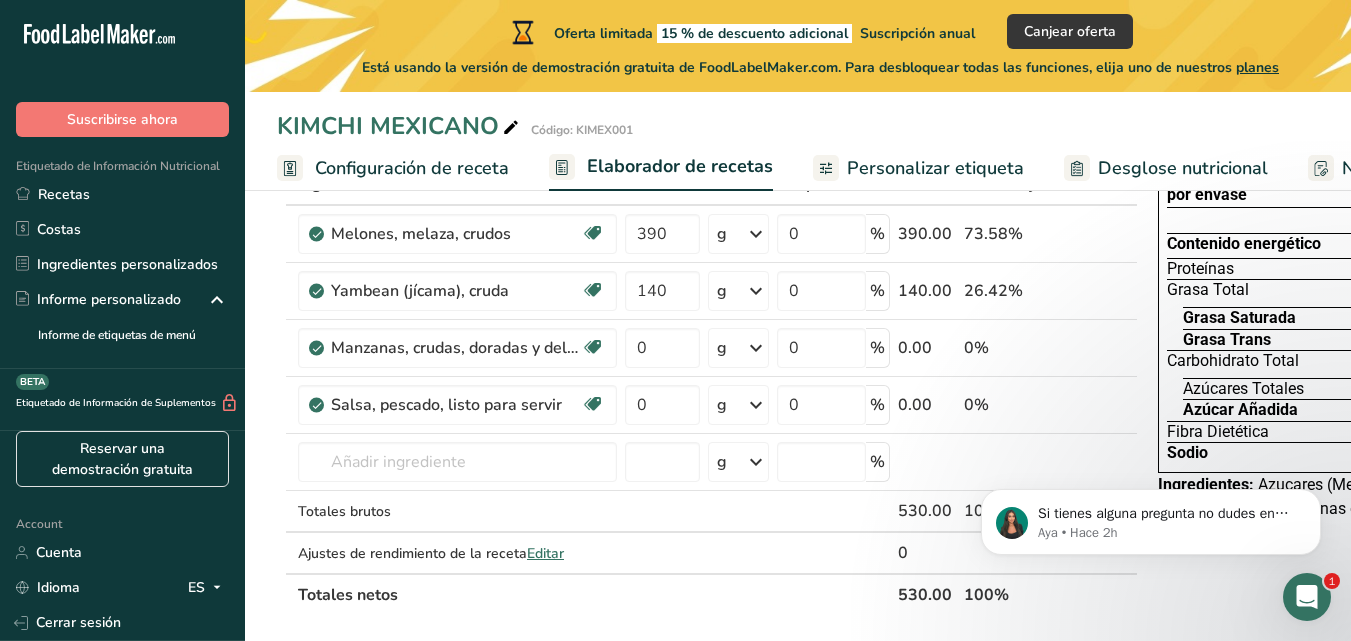 scroll, scrollTop: 165, scrollLeft: 0, axis: vertical 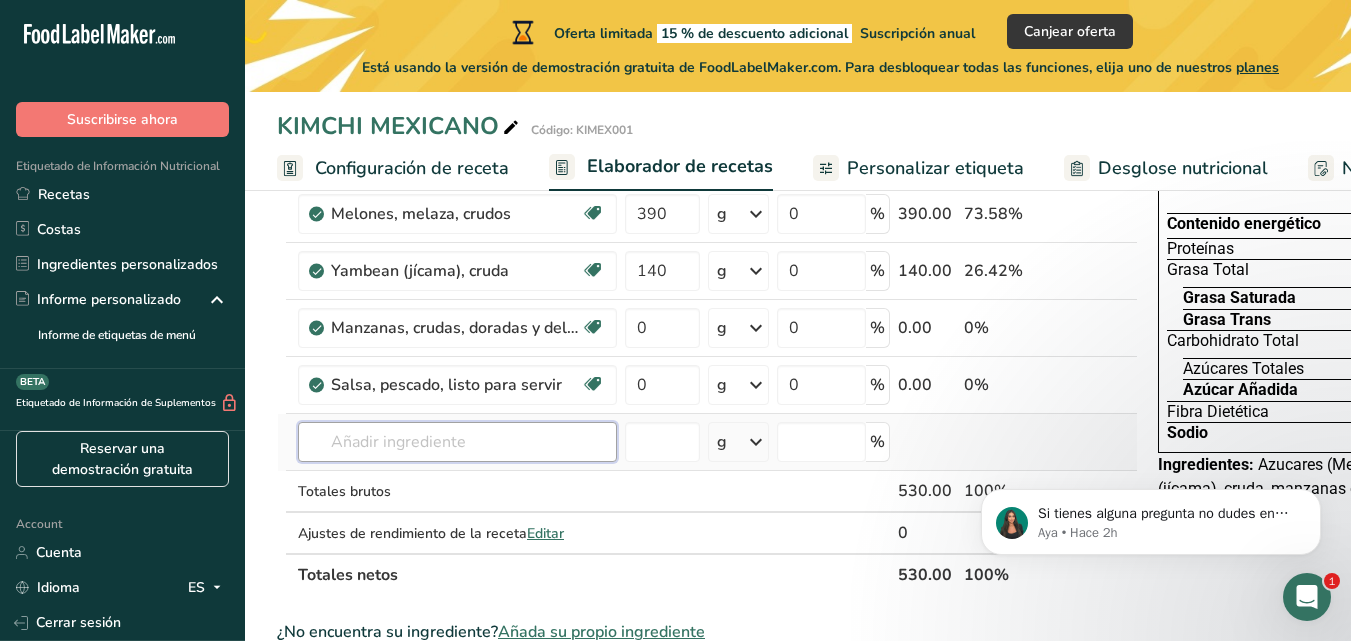 click at bounding box center (457, 442) 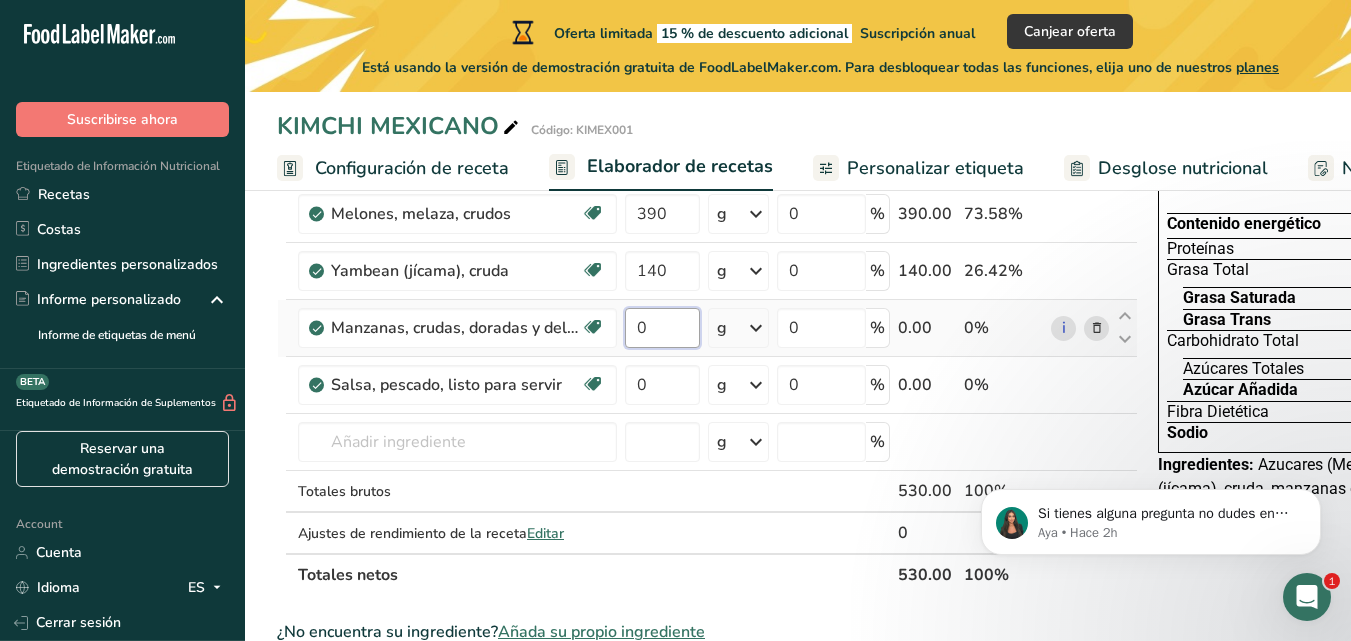 click on "0" at bounding box center [662, 328] 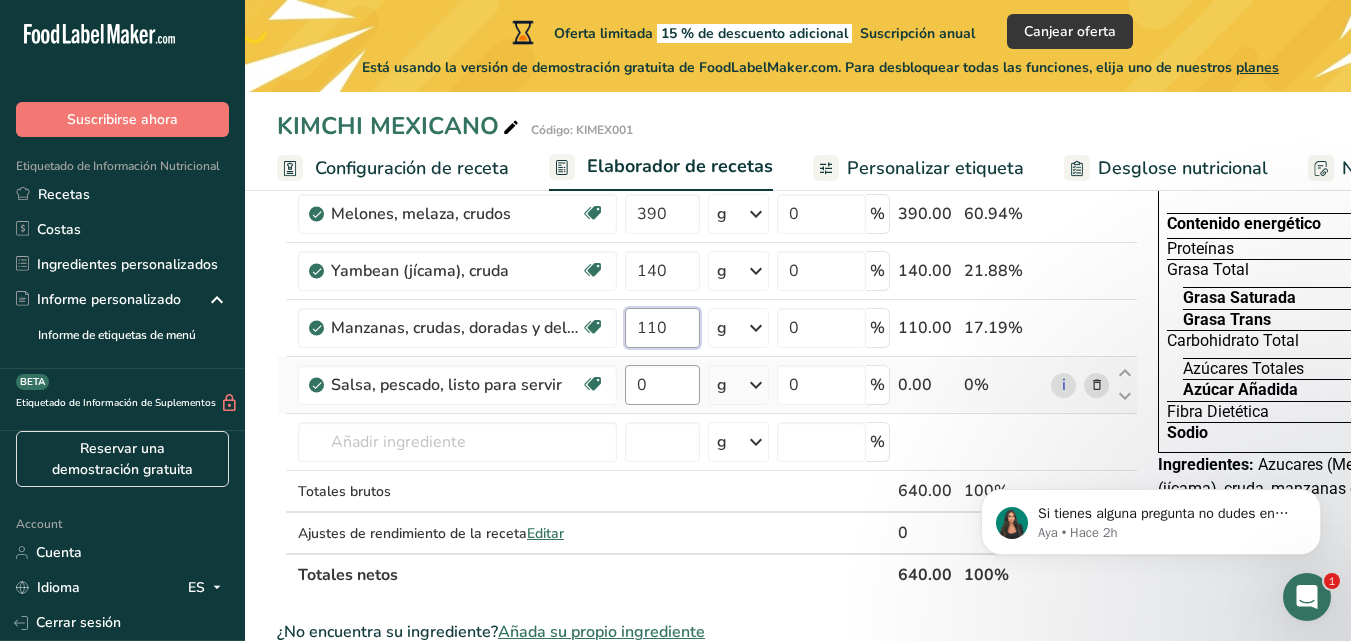 type on "110" 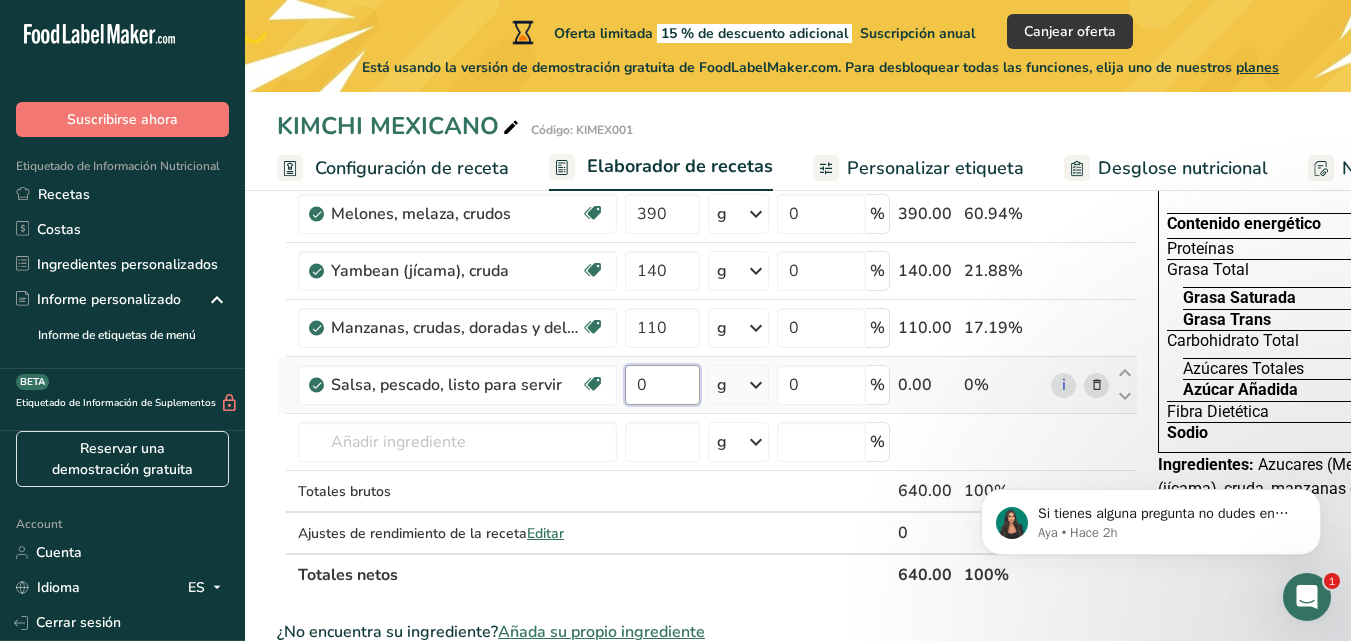 click on "Ingrediente *
Cantidad *
Unidad *
Desperdicio *   .a-a{fill:#347362;}.b-a{fill:#fff;}          Gramos
Porcentaje
Melones, melaza, crudos
Libre de lácteos
Libre de gluten
Vegano
Vegetariano
Libre de soja
390
g
Porciones
1 cup, diced (approx 20 pieces per cup)
1 cup, balls
1 melon (5-1/4" dia)
Ver más
Unidades de peso
g
kg
mg
Ver más
Unidades de volumen
litro
Las unidades de volumen requieren una conversión de densidad. Si conoce la densidad de su ingrediente, introdúzcala a continuación. De lo contrario, haga clic en "RIA", nuestra asistente regulatoria de IA, quien podrá ayudarle." at bounding box center [707, 369] 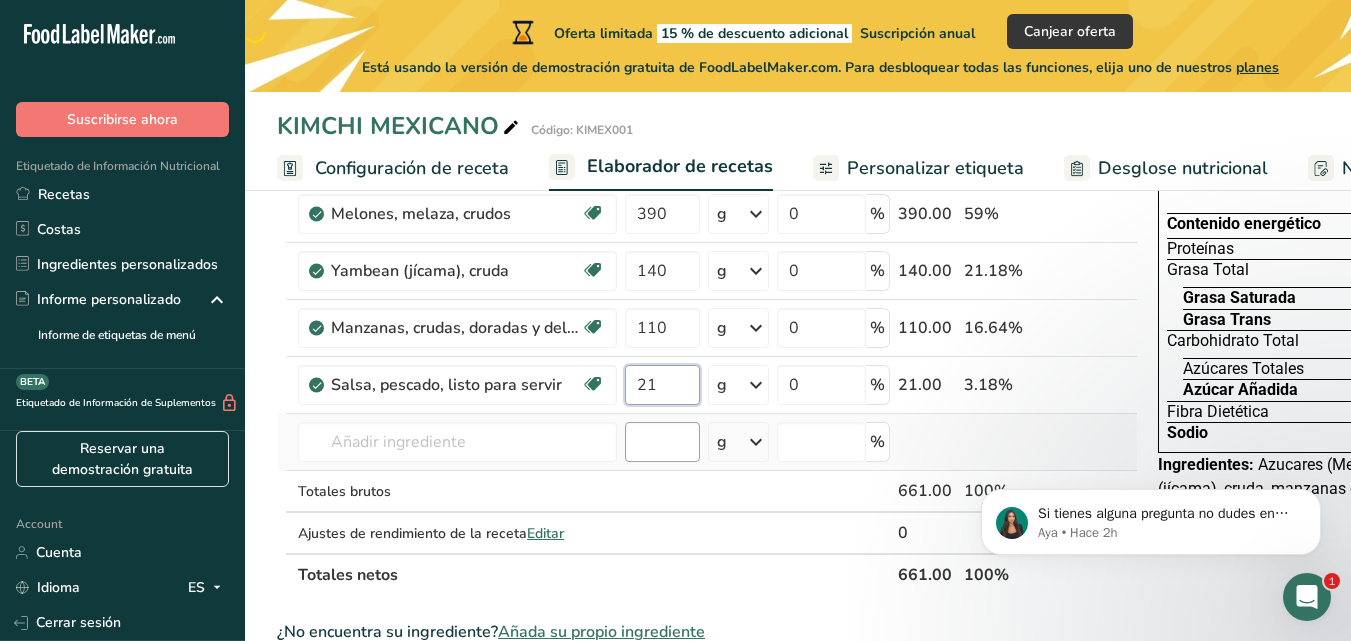 type on "21" 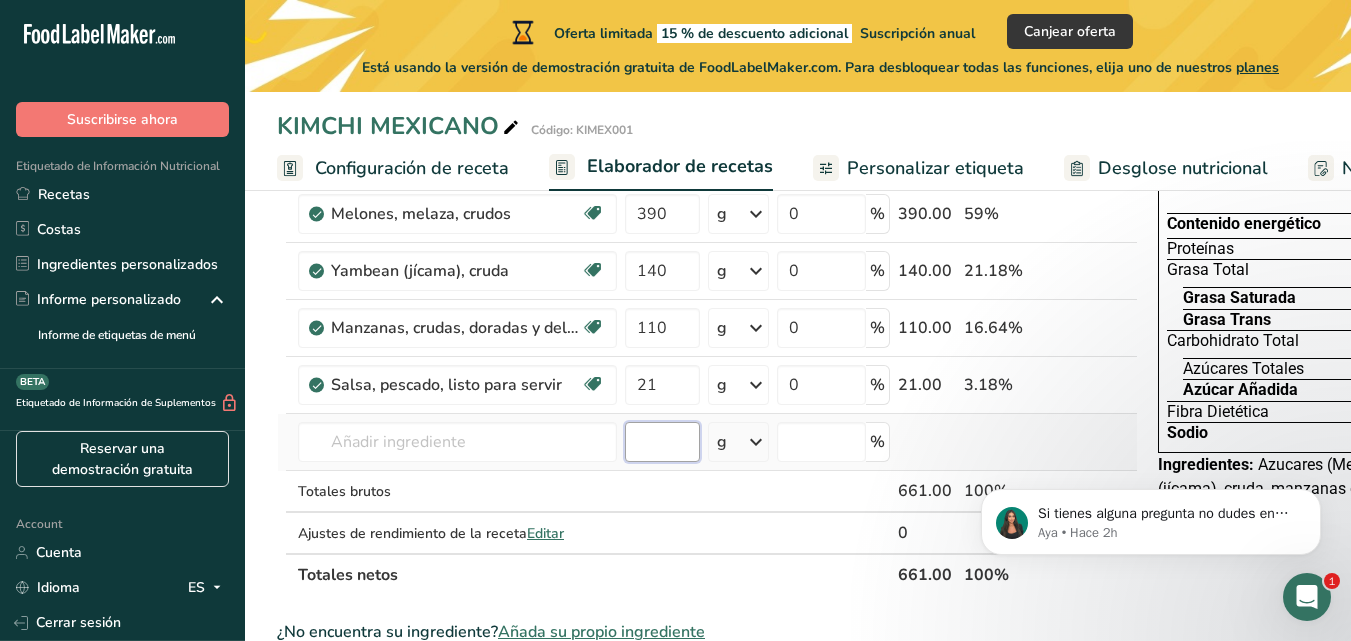 click on "Ingrediente *
Cantidad *
Unidad *
Desperdicio *   .a-a{fill:#347362;}.b-a{fill:#fff;}          Gramos
Porcentaje
Melones, melaza, crudos
Libre de lácteos
Libre de gluten
Vegano
Vegetariano
Libre de soja
390
g
Porciones
1 cup, diced (approx 20 pieces per cup)
1 cup, balls
1 melon (5-1/4" dia)
Ver más
Unidades de peso
g
kg
mg
Ver más
Unidades de volumen
litro
Las unidades de volumen requieren una conversión de densidad. Si conoce la densidad de su ingrediente, introdúzcala a continuación. De lo contrario, haga clic en "RIA", nuestra asistente regulatoria de IA, quien podrá ayudarle." at bounding box center [707, 369] 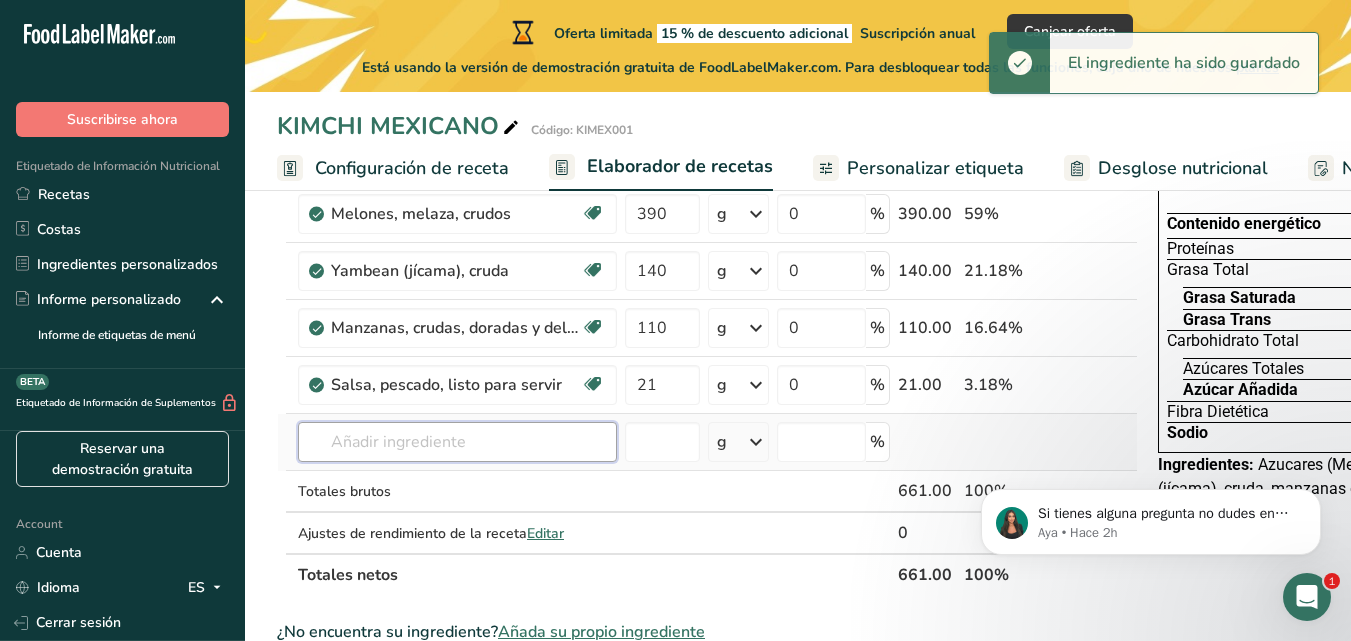 click at bounding box center [457, 442] 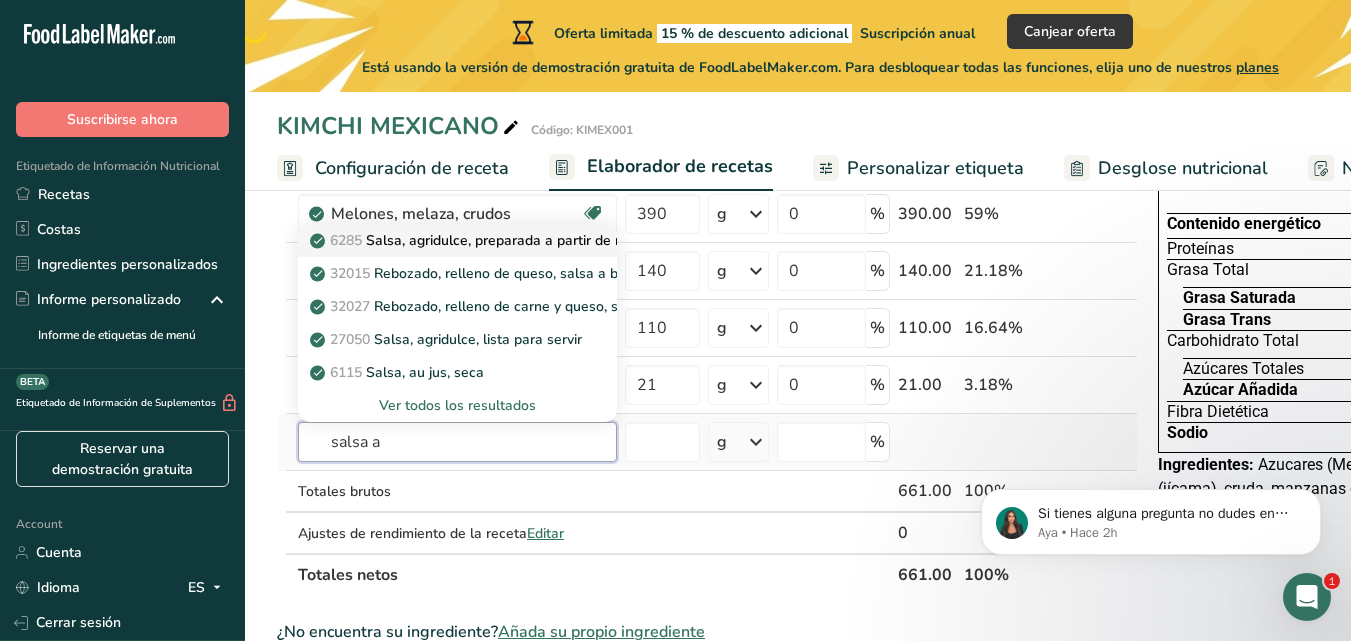 type on "salsa a" 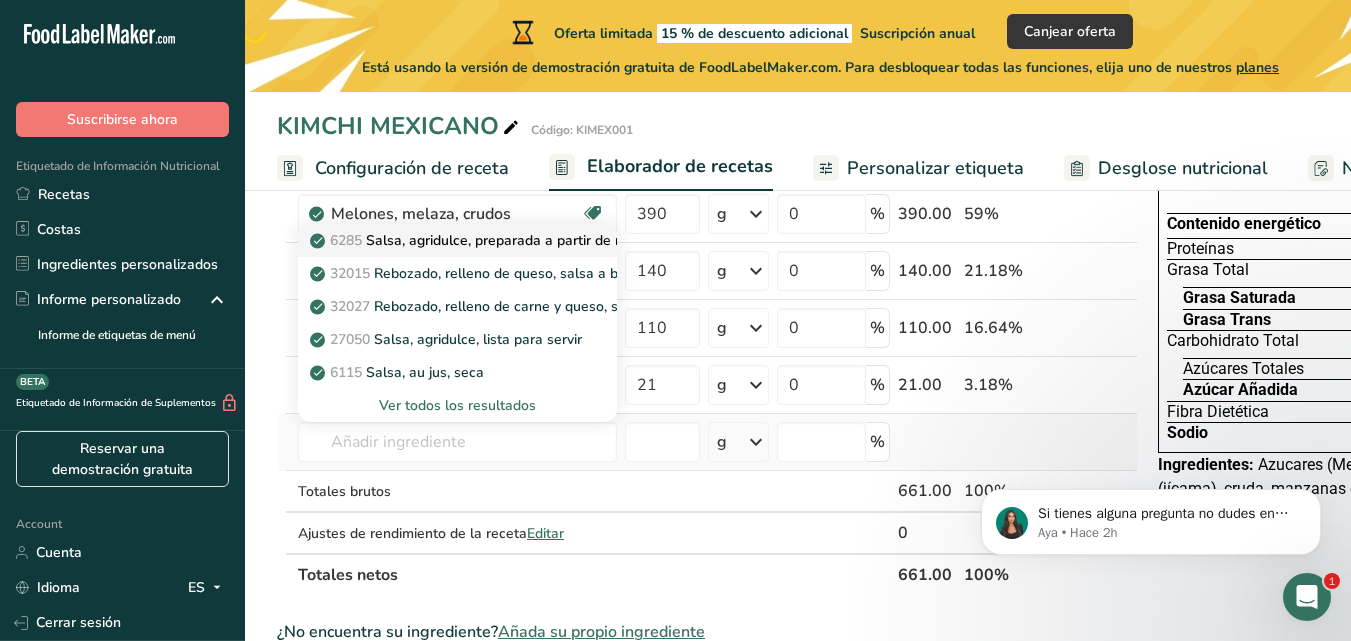 click on "[NUMBER]
Salsa, agridulce, preparada a partir de receta" at bounding box center (485, 240) 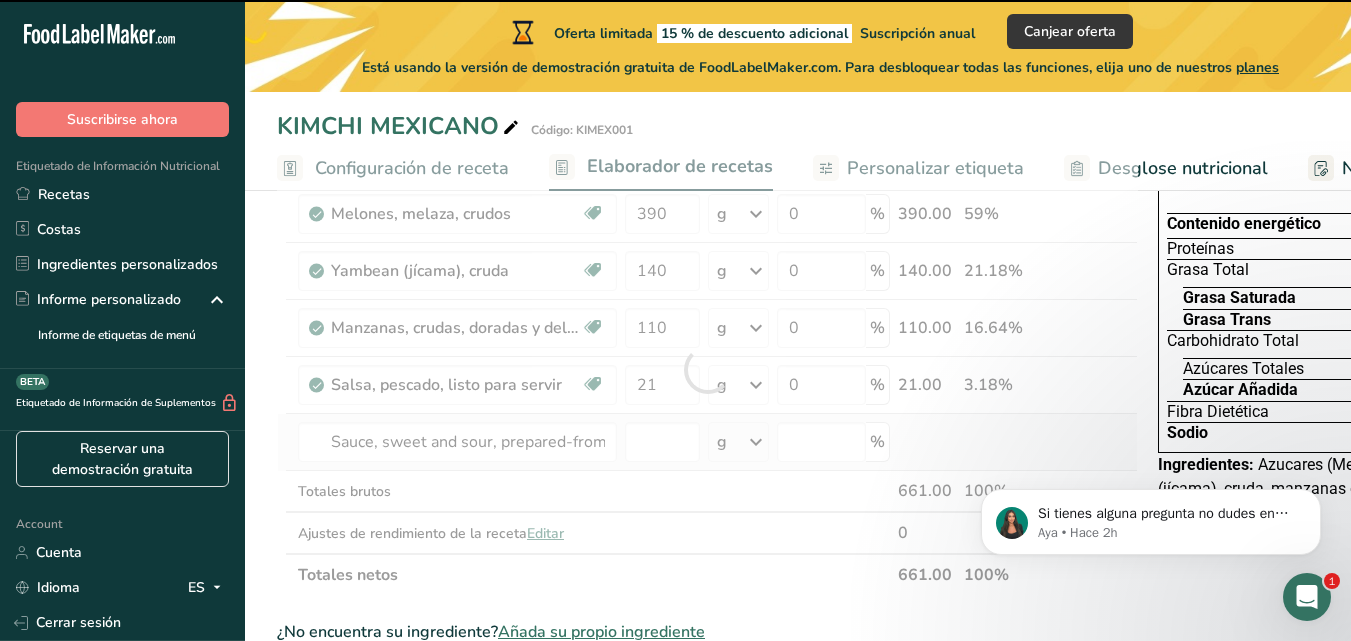 type on "0" 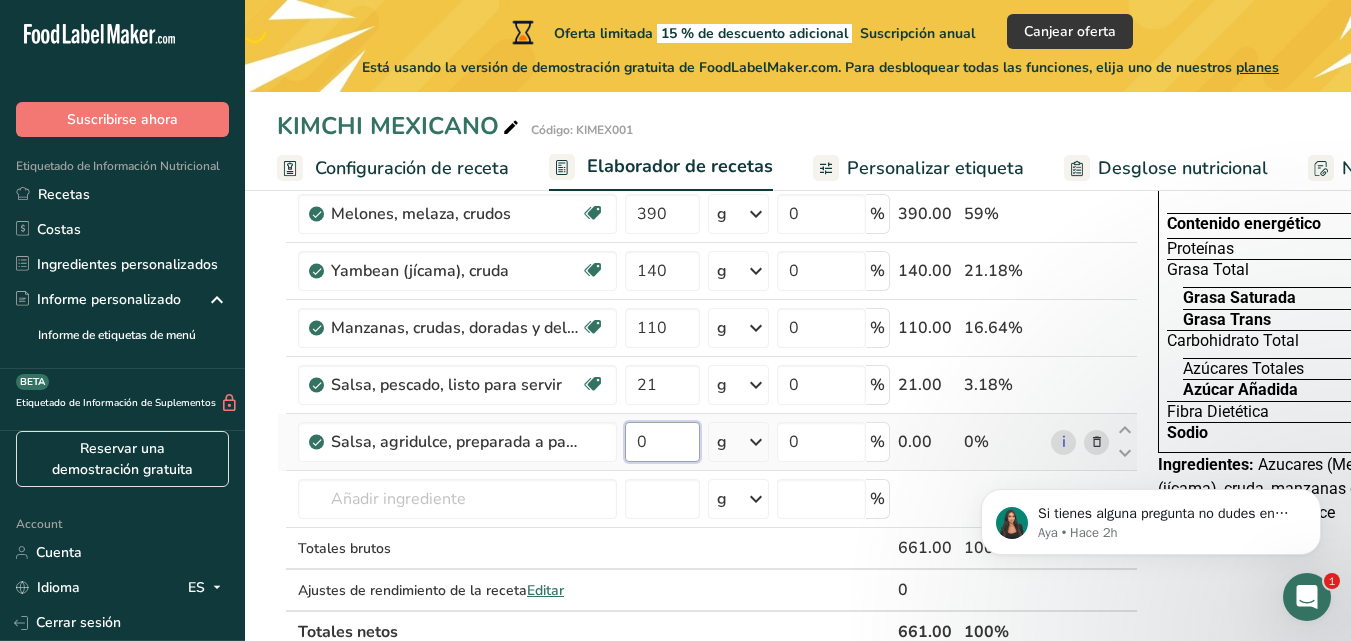 click on "0" at bounding box center (662, 442) 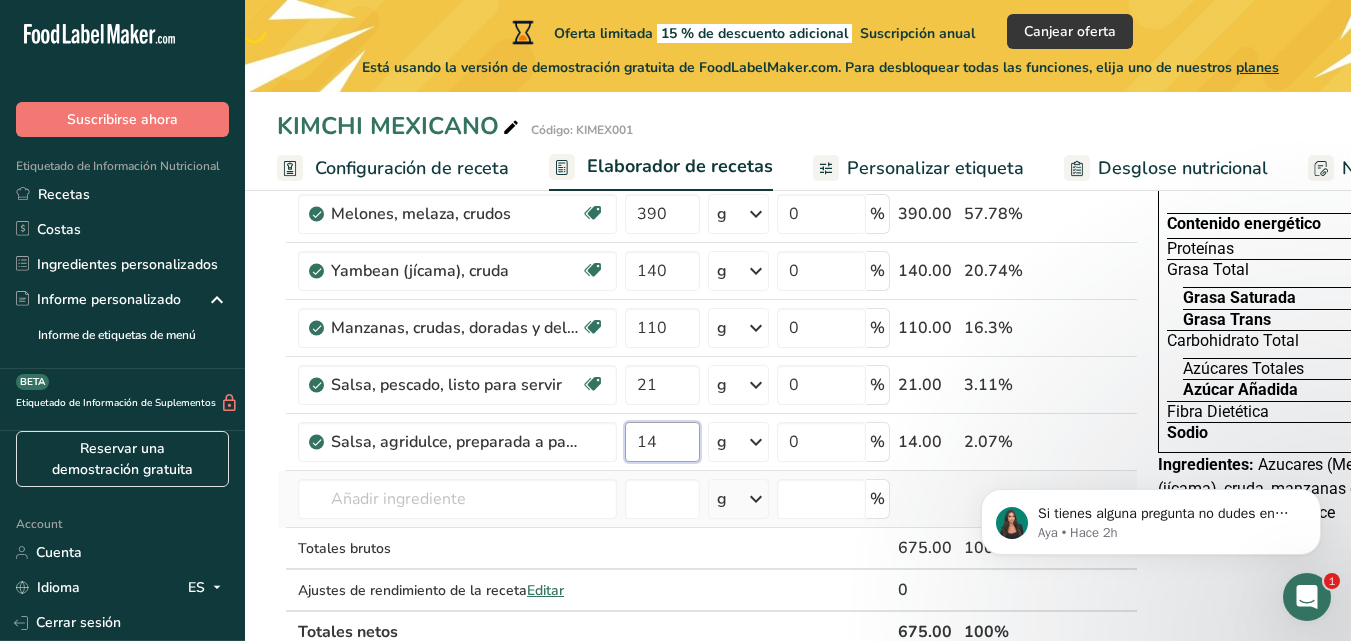 type on "14" 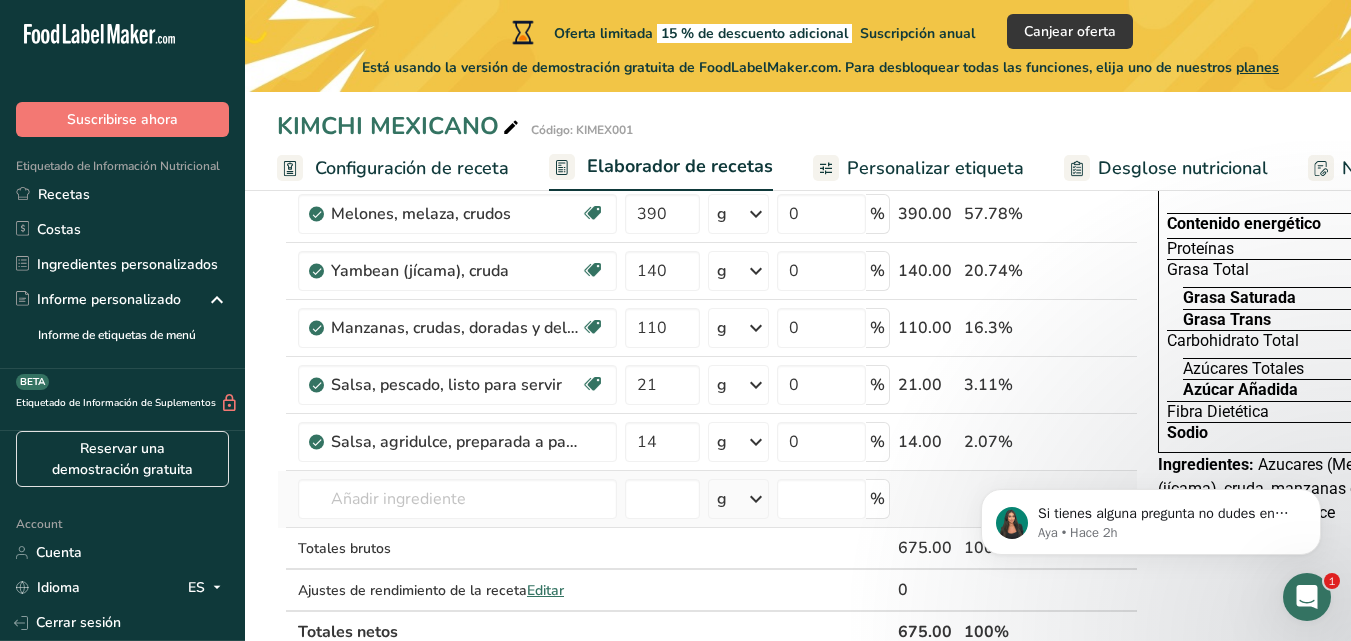 click on "Ingrediente *
Cantidad *
Unidad *
Desperdicio *   .a-a{fill:#347362;}.b-a{fill:#fff;}          Gramos
Porcentaje
Melones, melaza, crudos
Libre de lácteos
Libre de gluten
Vegano
Vegetariano
Libre de soja
390
g
Porciones
1 cup, diced (approx 20 pieces per cup)
1 cup, balls
1 melon (5-1/4" dia)
Ver más
Unidades de peso
g
kg
mg
Ver más
Unidades de volumen
litro
Las unidades de volumen requieren una conversión de densidad. Si conoce la densidad de su ingrediente, introdúzcala a continuación. De lo contrario, haga clic en "RIA", nuestra asistente regulatoria de IA, quien podrá ayudarle." at bounding box center (707, 398) 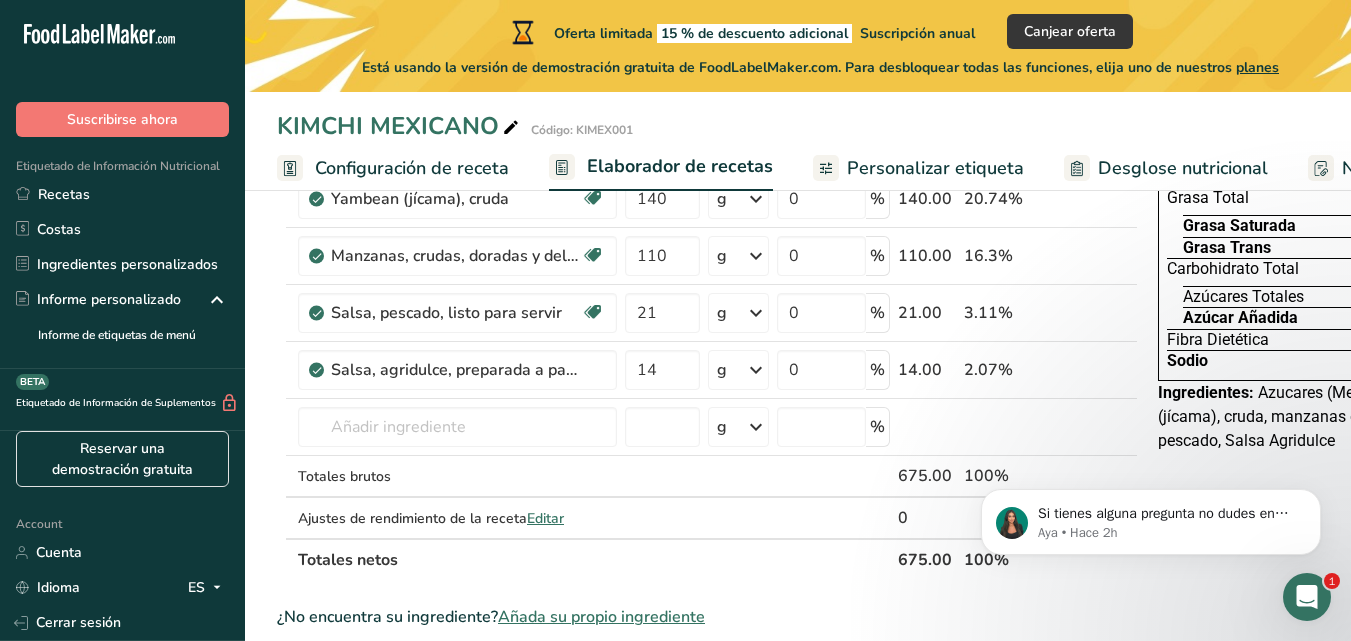 scroll, scrollTop: 253, scrollLeft: 0, axis: vertical 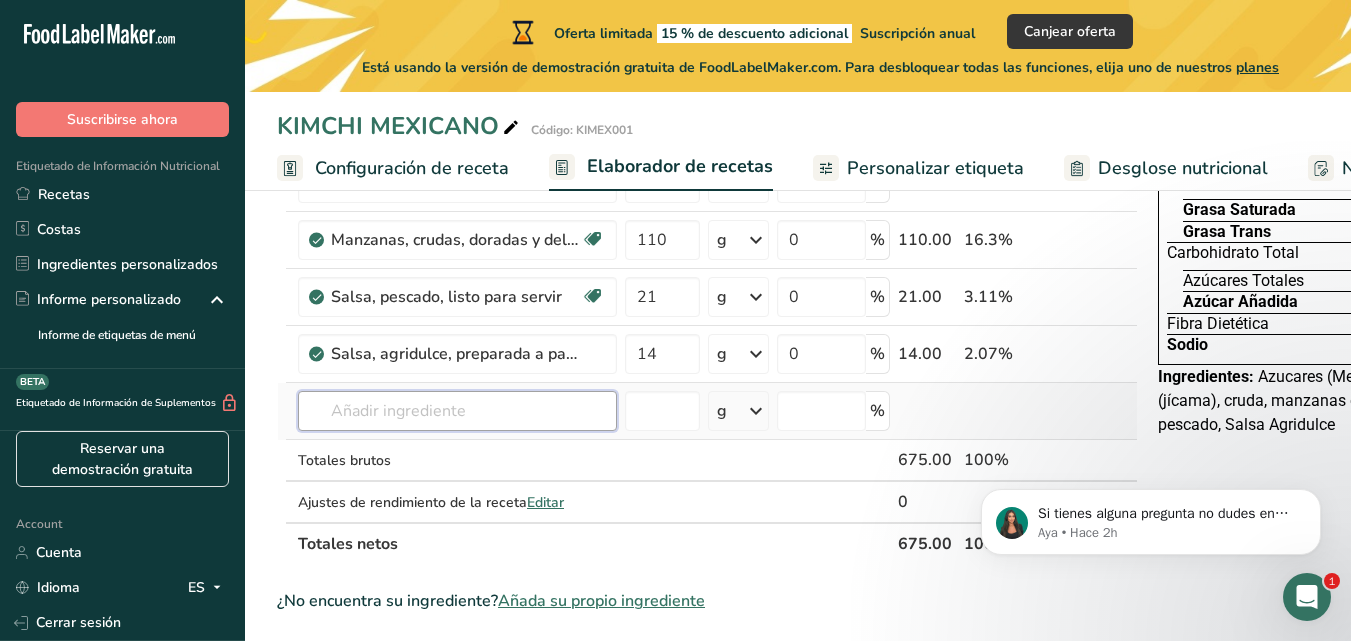 click at bounding box center [457, 411] 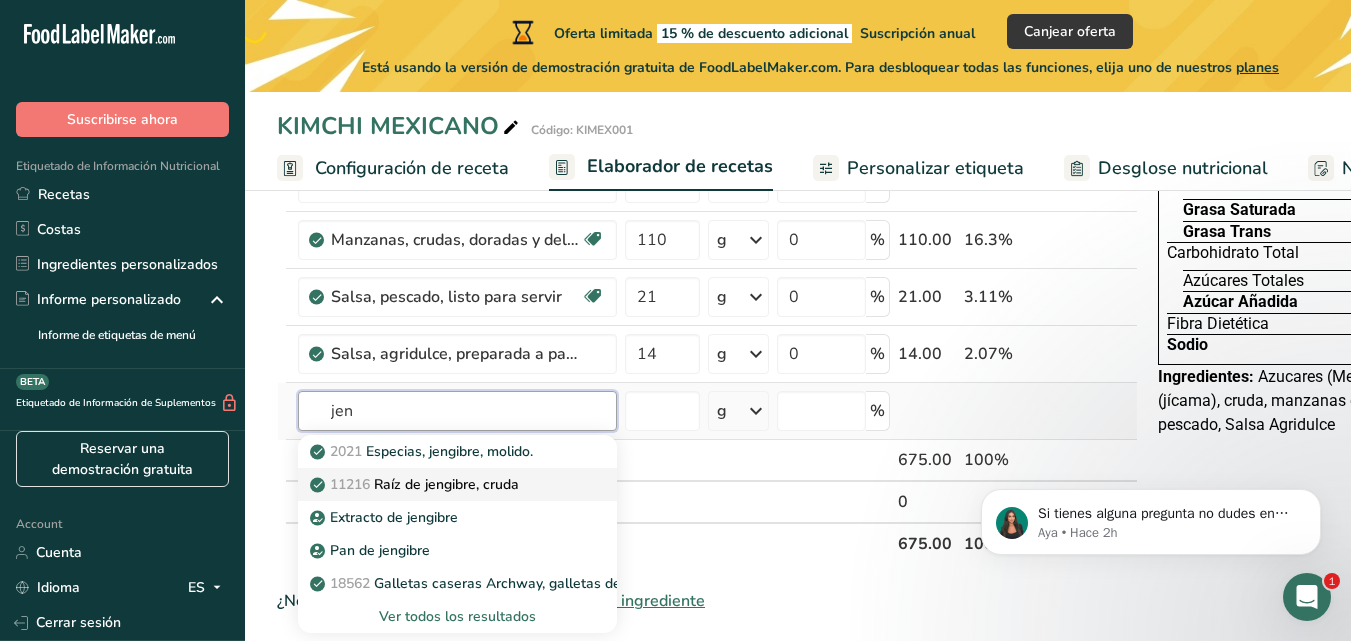 type on "jen" 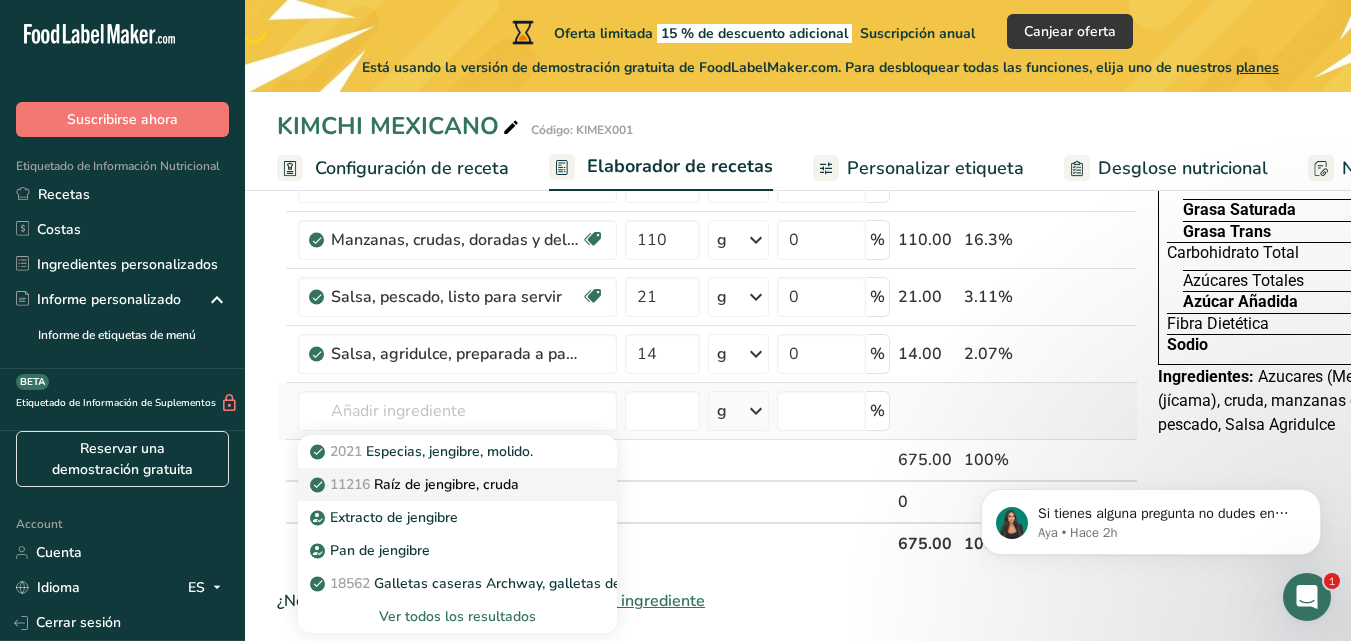 click on "11216
Raíz de jengibre, cruda" at bounding box center [416, 484] 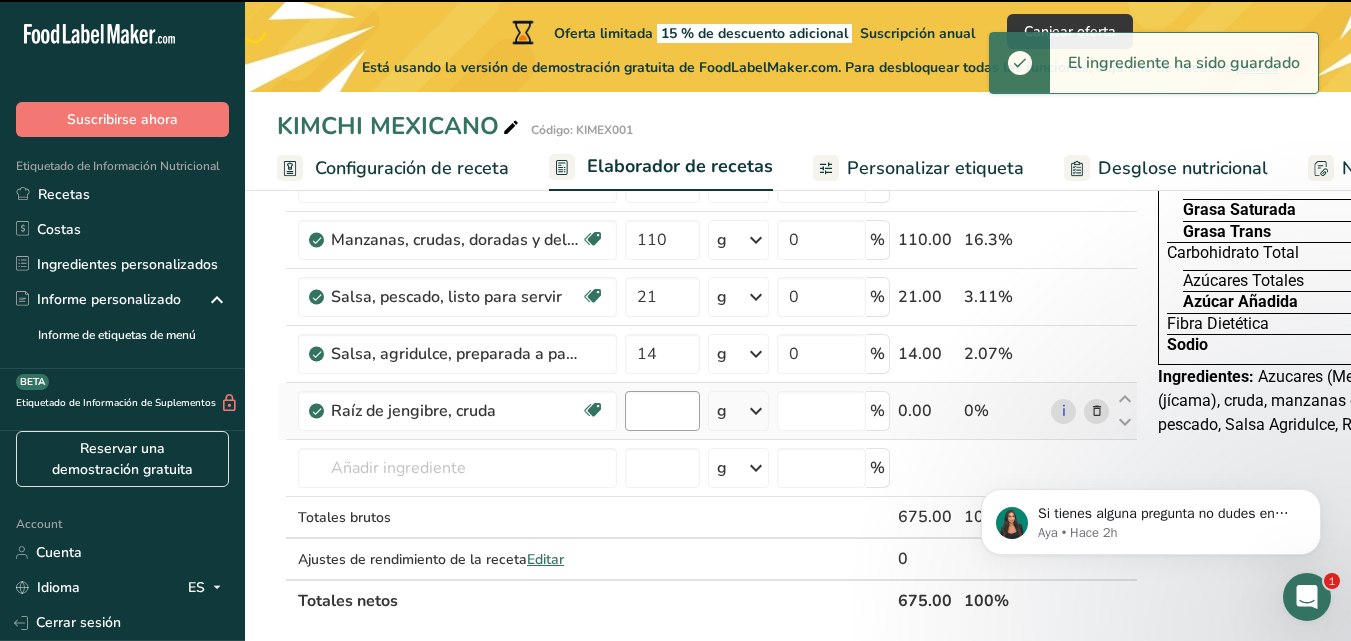 type on "0" 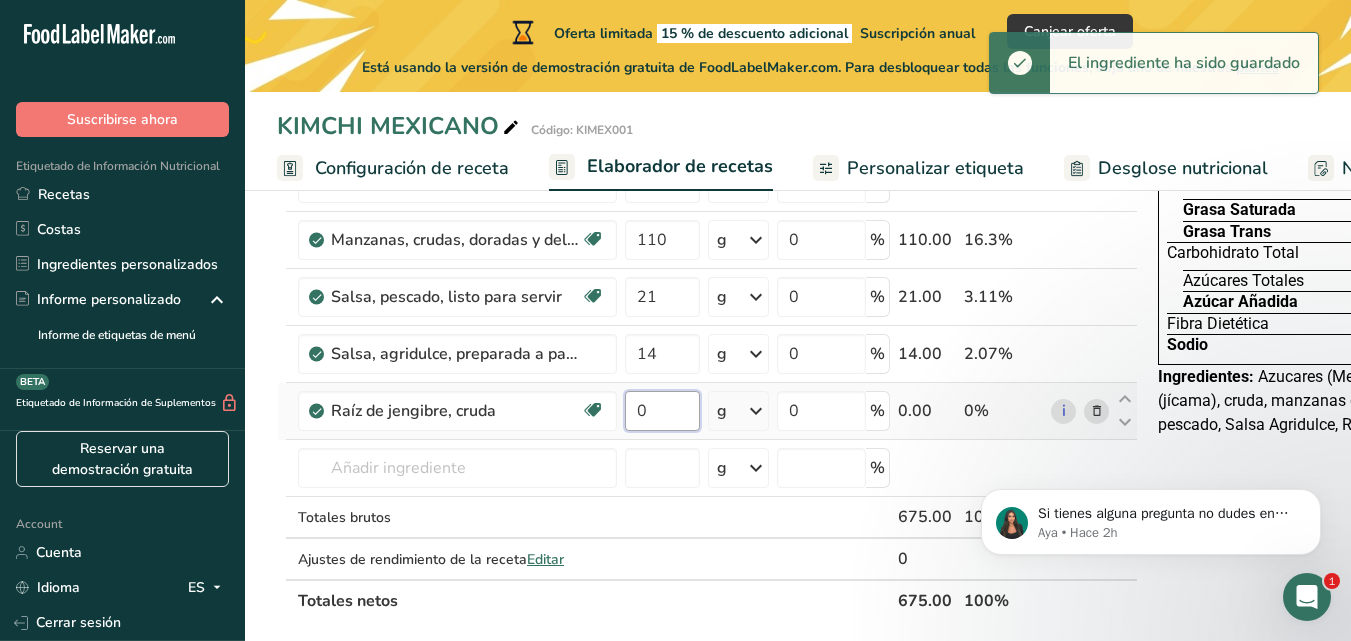 click on "0" at bounding box center (662, 411) 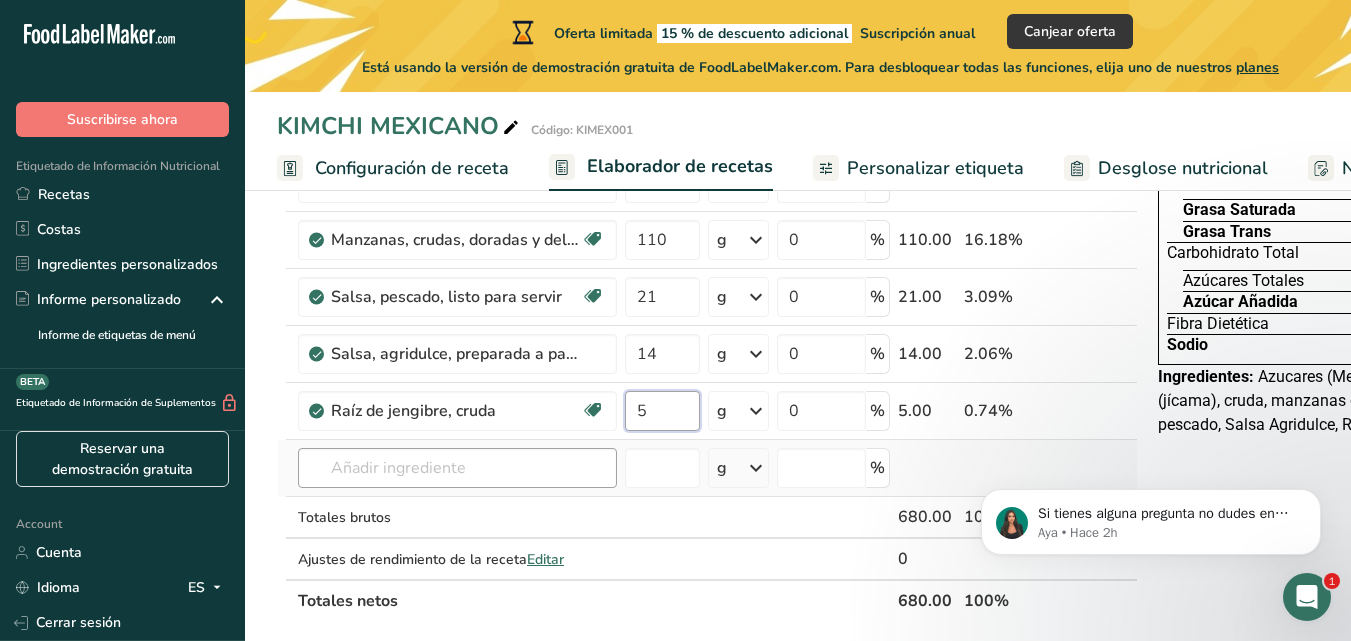 type on "5" 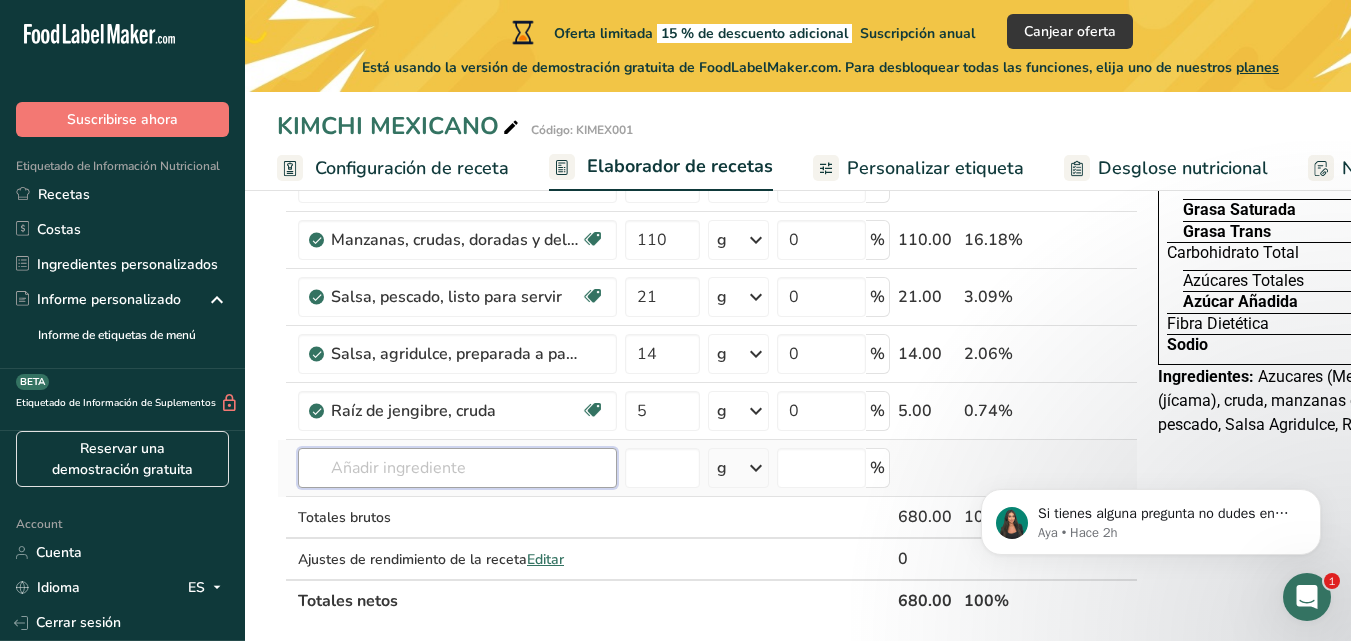 click on "Ingrediente *
Cantidad *
Unidad *
Desperdicio *   .a-a{fill:#347362;}.b-a{fill:#fff;}          Gramos
Porcentaje
Melones, melaza, crudos
Libre de lácteos
Libre de gluten
Vegano
Vegetariano
Libre de soja
390
g
Porciones
1 cup, diced (approx 20 pieces per cup)
1 cup, balls
1 melon (5-1/4" dia)
Ver más
Unidades de peso
g
kg
mg
Ver más
Unidades de volumen
litro
Las unidades de volumen requieren una conversión de densidad. Si conoce la densidad de su ingrediente, introdúzcala a continuación. De lo contrario, haga clic en "RIA", nuestra asistente regulatoria de IA, quien podrá ayudarle." at bounding box center (707, 338) 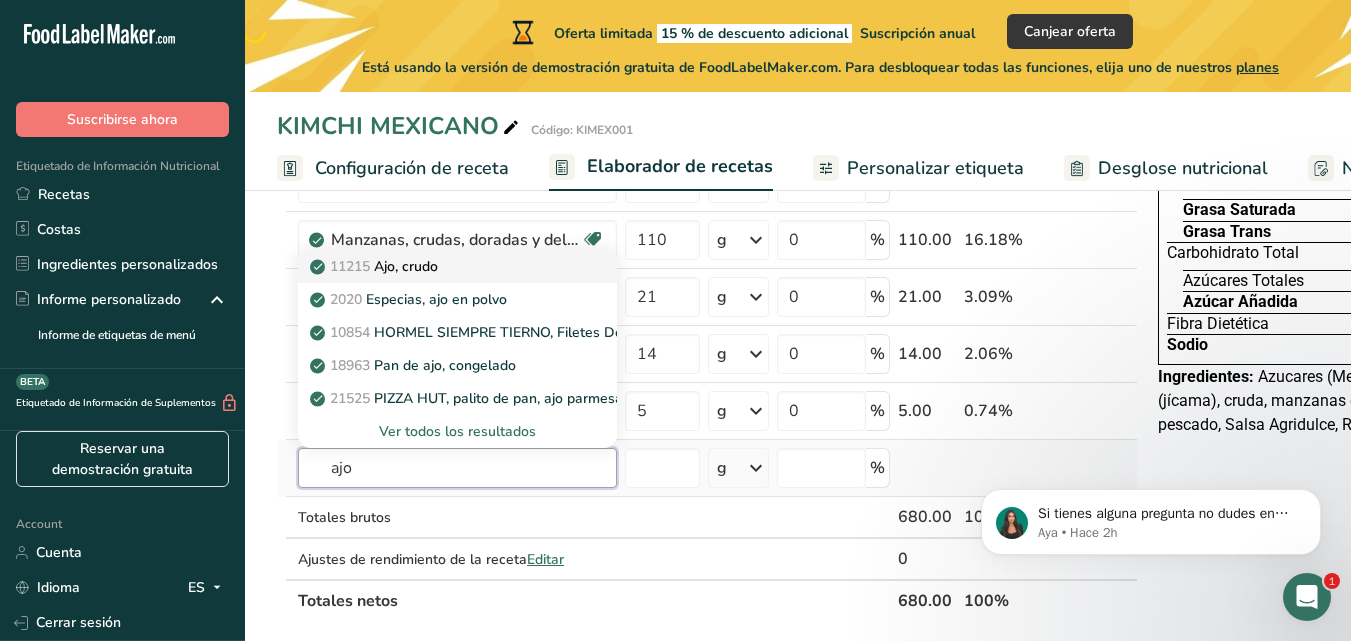 type on "ajo" 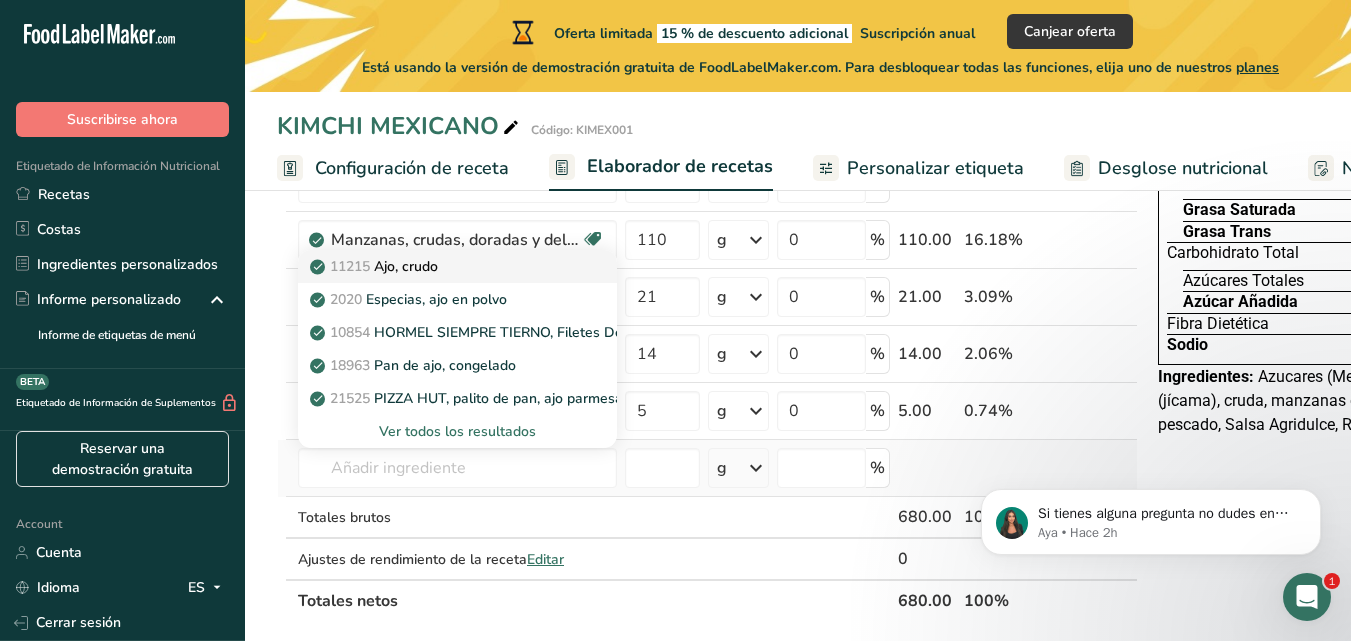 click on "11215
Ajo, crudo" at bounding box center [441, 266] 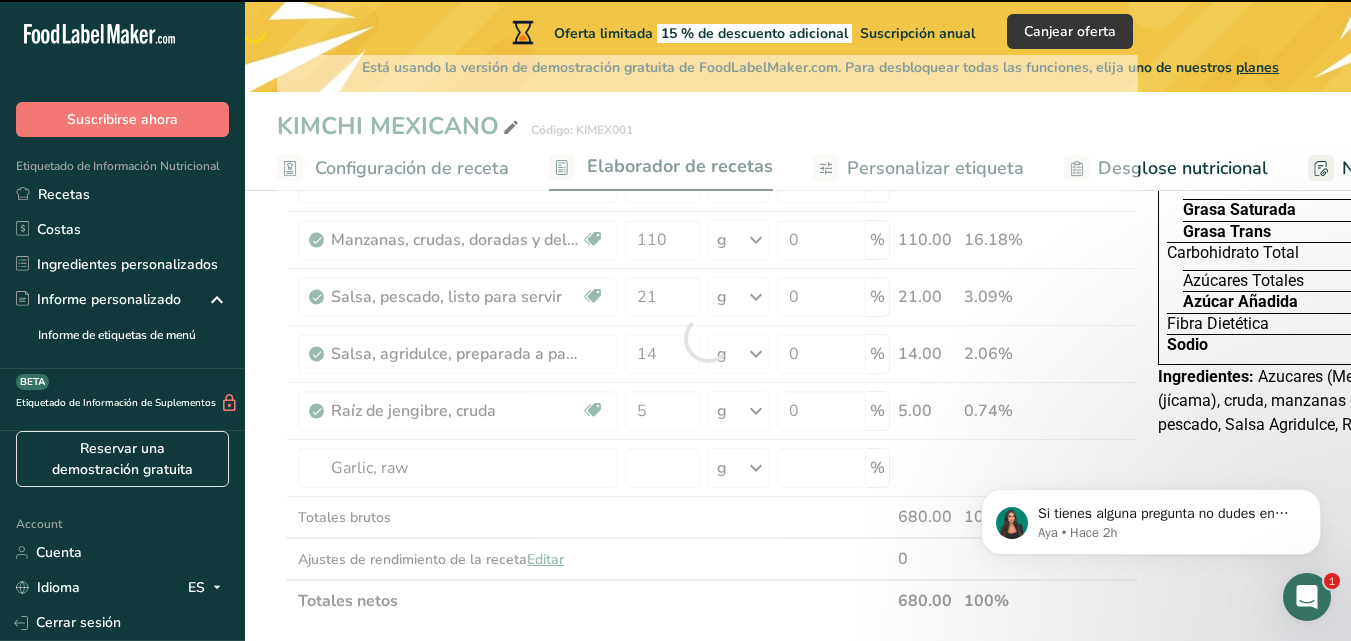 type on "0" 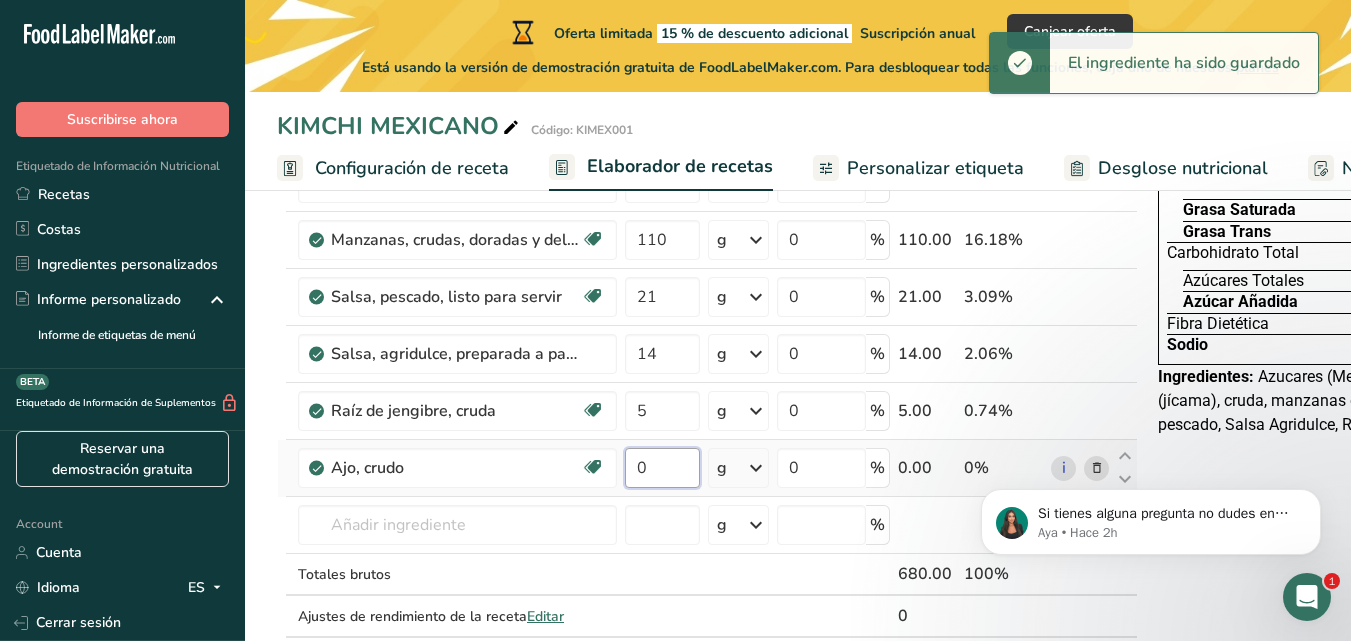 click on "0" at bounding box center [662, 468] 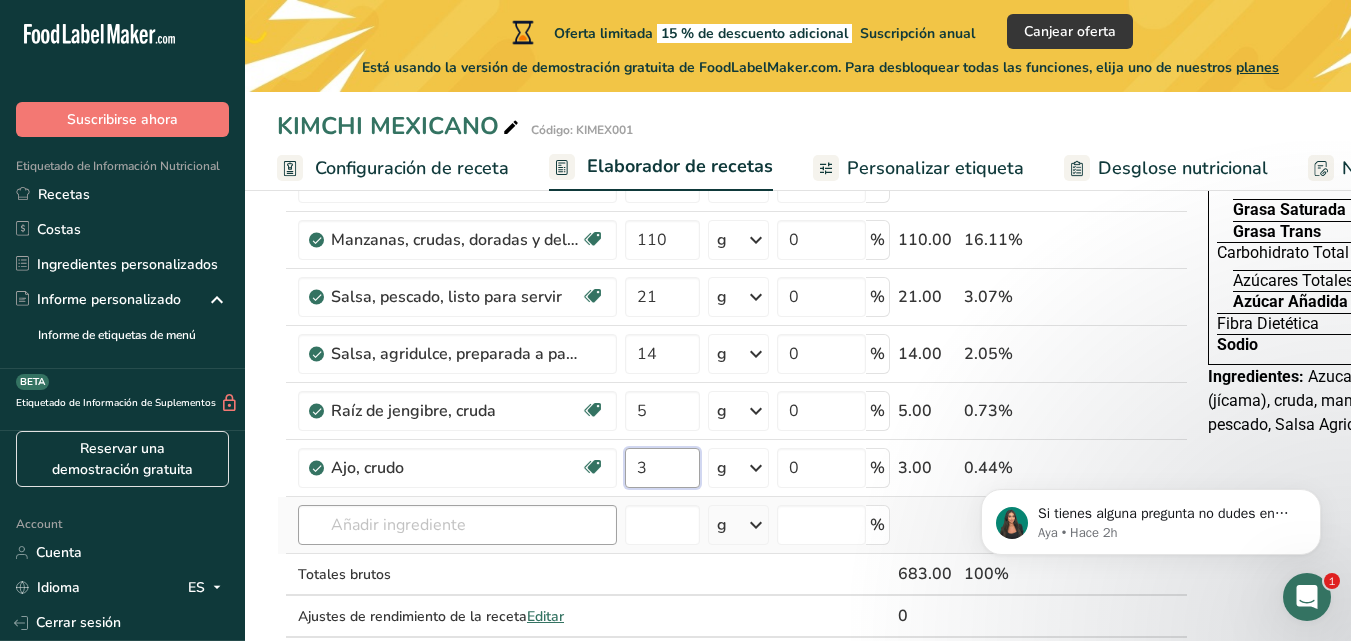 type on "3" 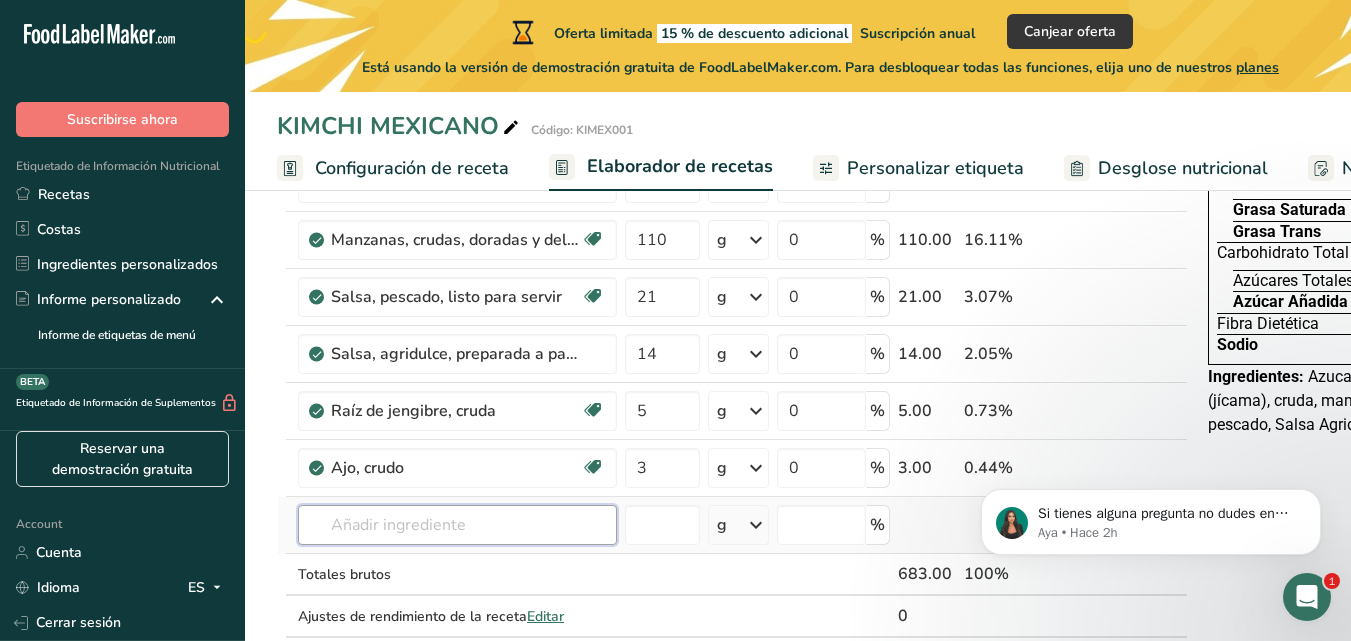 click on "Ingrediente *
Cantidad *
Unidad *
Desperdicio *   .a-a{fill:#347362;}.b-a{fill:#fff;}          Gramos
Porcentaje
Melones, melaza, crudos
Libre de lácteos
Libre de gluten
Vegano
Vegetariano
Libre de soja
390
g
Porciones
1 cup, diced (approx 20 pieces per cup)
1 cup, balls
1 melon (5-1/4" dia)
Ver más
Unidades de peso
g
kg
mg
Ver más
Unidades de volumen
litro
Las unidades de volumen requieren una conversión de densidad. Si conoce la densidad de su ingrediente, introdúzcala a continuación. De lo contrario, haga clic en "RIA", nuestra asistente regulatoria de IA, quien podrá ayudarle." at bounding box center (732, 367) 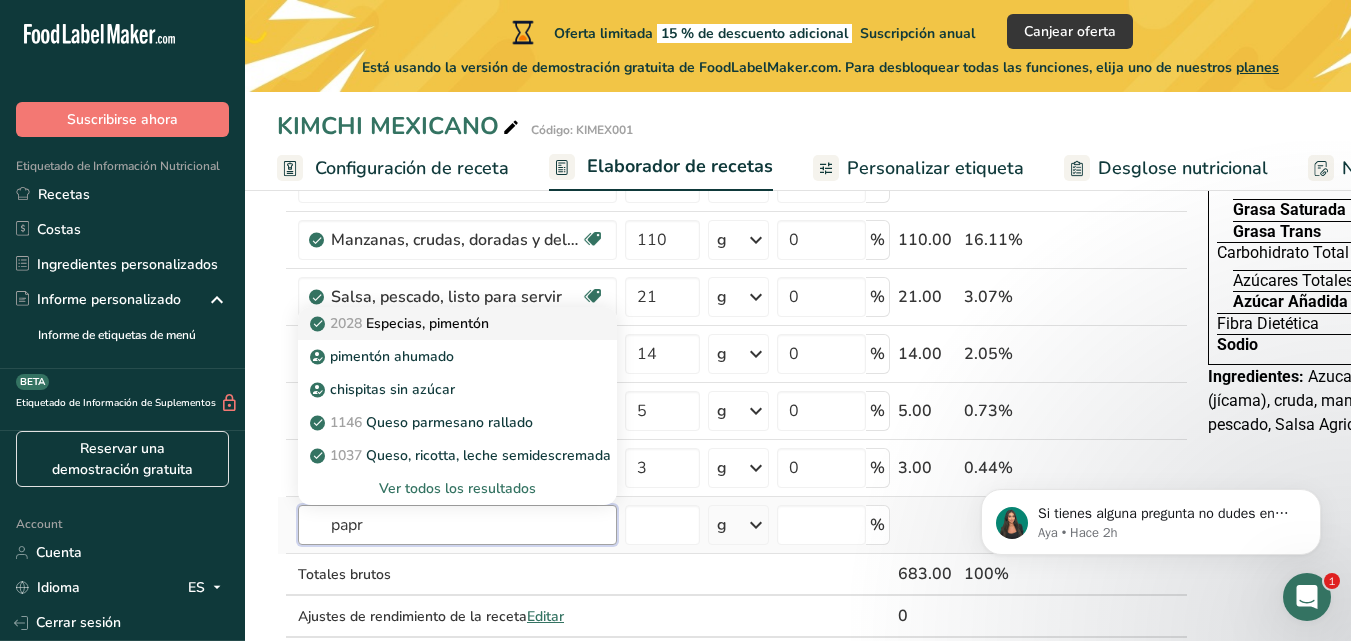 type on "papr" 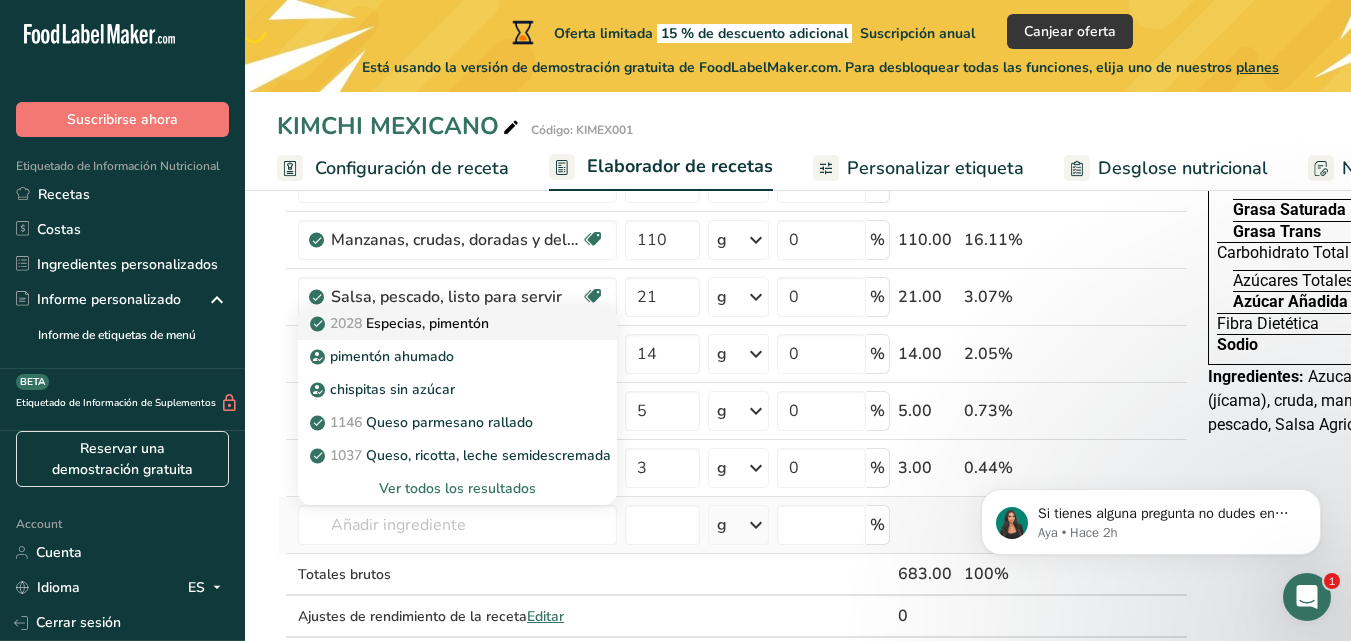 click on "2028
Especias, pimentón" at bounding box center [401, 323] 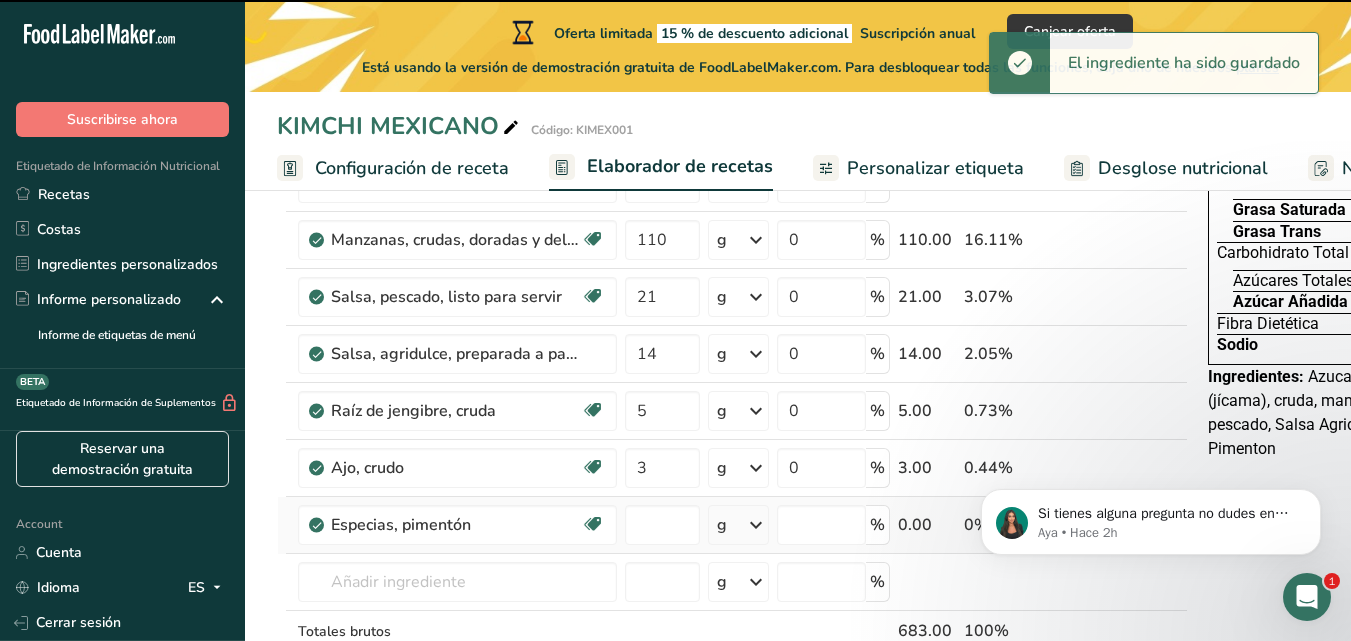 type on "0" 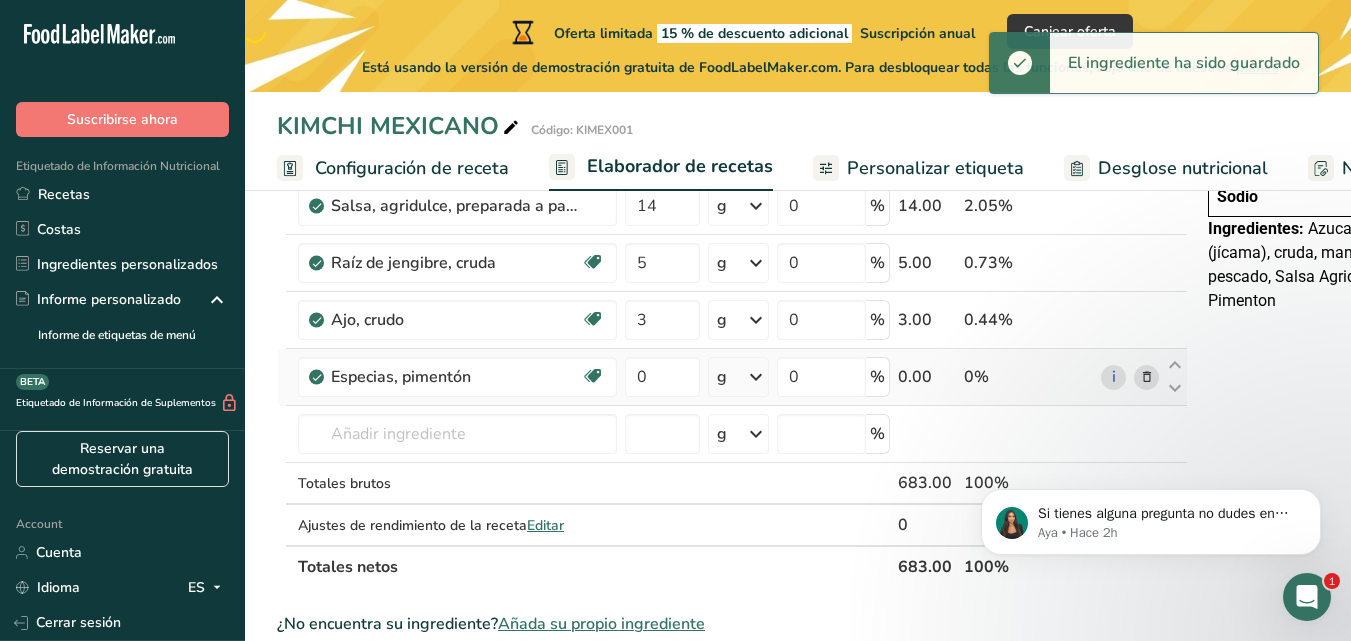 scroll, scrollTop: 407, scrollLeft: 0, axis: vertical 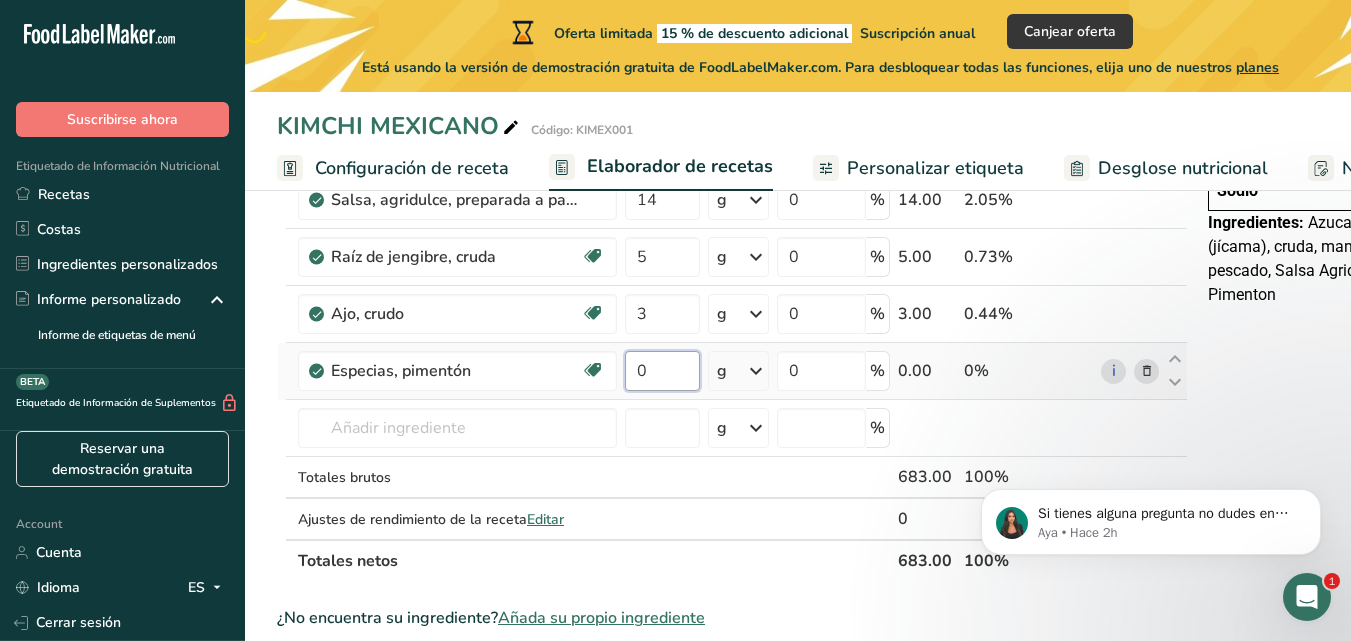 click on "0" at bounding box center [662, 371] 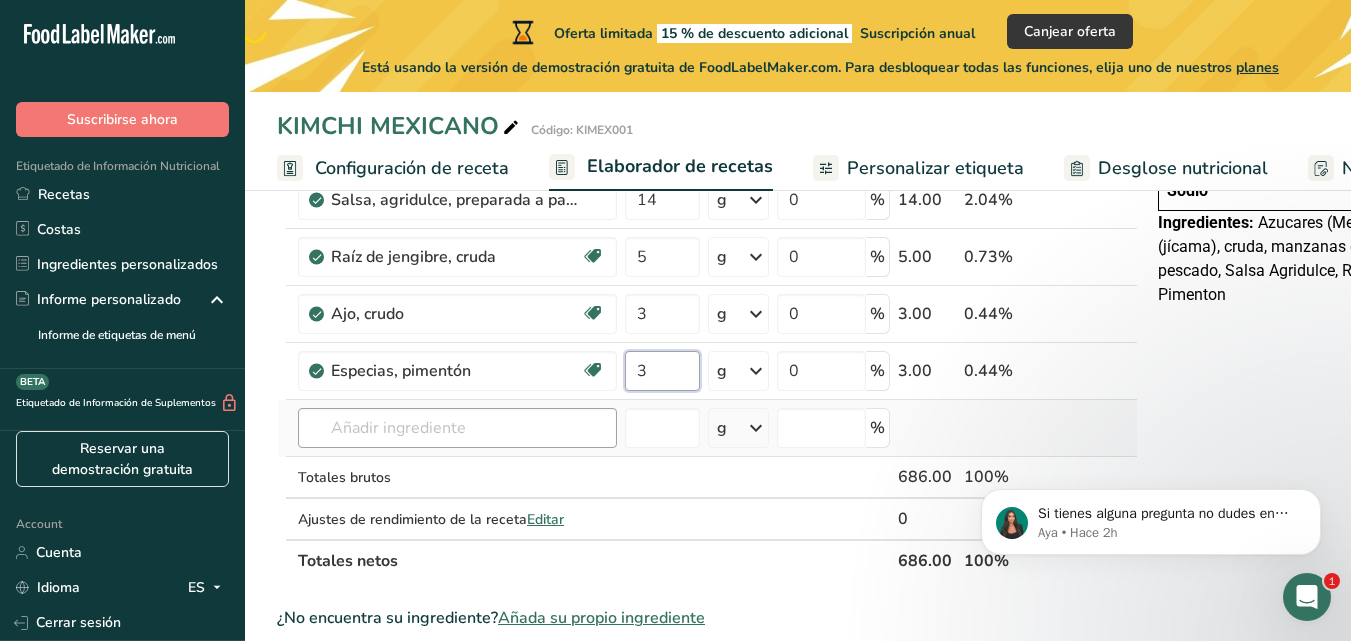 type on "3" 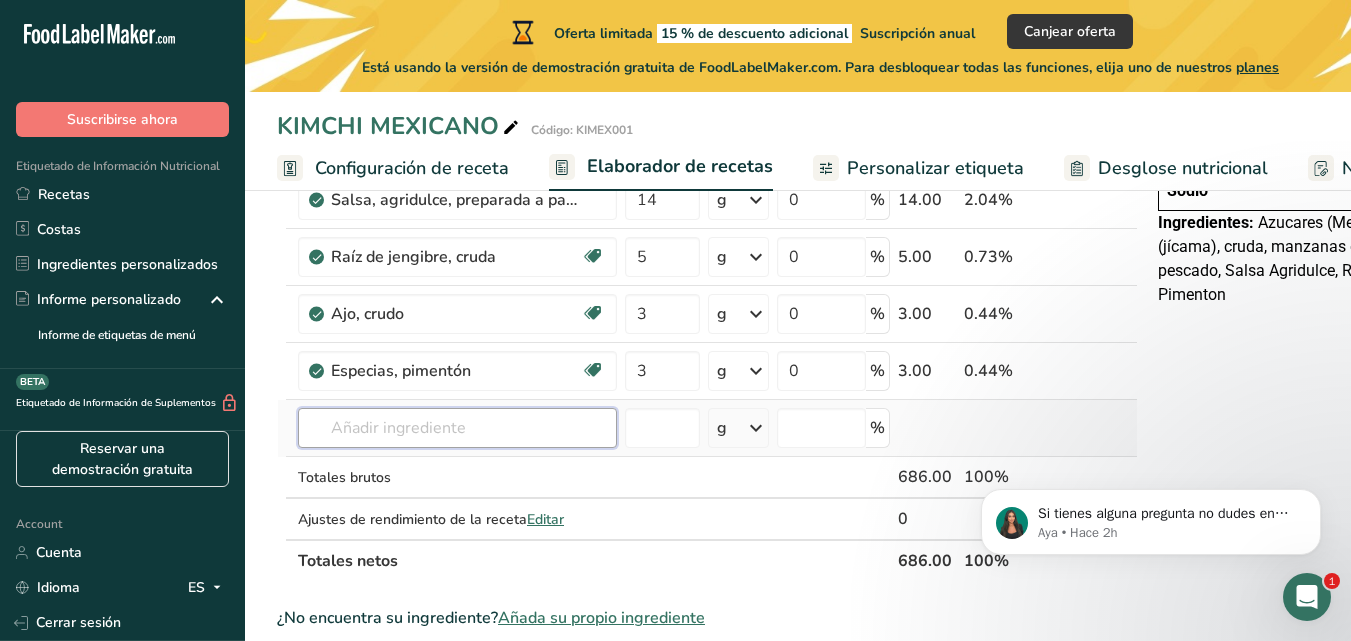 click on "Ingrediente *
Cantidad *
Unidad *
Desperdicio *   .a-a{fill:#347362;}.b-a{fill:#fff;}          Gramos
Porcentaje
Melones, melaza, crudos
Libre de lácteos
Libre de gluten
Vegano
Vegetariano
Libre de soja
390
g
Porciones
1 cup, diced (approx 20 pieces per cup)
1 cup, balls
1 melon (5-1/4" dia)
Ver más
Unidades de peso
g
kg
mg
Ver más
Unidades de volumen
litro
Las unidades de volumen requieren una conversión de densidad. Si conoce la densidad de su ingrediente, introdúzcala a continuación. De lo contrario, haga clic en "RIA", nuestra asistente regulatoria de IA, quien podrá ayudarle." at bounding box center (707, 241) 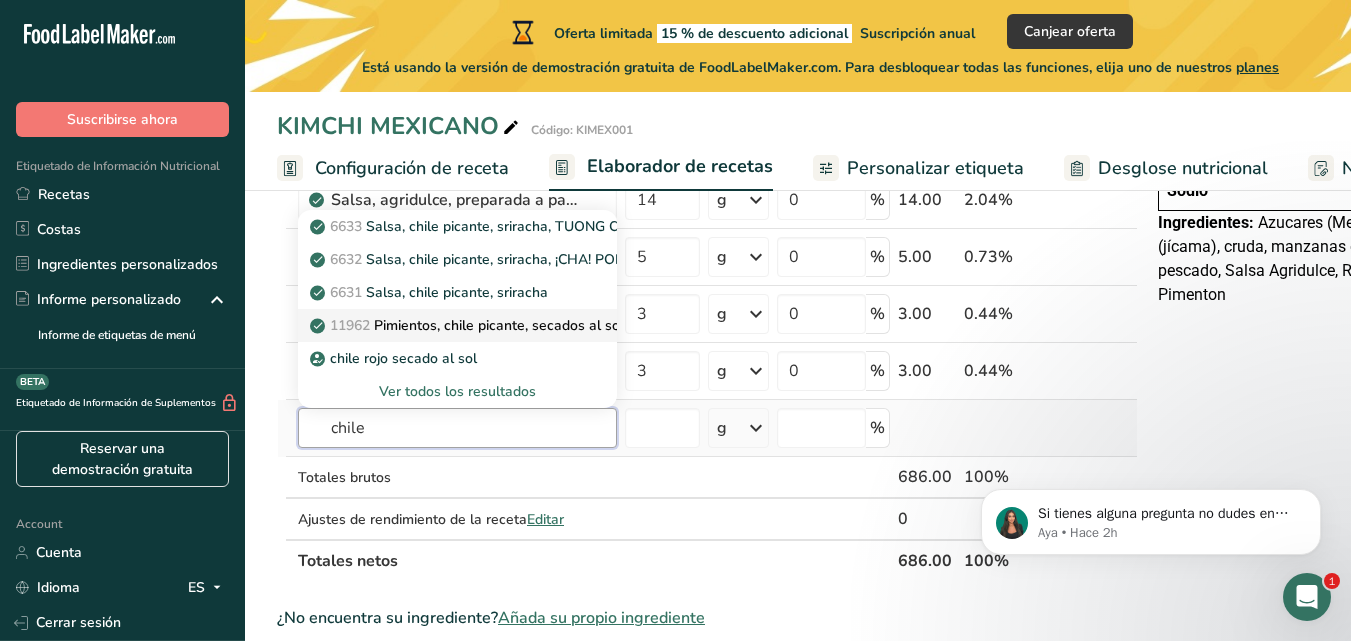 type on "chile" 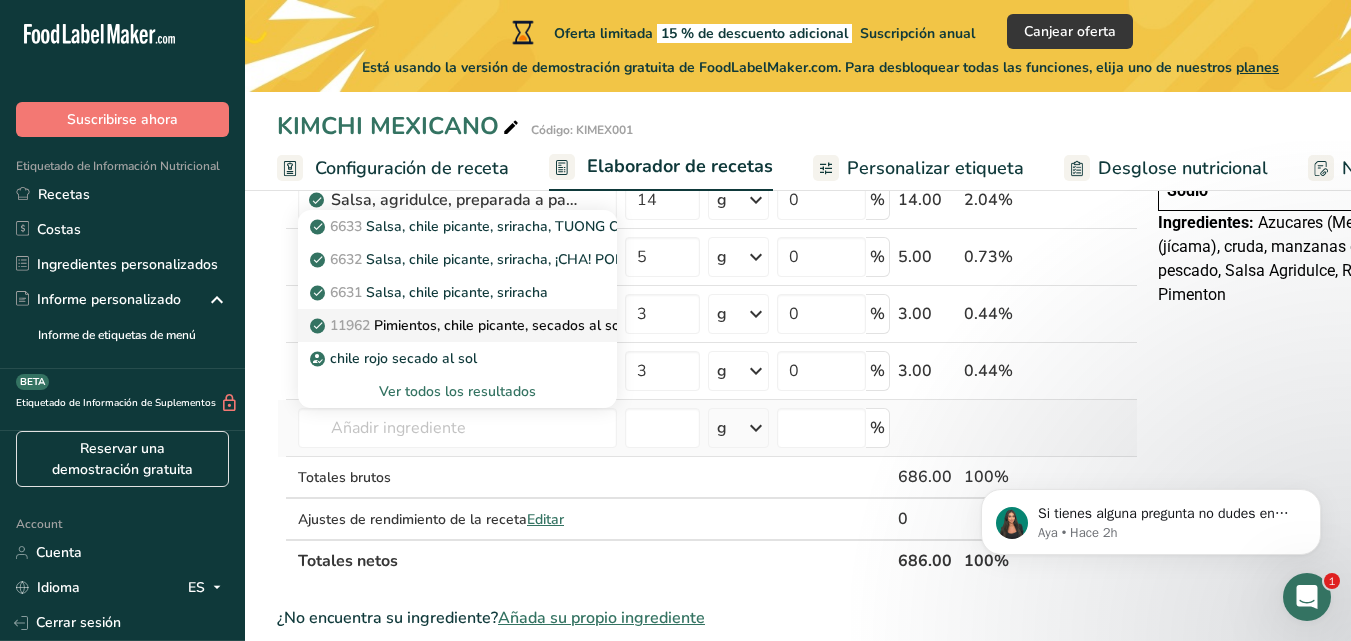click on "[NUMBER]
Pimientos, chile picante, secados al sol" at bounding box center (469, 325) 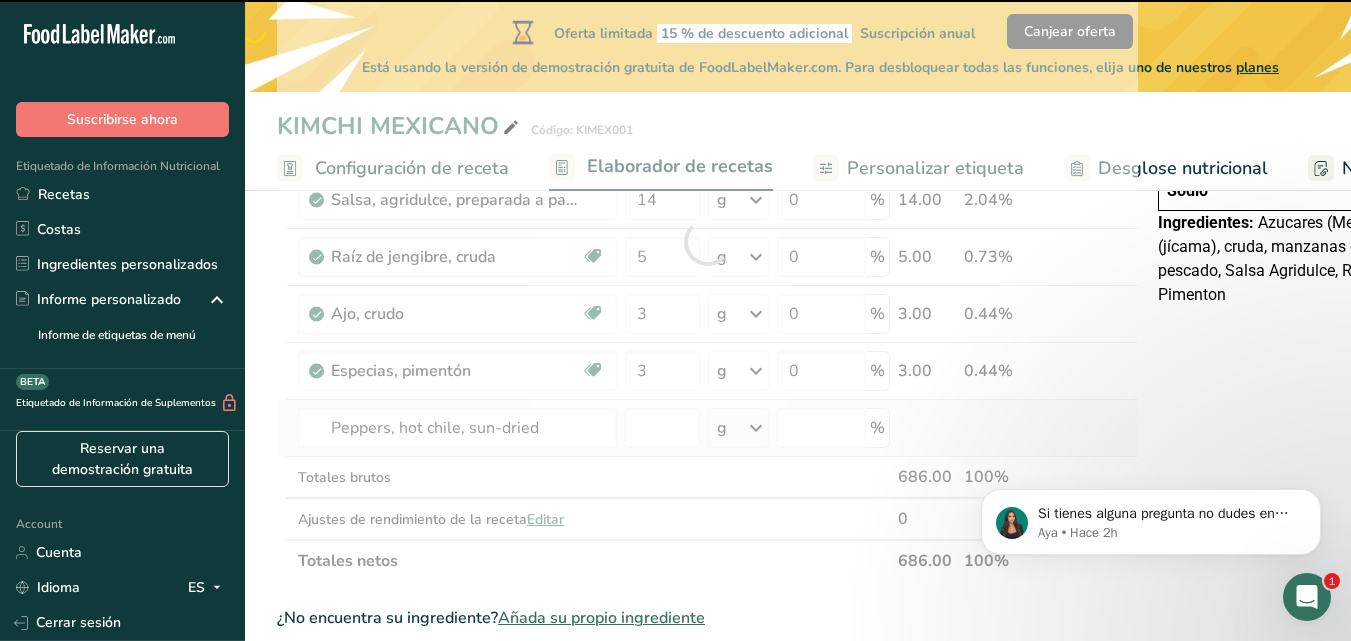 type on "0" 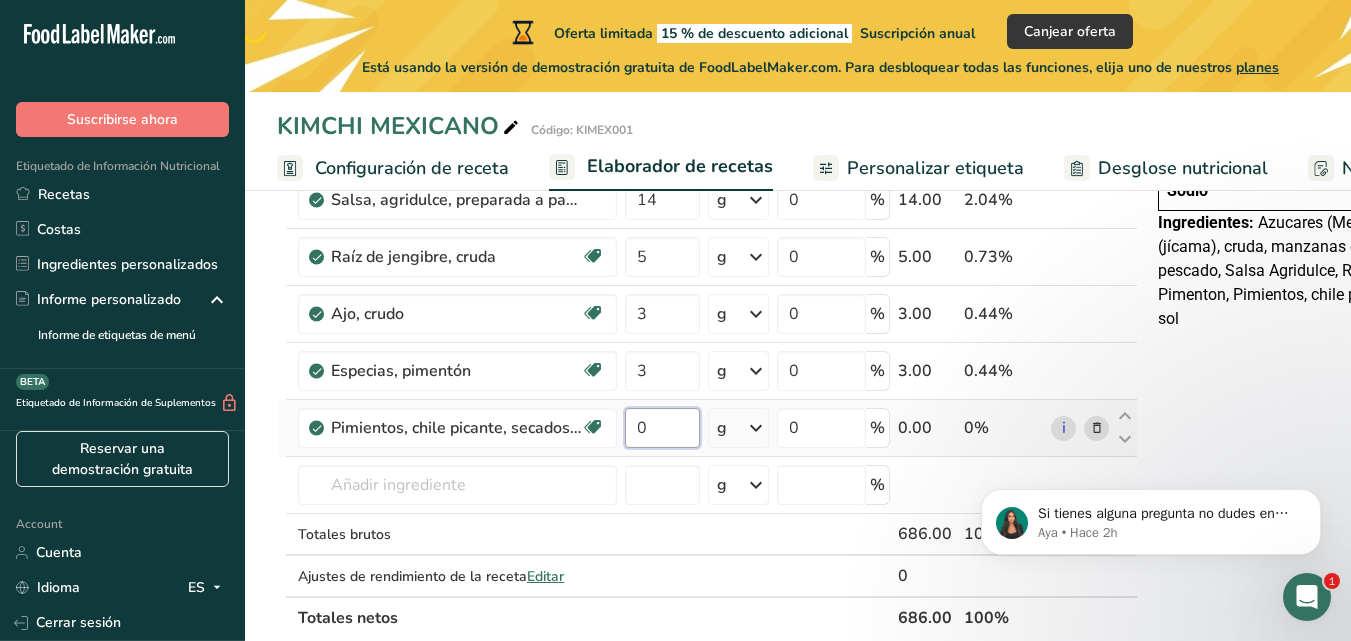 click on "0" at bounding box center [662, 428] 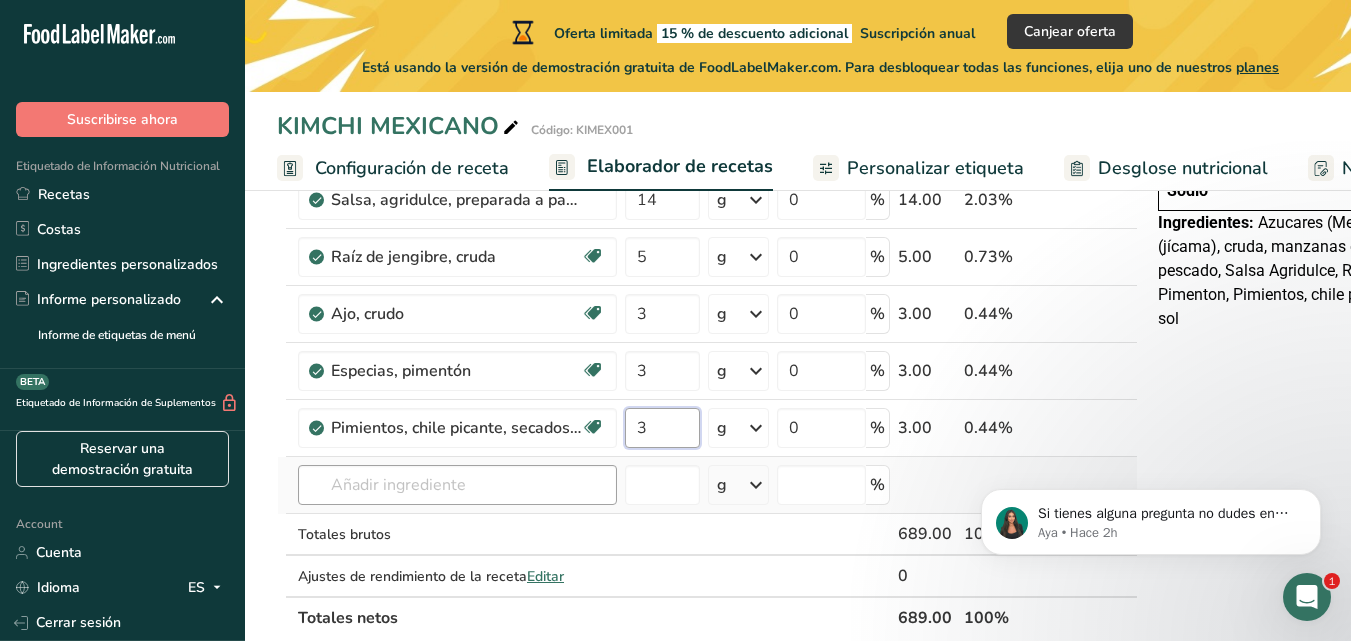 type on "3" 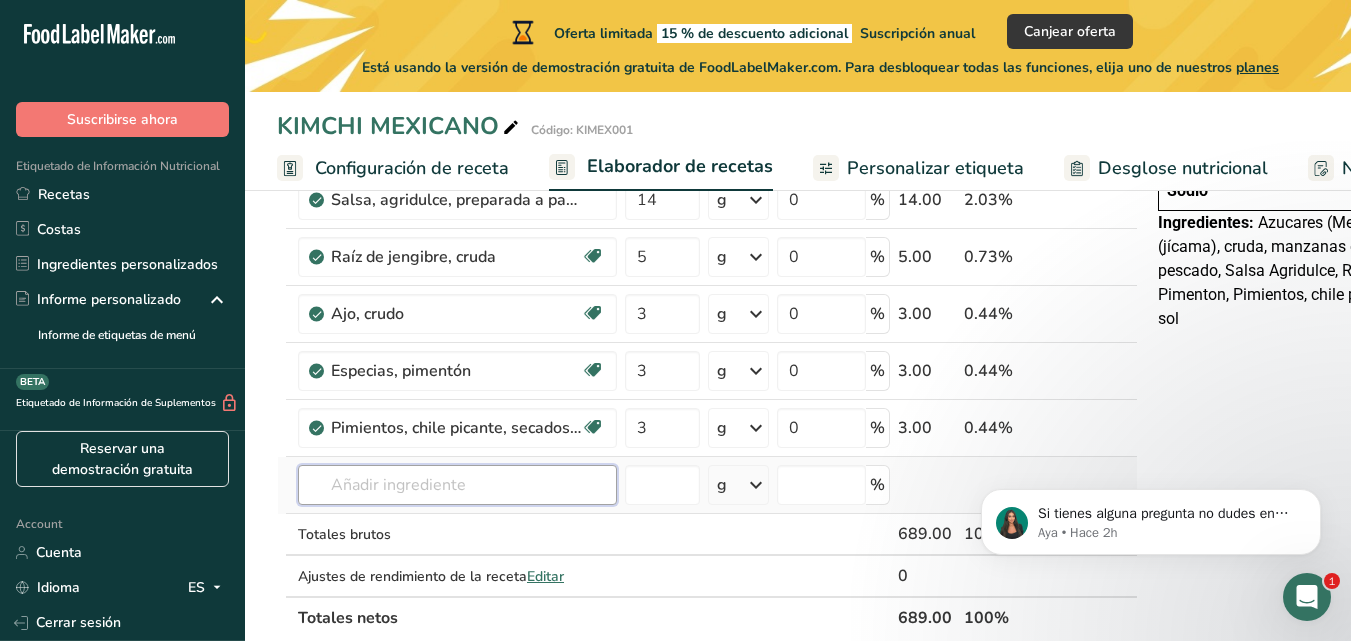click on "Ingrediente *
Cantidad *
Unidad *
Desperdicio *   .a-a{fill:#347362;}.b-a{fill:#fff;}          Gramos
Porcentaje
Melones, melaza, crudos
Libre de lácteos
Libre de gluten
Vegano
Vegetariano
Libre de soja
390
g
Porciones
1 cup, diced (approx 20 pieces per cup)
1 cup, balls
1 melon (5-1/4" dia)
Ver más
Unidades de peso
g
kg
mg
Ver más
Unidades de volumen
litro
Las unidades de volumen requieren una conversión de densidad. Si conoce la densidad de su ingrediente, introdúzcala a continuación. De lo contrario, haga clic en "RIA", nuestra asistente regulatoria de IA, quien podrá ayudarle." at bounding box center [707, 270] 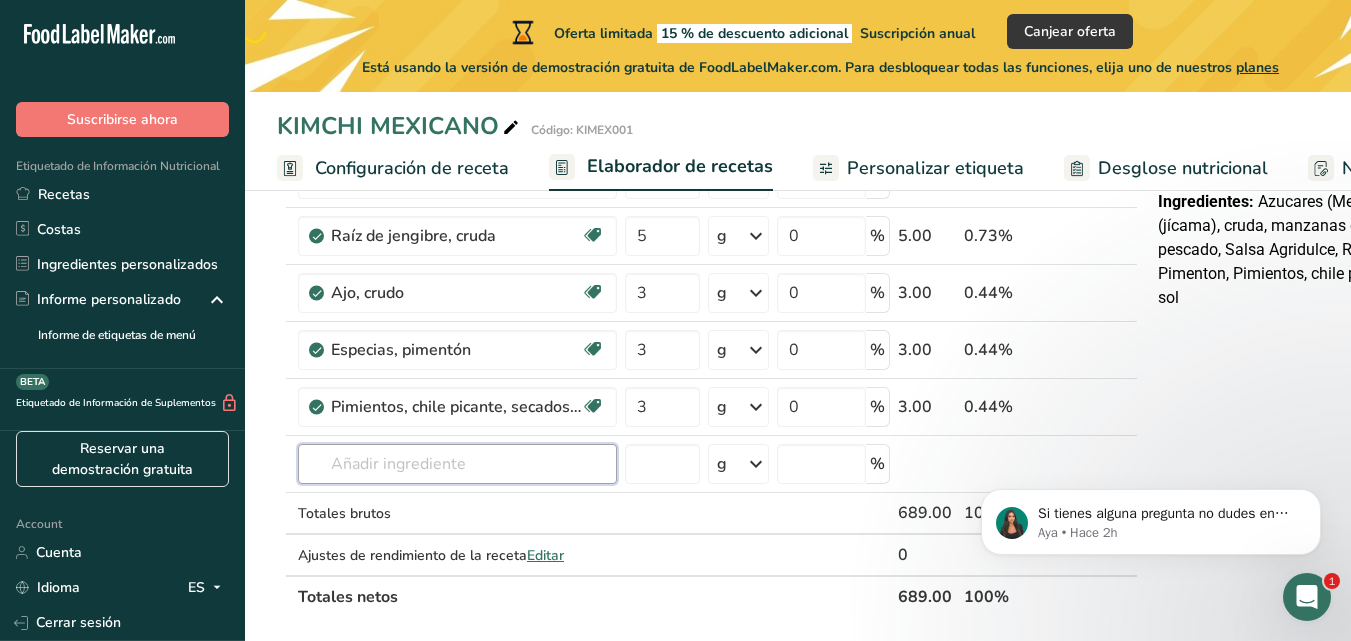 scroll, scrollTop: 422, scrollLeft: 0, axis: vertical 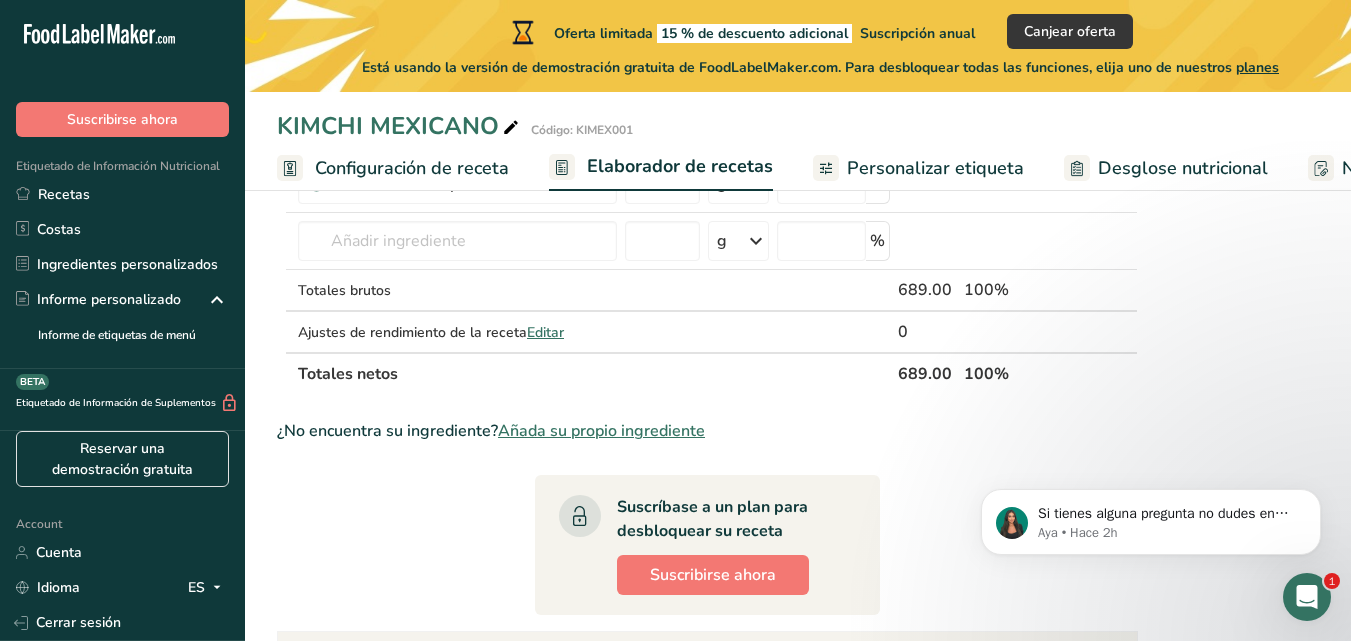 click on "Declaración Nutrimental
Tamaño de la porción
500g
Aproximadamente 1 Porción Por Envase
Contenido energético   por envase
Por 100 g
Contenido energético
Proteínas
1 g
Grasa Total
Grasa Saturada
0 g
Grasa Trans
0 g
Carbohidrato Total
Azúcares Totales
7 g
Azúcar Añadida
0 g
Fibra Dietética
2 g
Sodio
260 mg
Ingredientes:" at bounding box center (1330, 352) 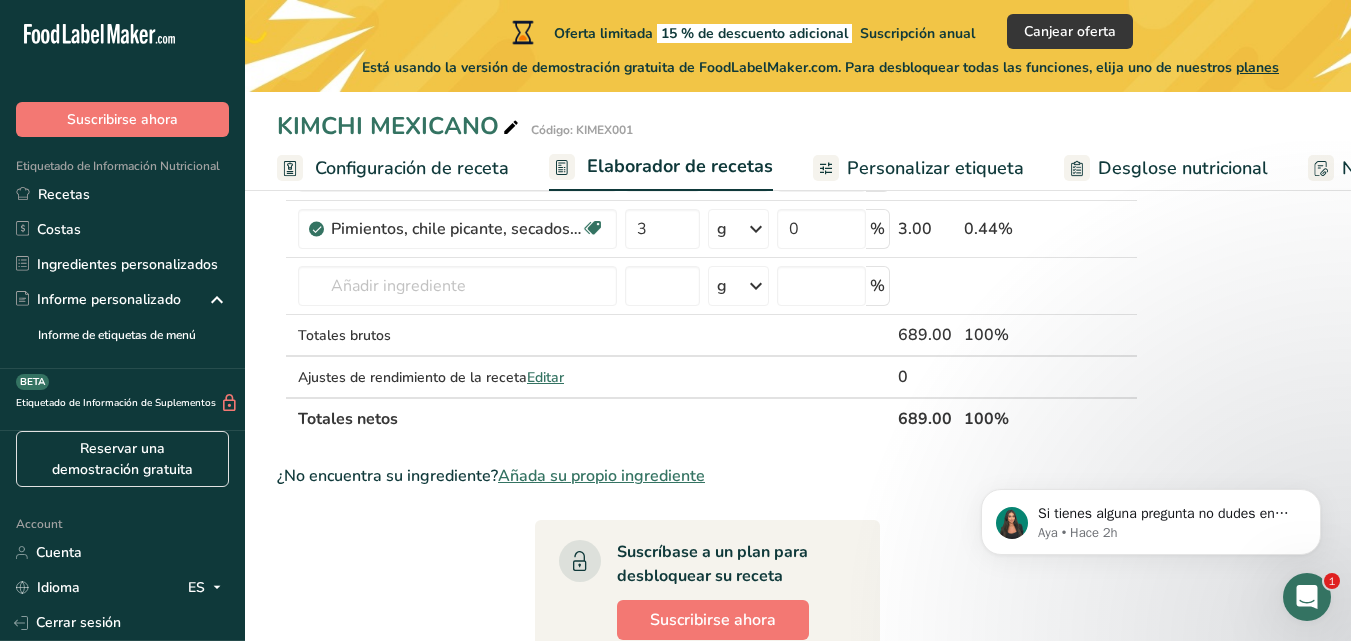 scroll, scrollTop: 594, scrollLeft: 0, axis: vertical 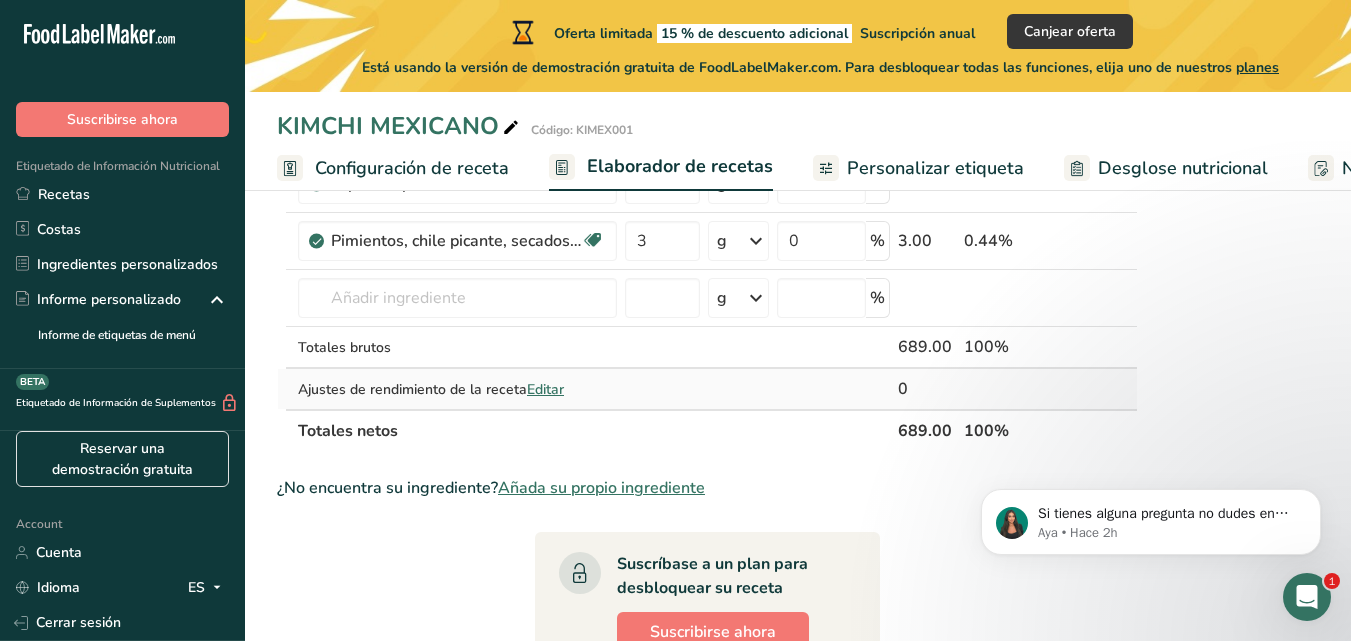 click on "Editar" at bounding box center (545, 389) 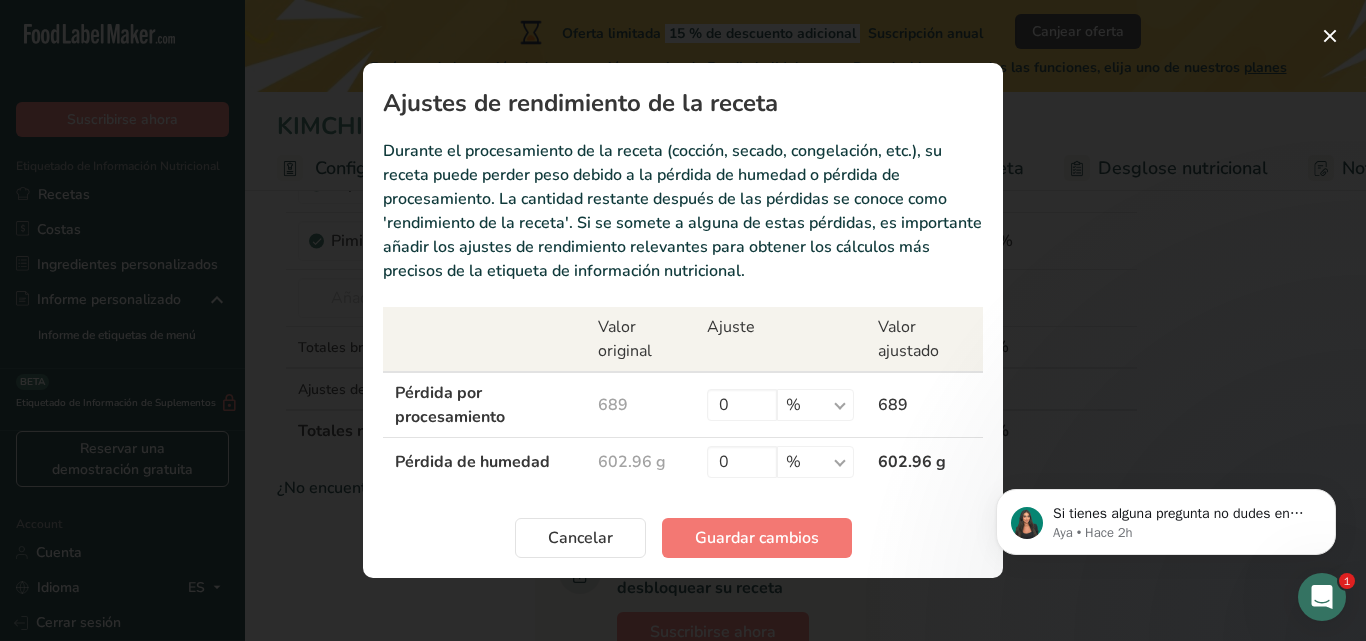 click on "689" at bounding box center (924, 405) 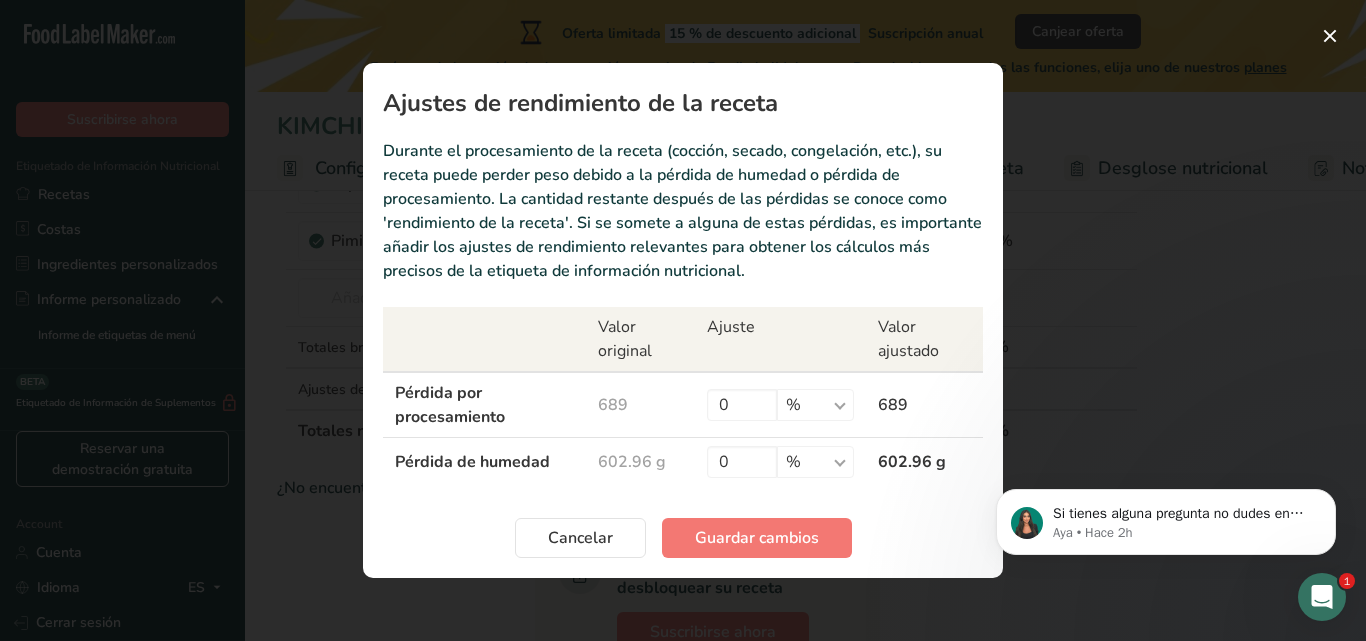 click on "602.96 g" at bounding box center (924, 462) 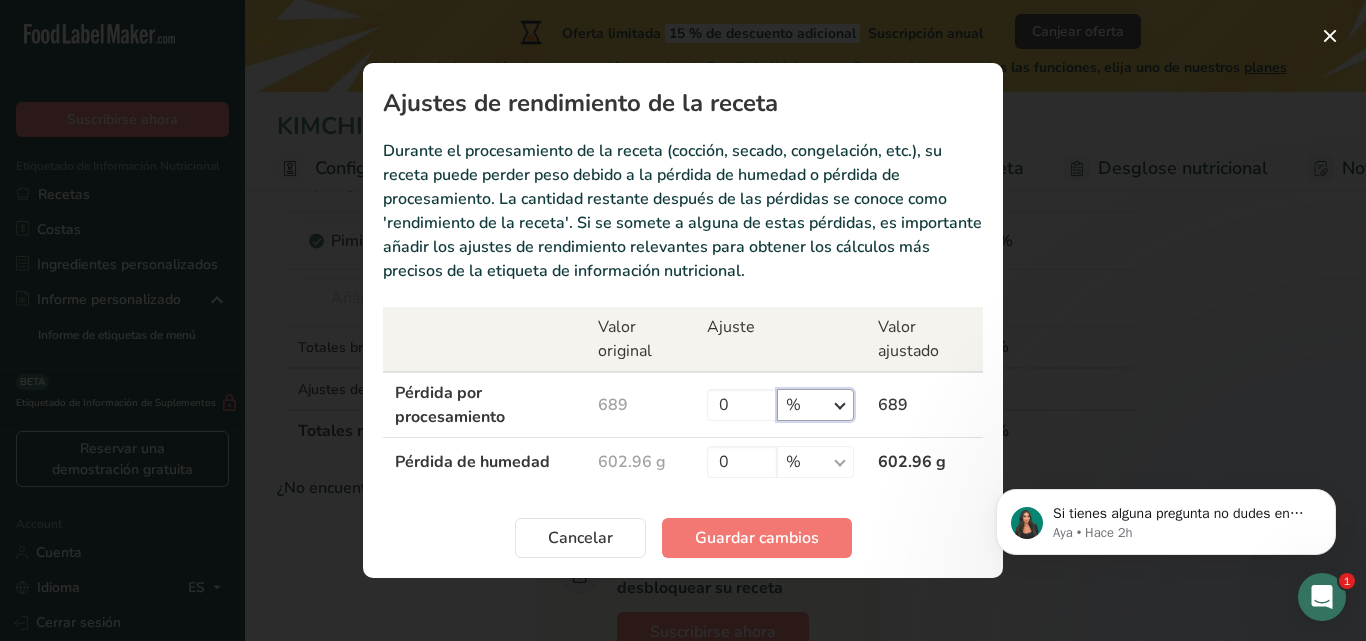 click on "%
g
kg
mg
mcg
libras
onza" at bounding box center [815, 405] 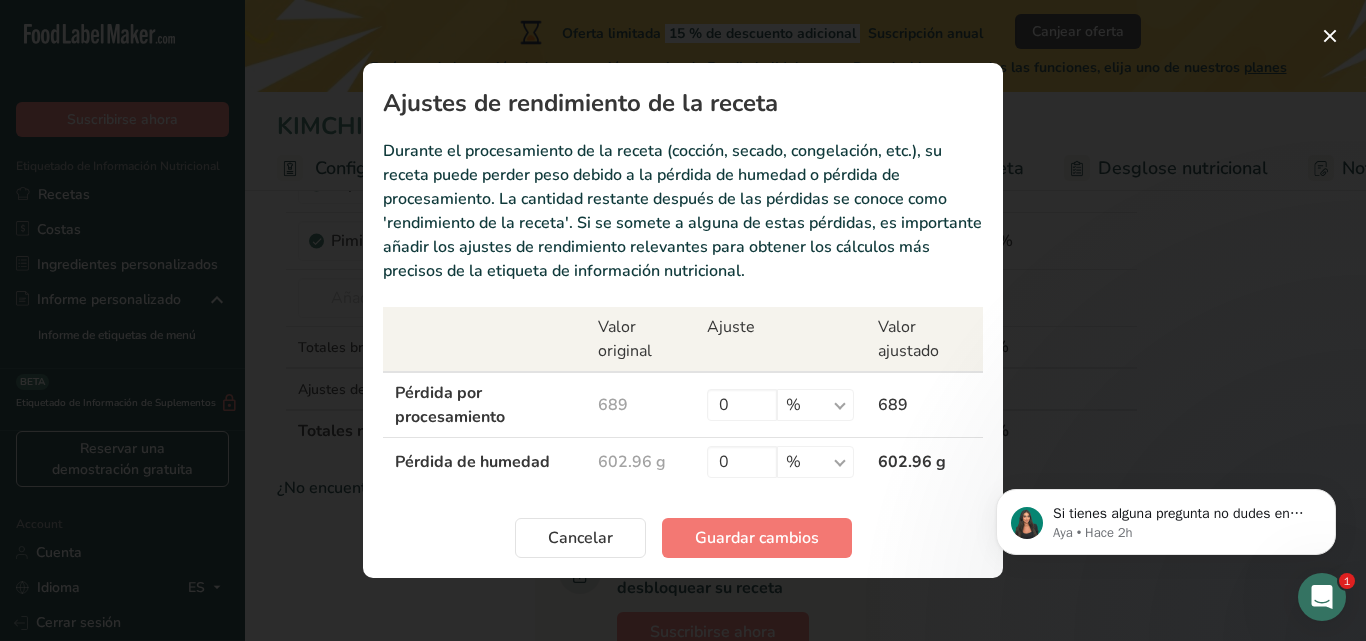click on "Valor ajustado" at bounding box center [924, 339] 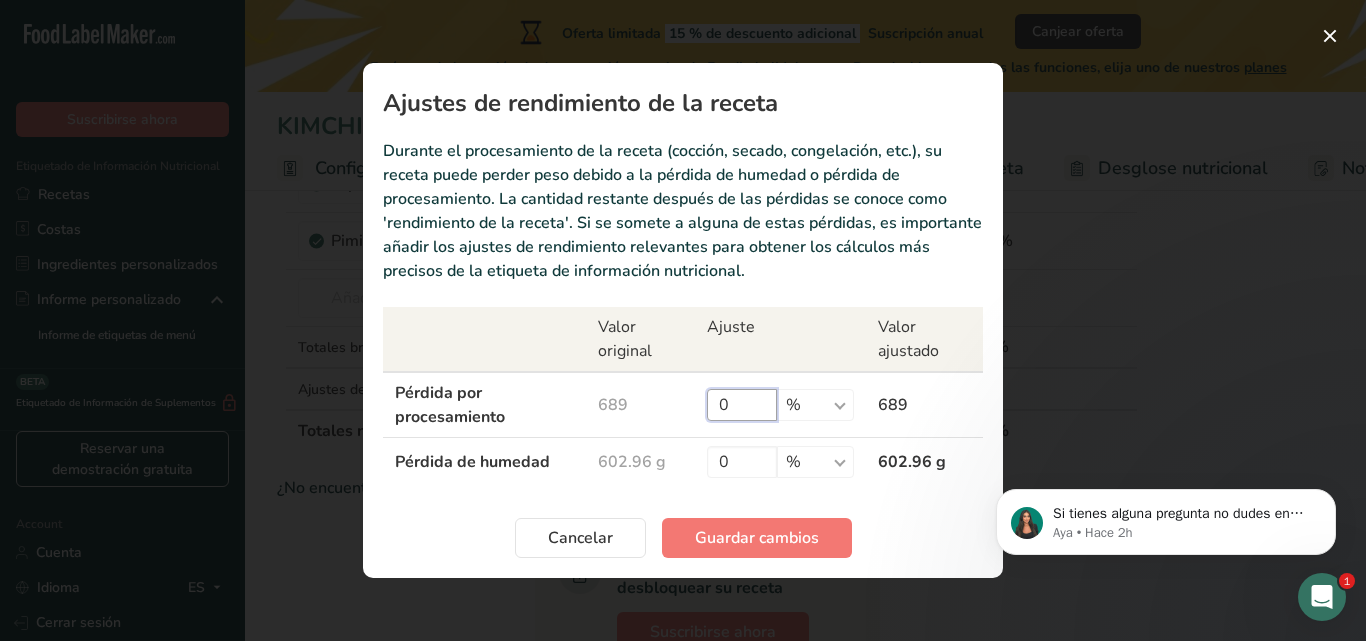 click on "0" at bounding box center (742, 405) 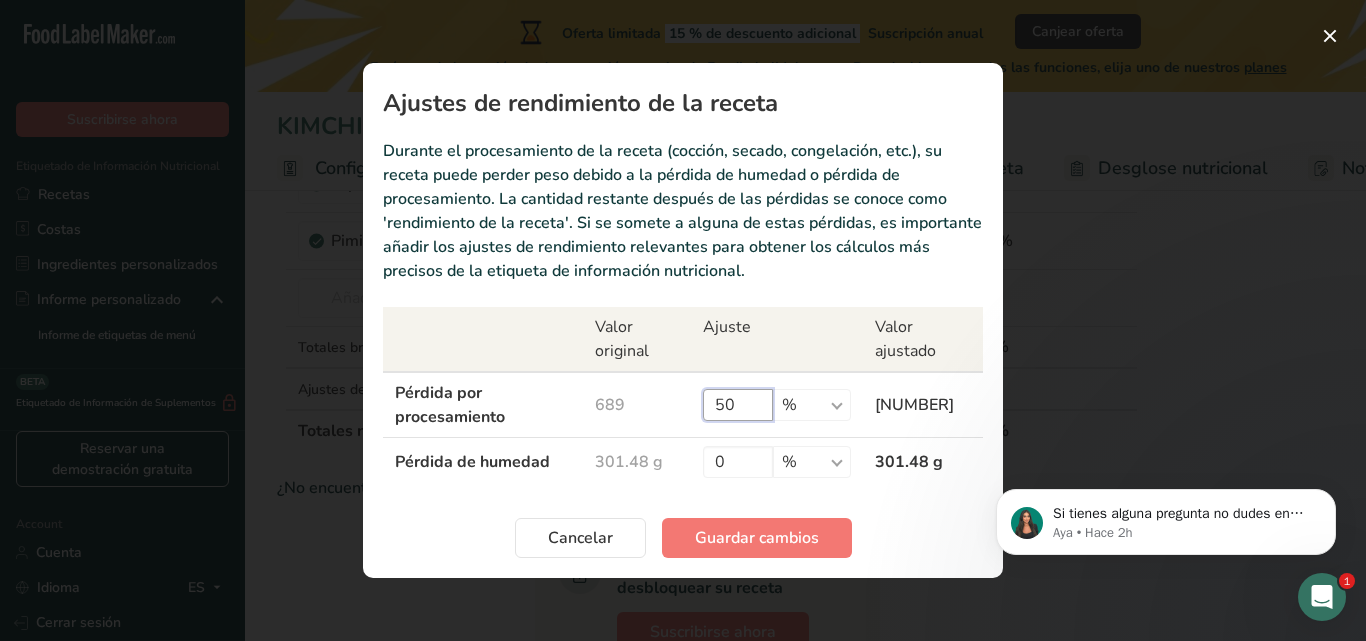 type on "5" 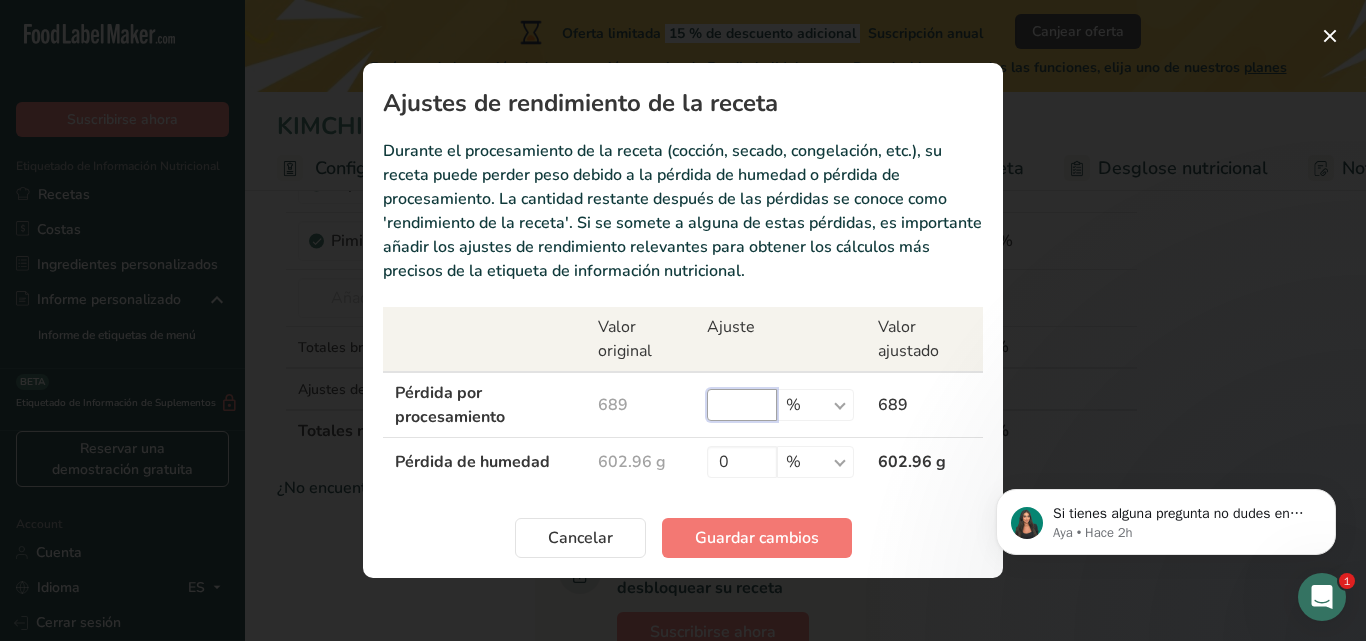 type 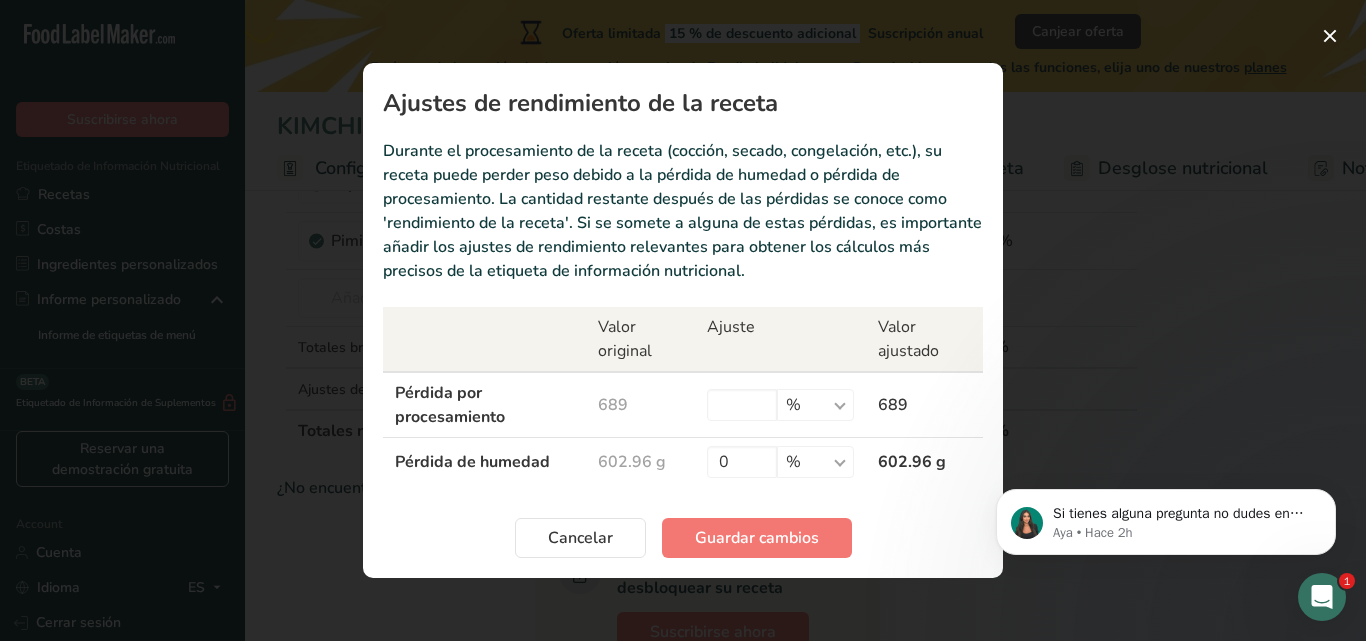 click on "Ajuste" at bounding box center (780, 339) 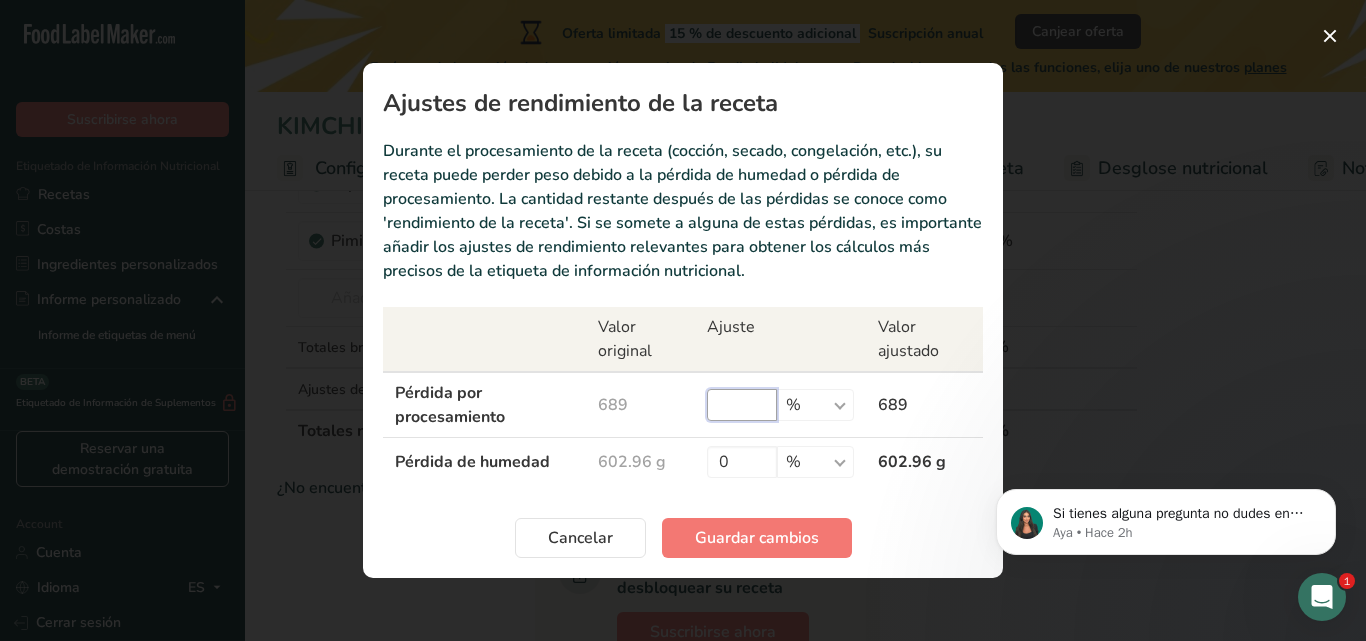 click at bounding box center [742, 405] 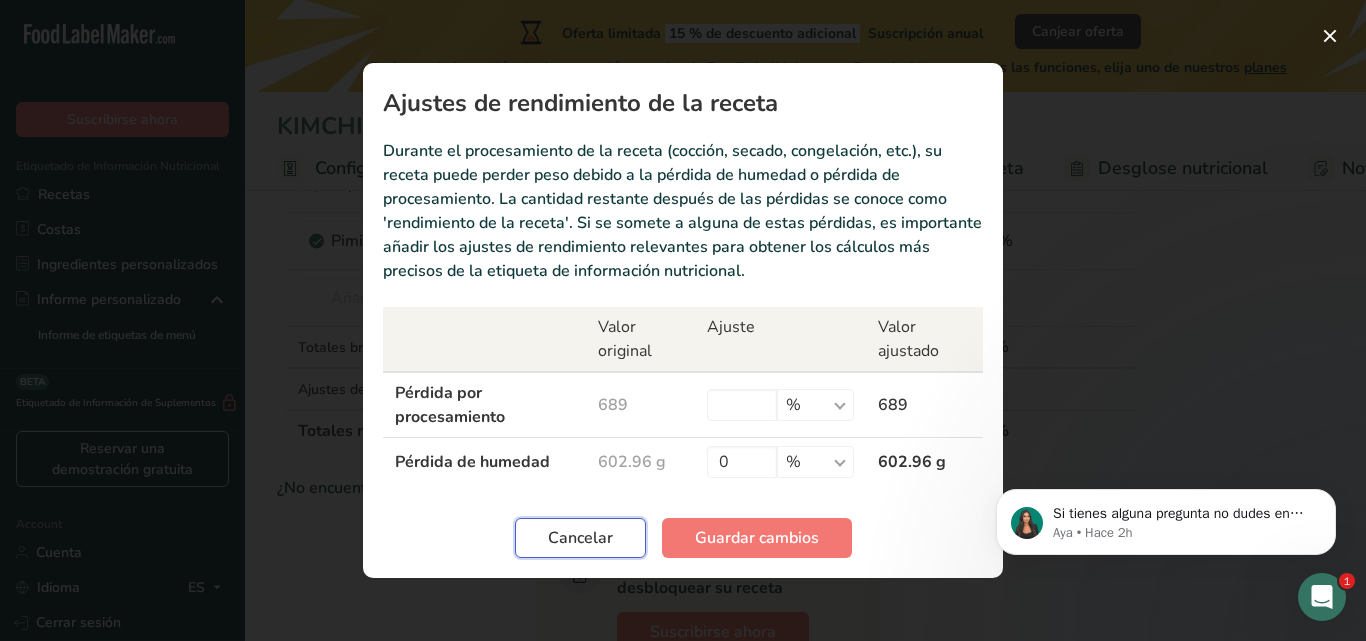click on "Cancelar" at bounding box center [580, 538] 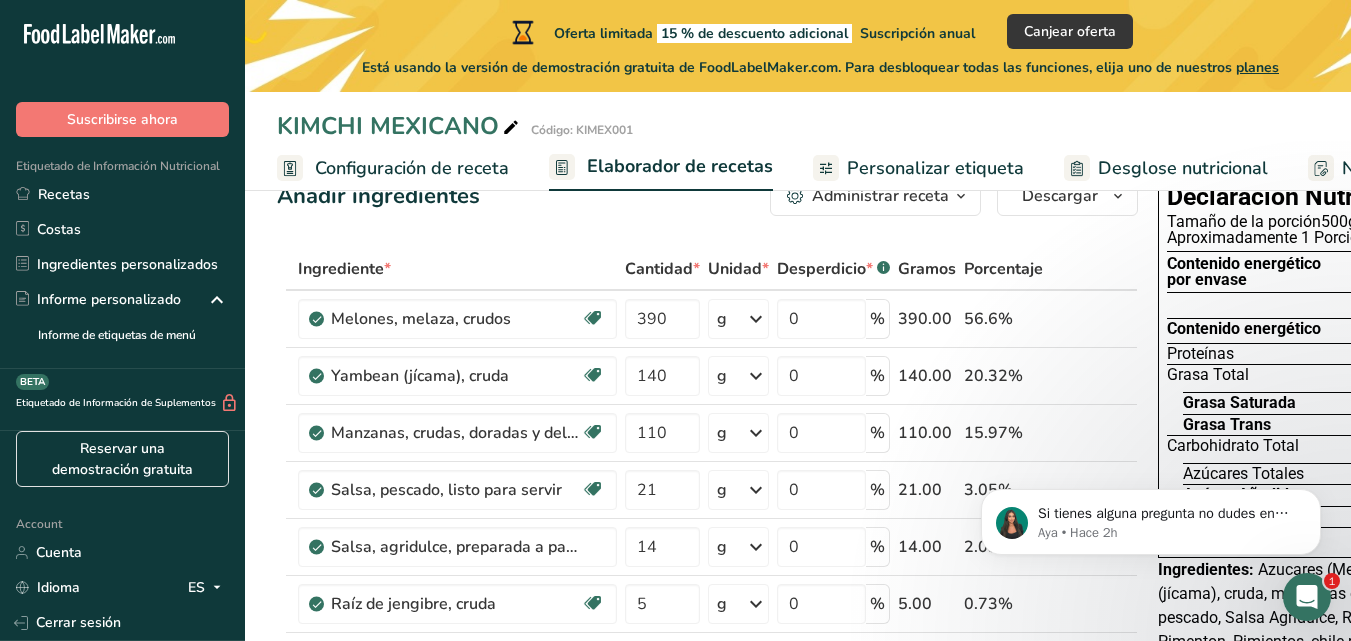scroll, scrollTop: 0, scrollLeft: 0, axis: both 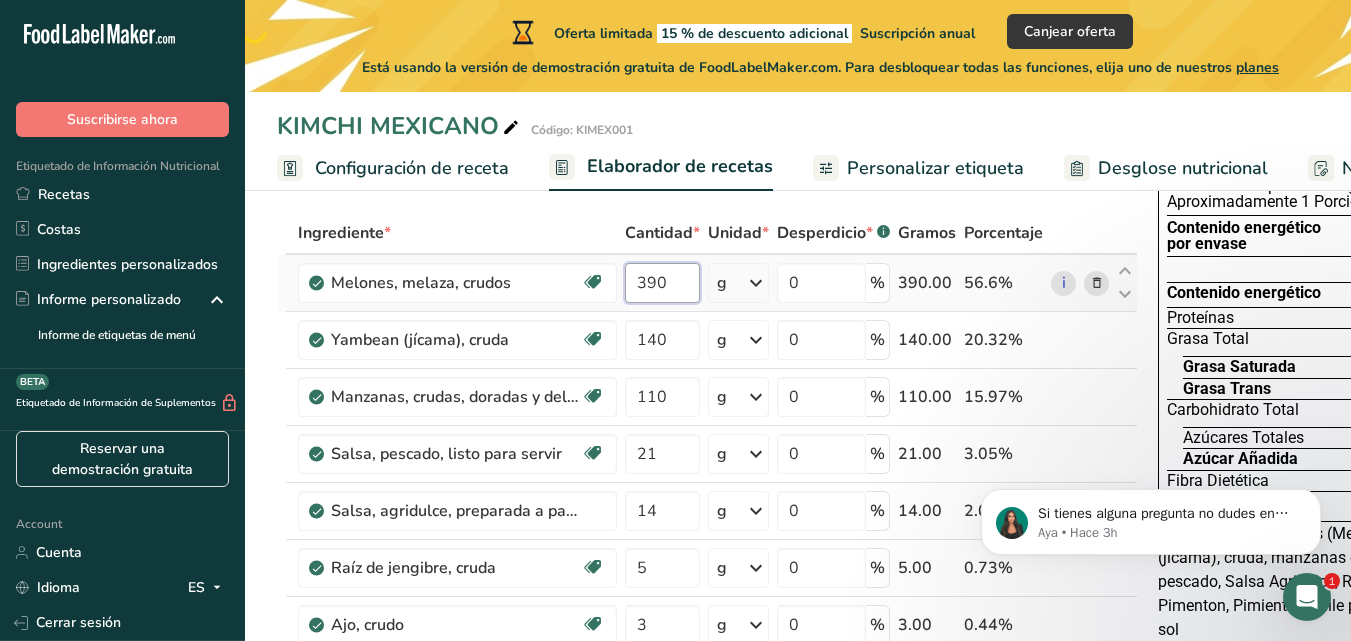click on "390" at bounding box center (662, 283) 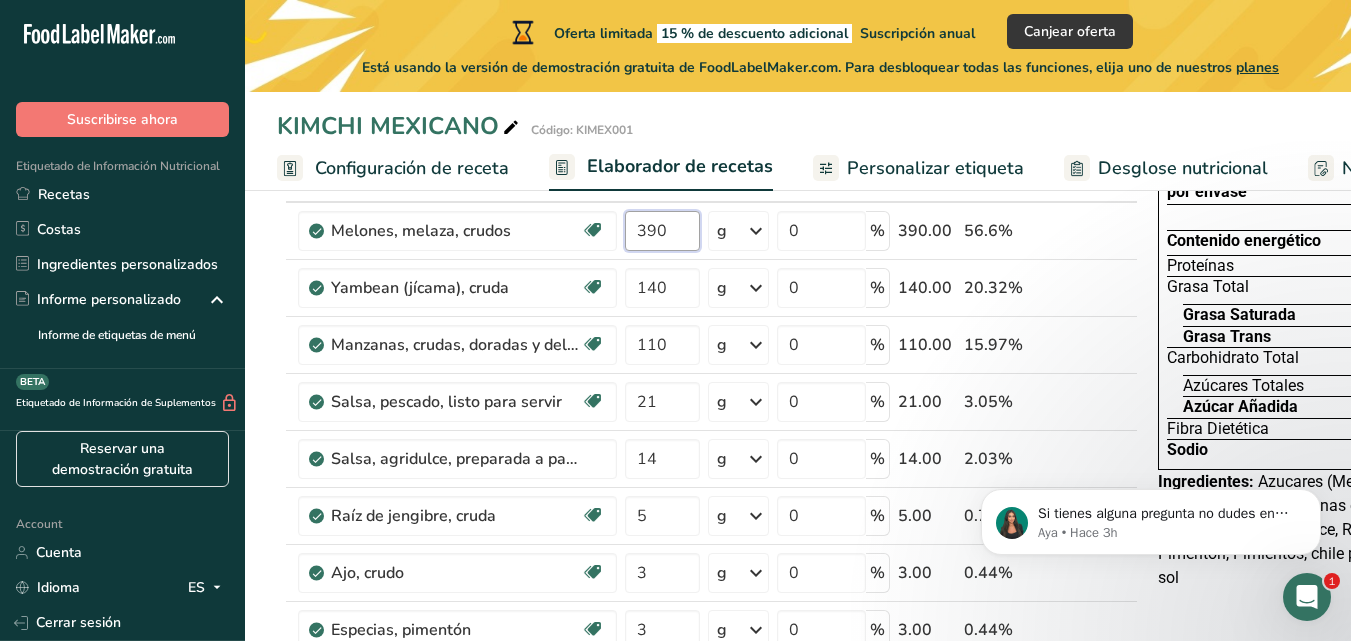 scroll, scrollTop: 160, scrollLeft: 0, axis: vertical 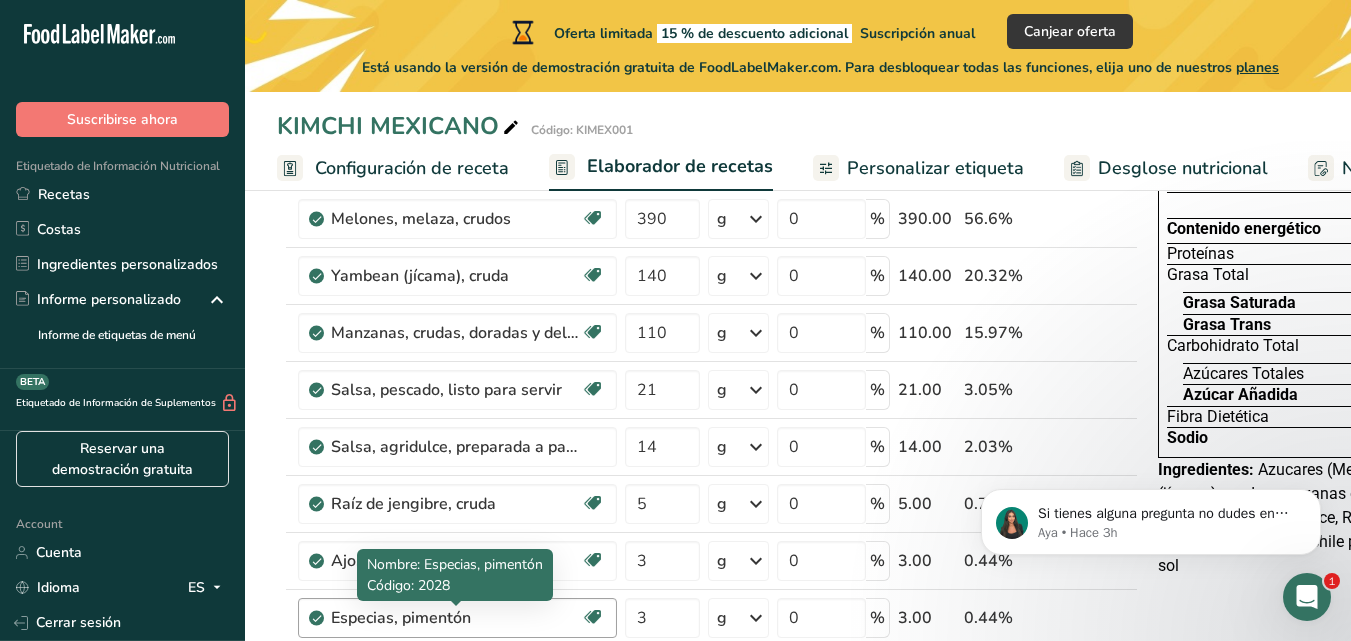 click on "Ingrediente *
Cantidad *
Unidad *
Desperdicio *   .a-a{fill:#347362;}.b-a{fill:#fff;}          Gramos
Porcentaje
Melones, melaza, crudos
Libre de lácteos
Libre de gluten
Vegano
Vegetariano
Libre de soja
390
g
Porciones
1 cup, diced (approx 20 pieces per cup)
1 cup, balls
1 melon (5-1/4" dia)
Ver más
Unidades de peso
g
kg
mg
Ver más
Unidades de volumen
litro
Las unidades de volumen requieren una conversión de densidad. Si conoce la densidad de su ingrediente, introdúzcala a continuación. De lo contrario, haga clic en "RIA", nuestra asistente regulatoria de IA, quien podrá ayudarle." at bounding box center (707, 517) 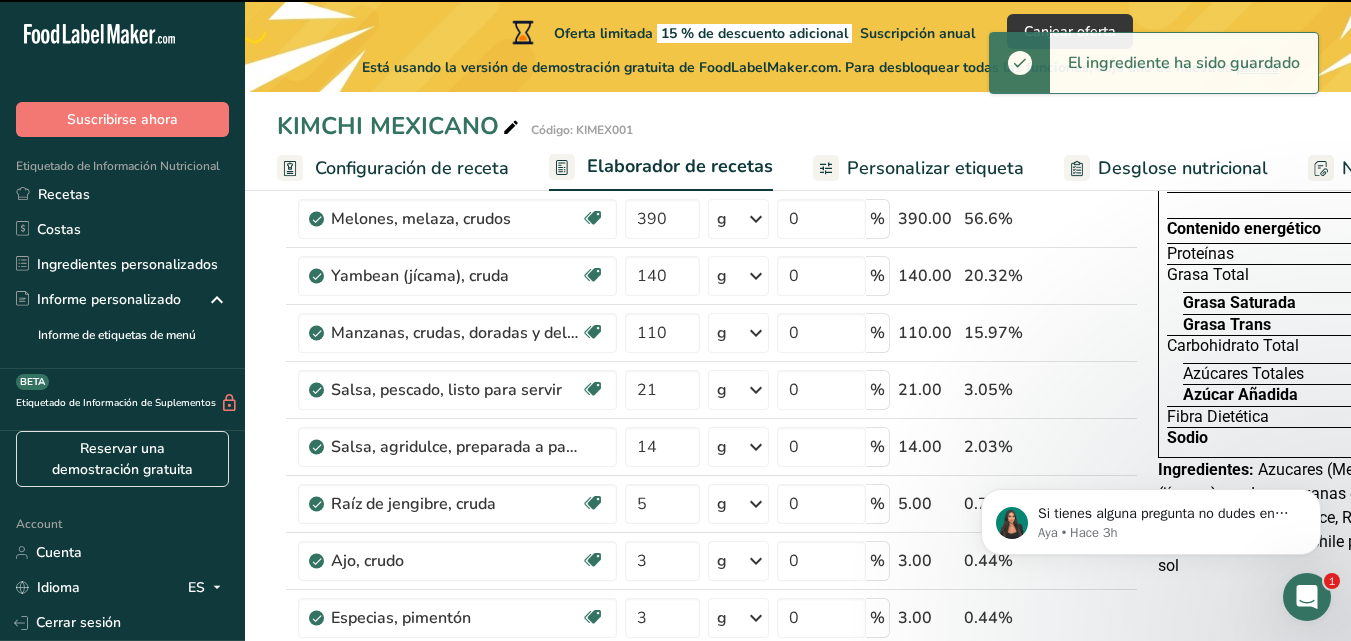 scroll, scrollTop: 241, scrollLeft: 0, axis: vertical 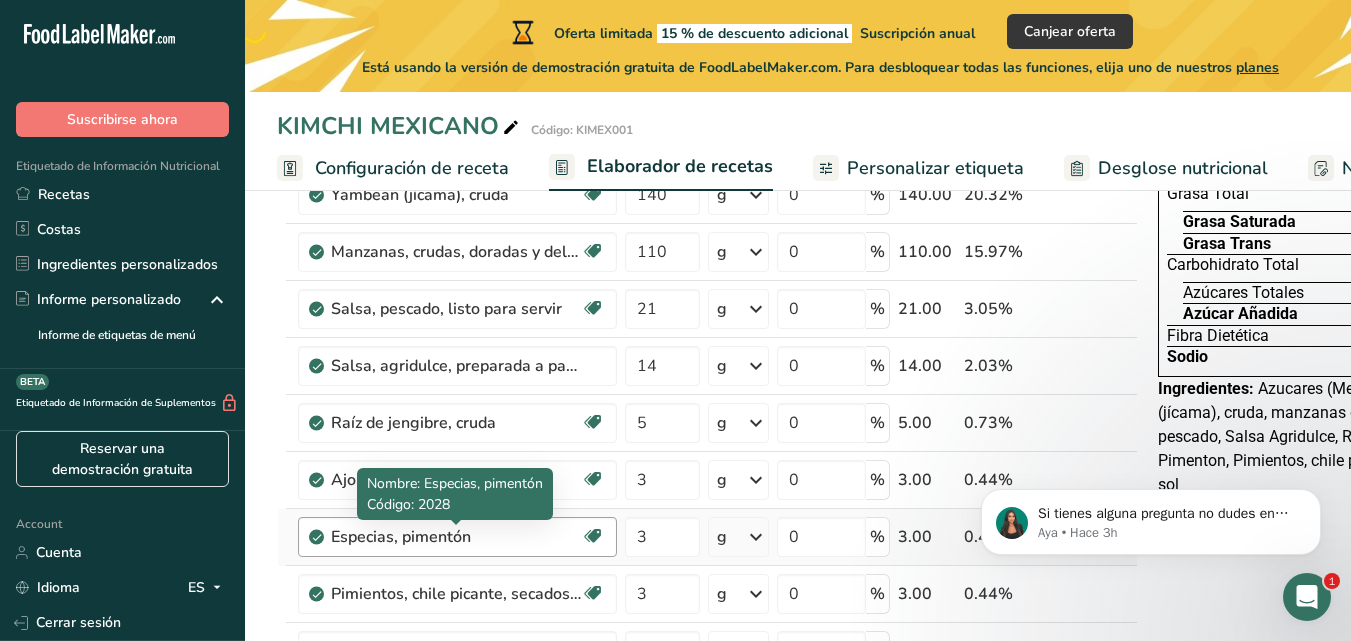 click on "Especias, pimentón" at bounding box center [456, 537] 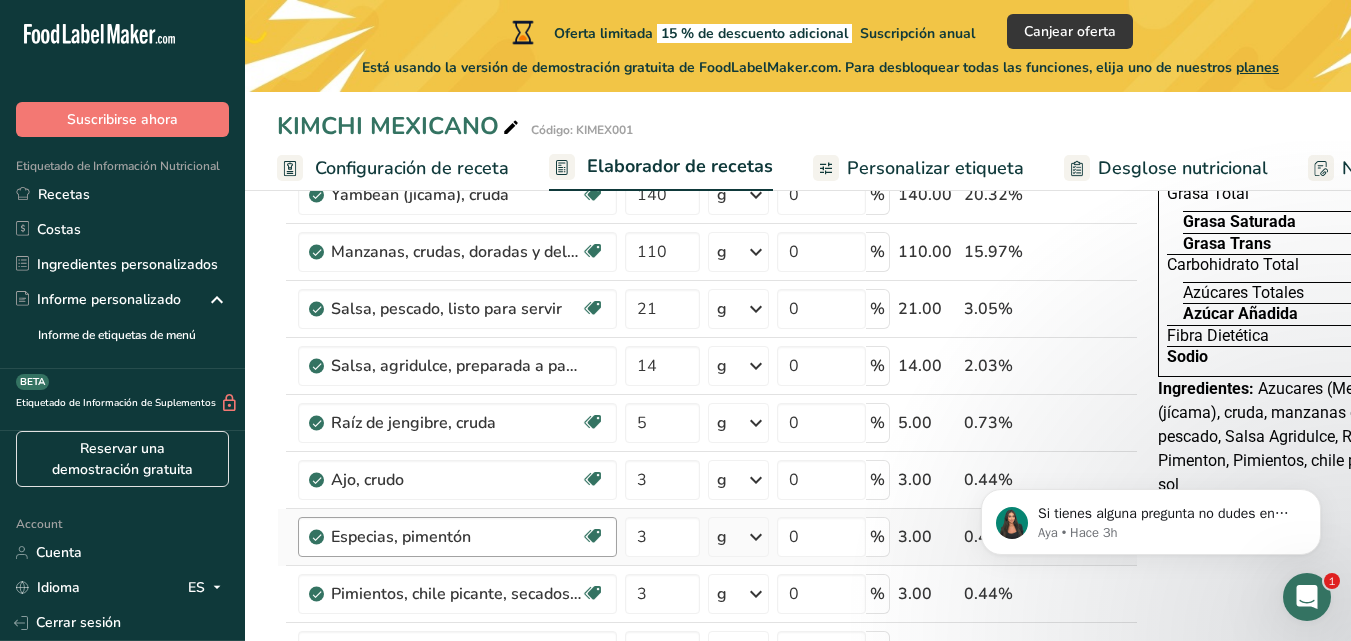 click on "Especias, pimentón" at bounding box center [456, 537] 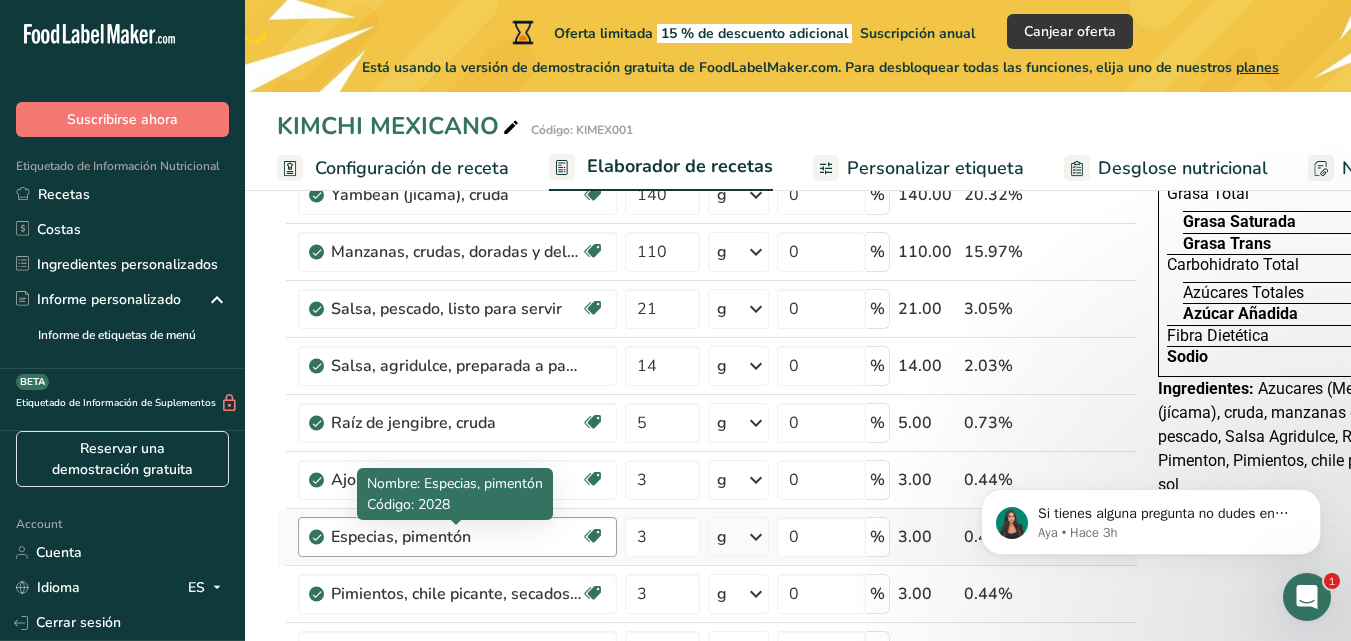 click on "Especias, pimentón" at bounding box center (456, 537) 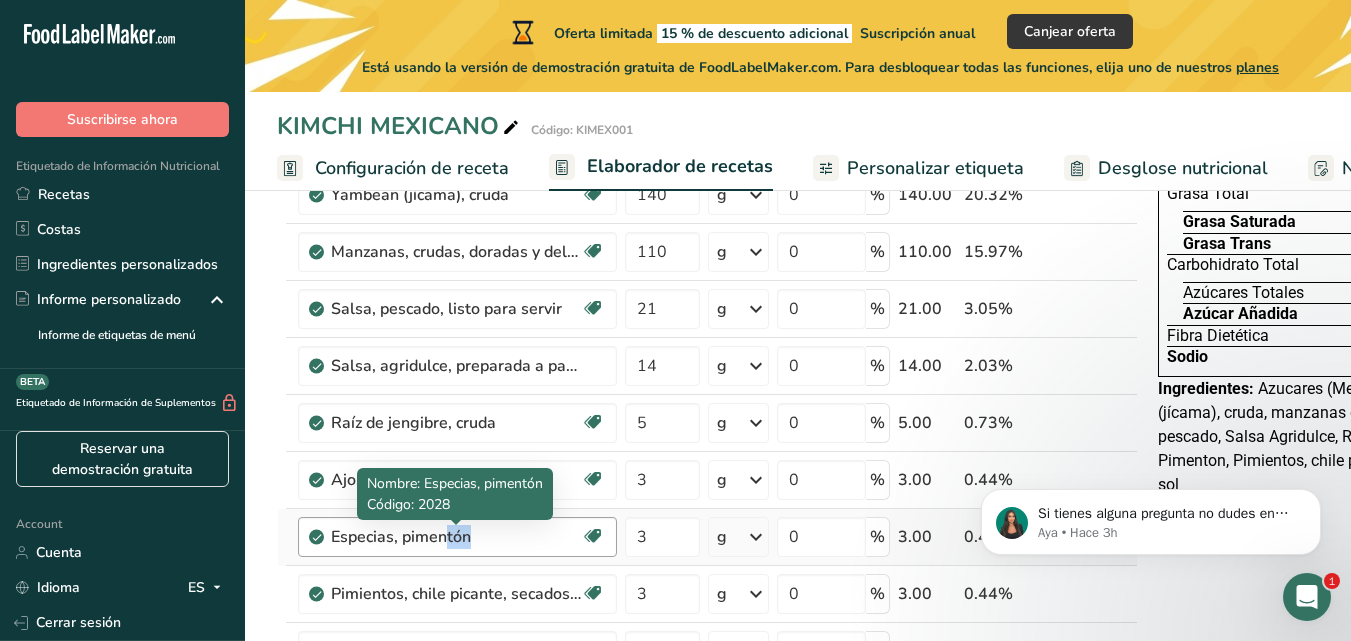 click on "Especias, pimentón" at bounding box center (456, 537) 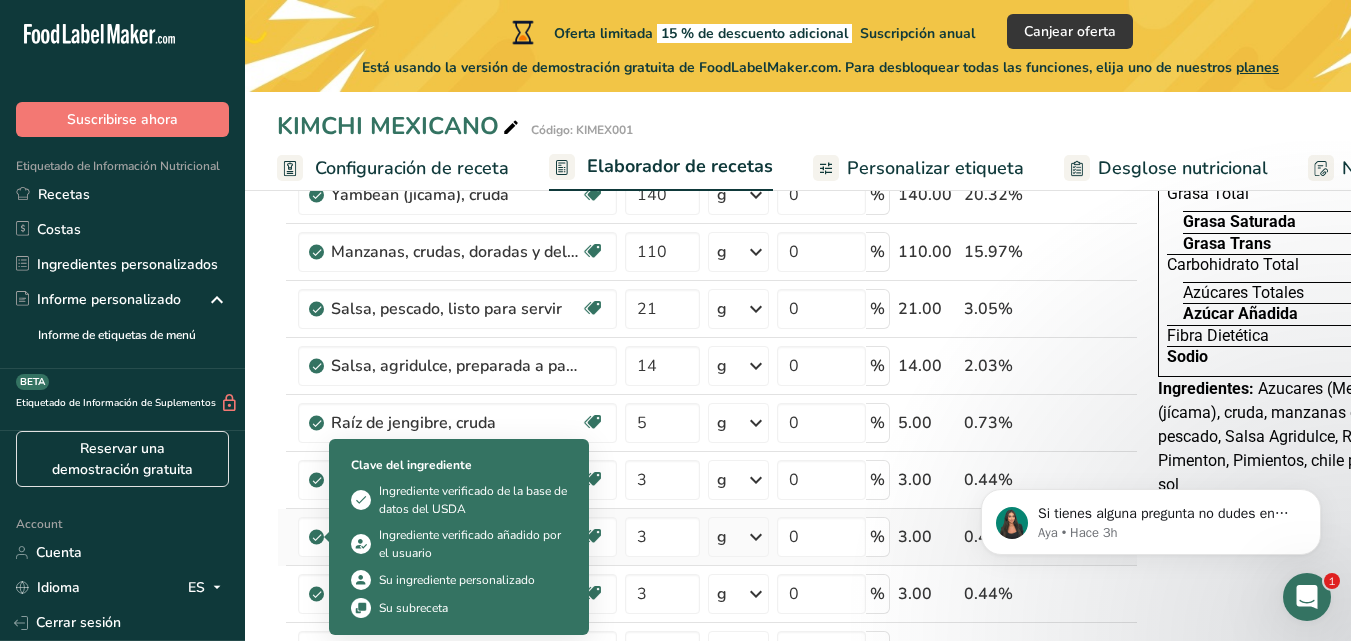 click at bounding box center (317, 537) 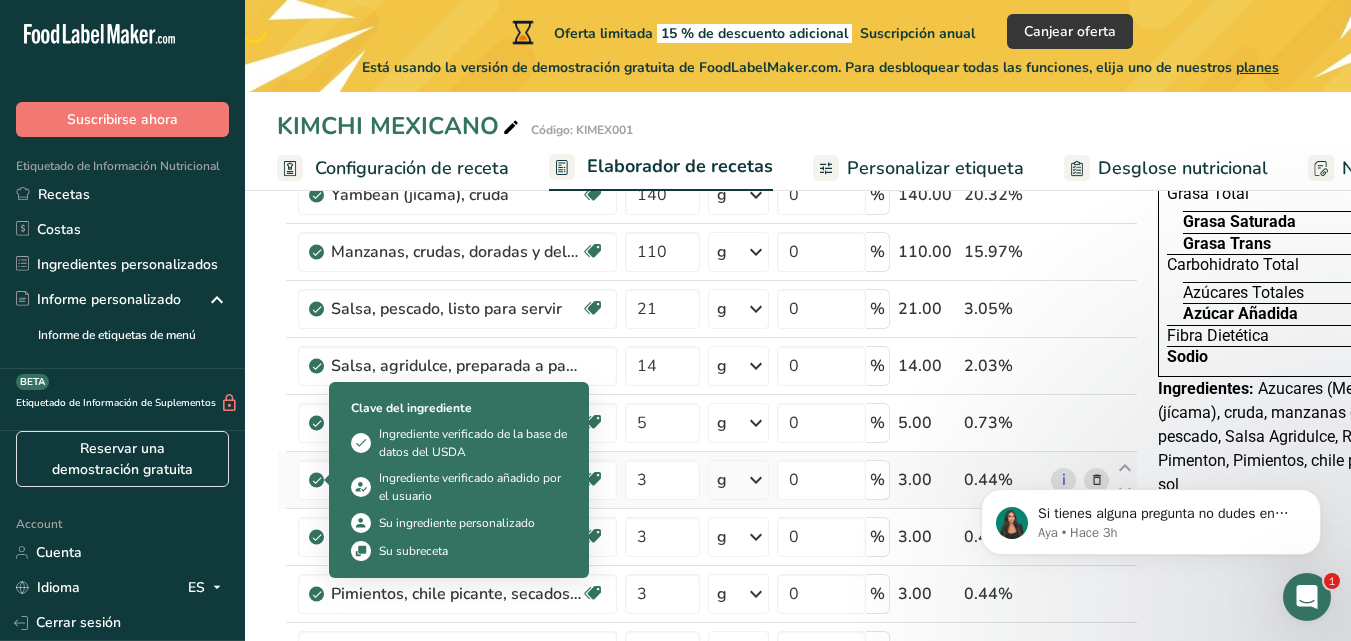 click at bounding box center [317, 480] 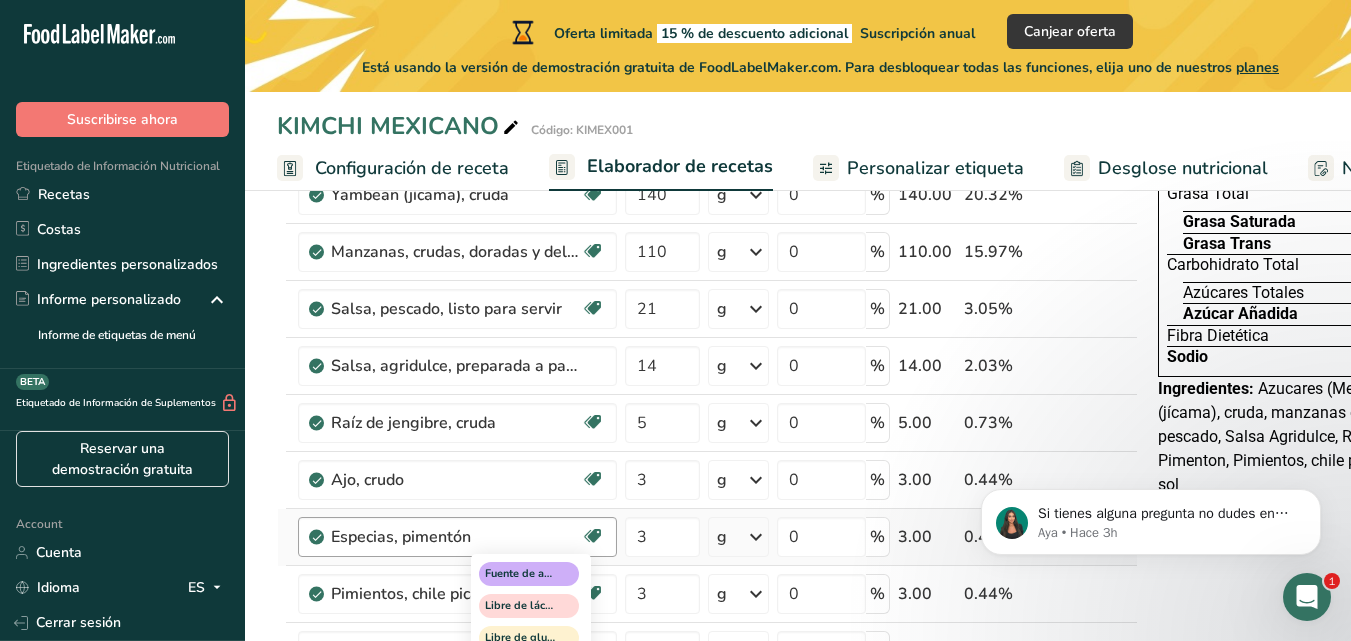 click at bounding box center [593, 536] 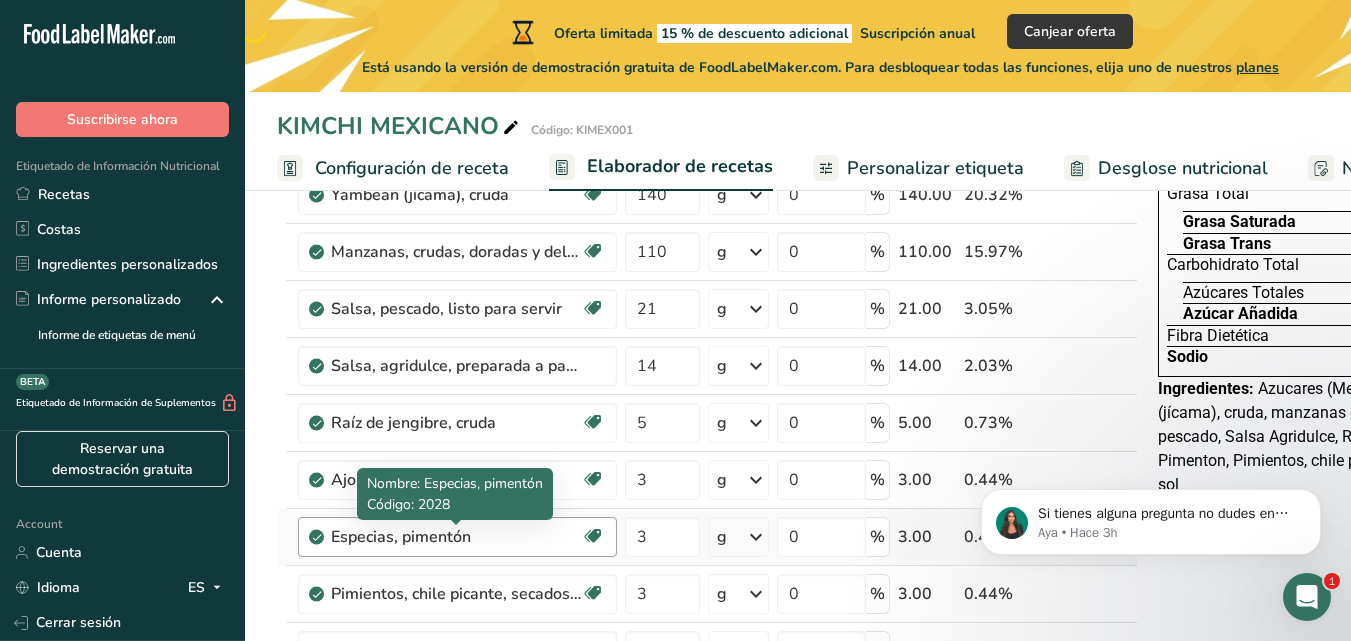 click on "Especias, pimentón" at bounding box center (456, 537) 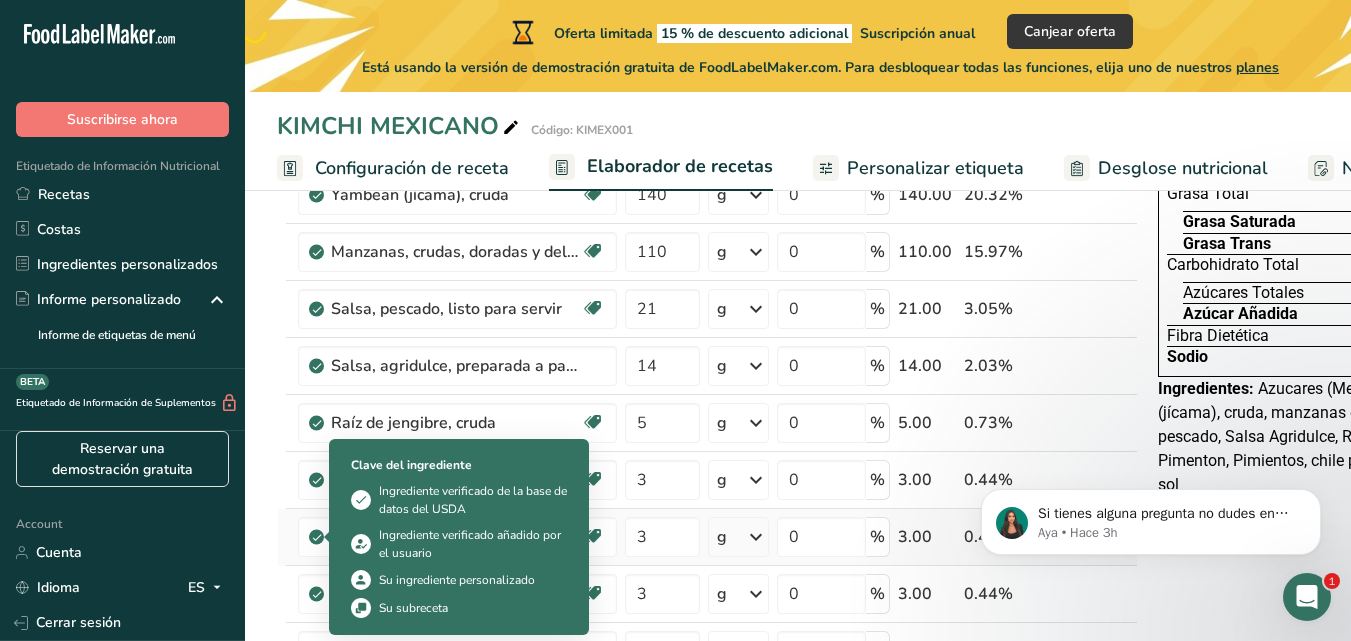 click at bounding box center (317, 537) 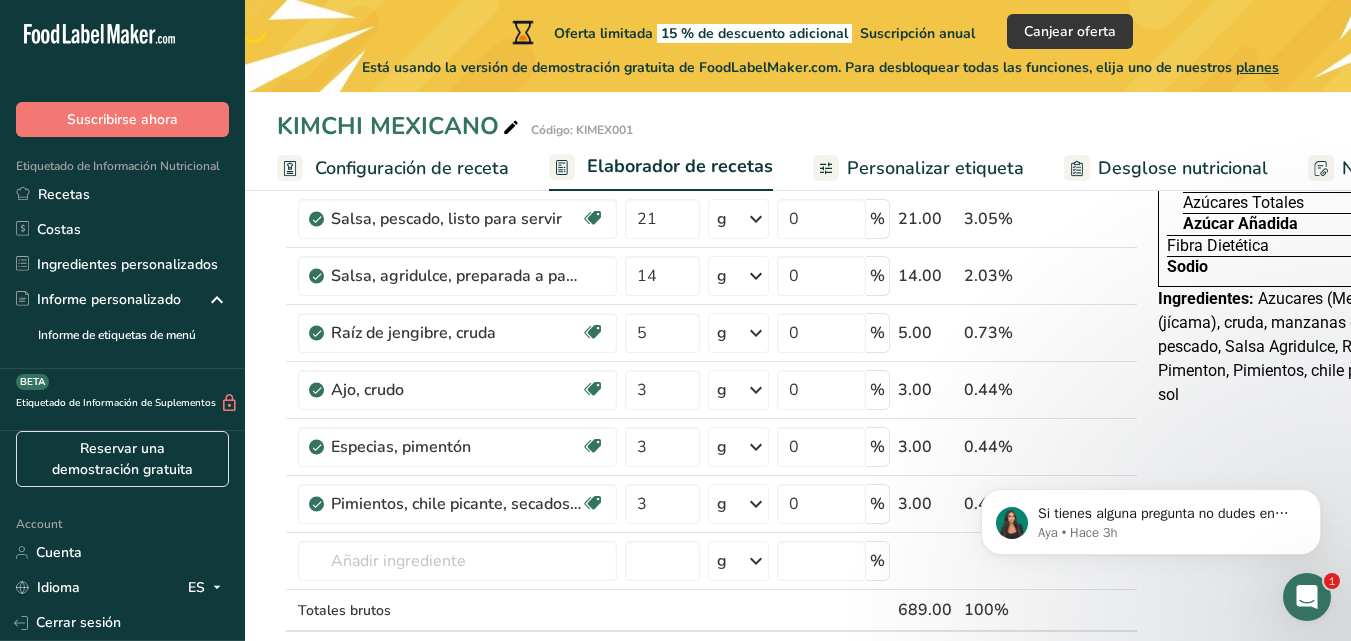 scroll, scrollTop: 352, scrollLeft: 0, axis: vertical 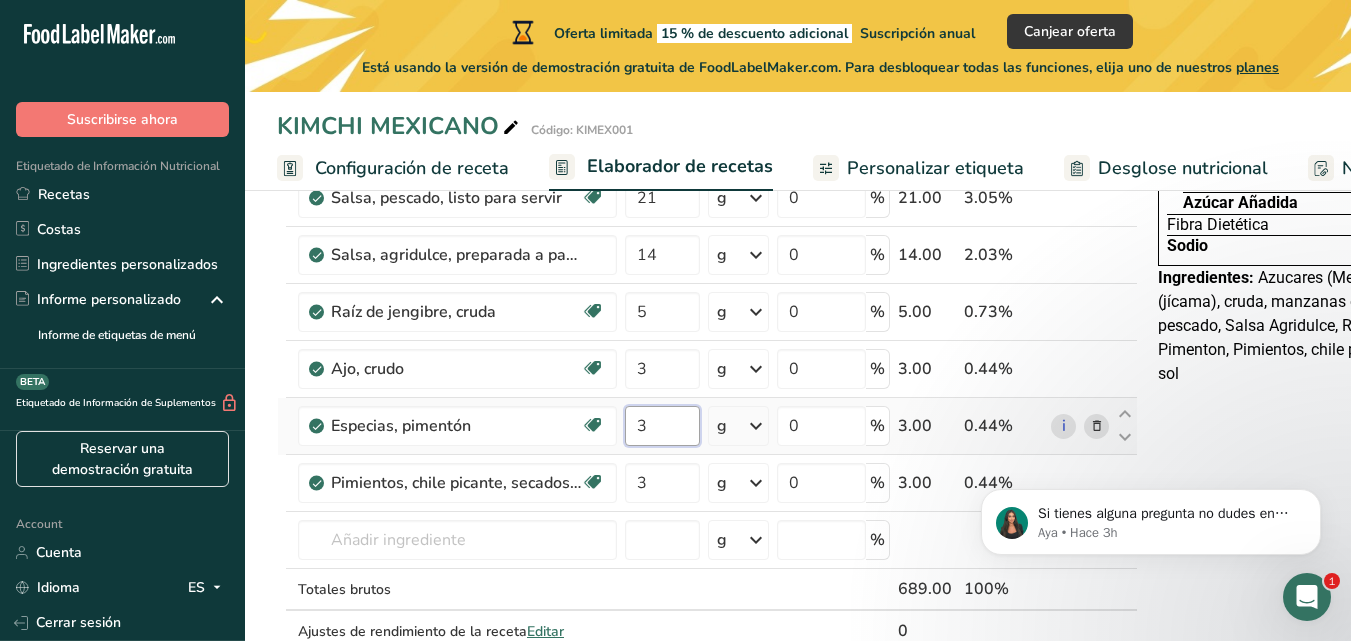 click on "3" at bounding box center [662, 426] 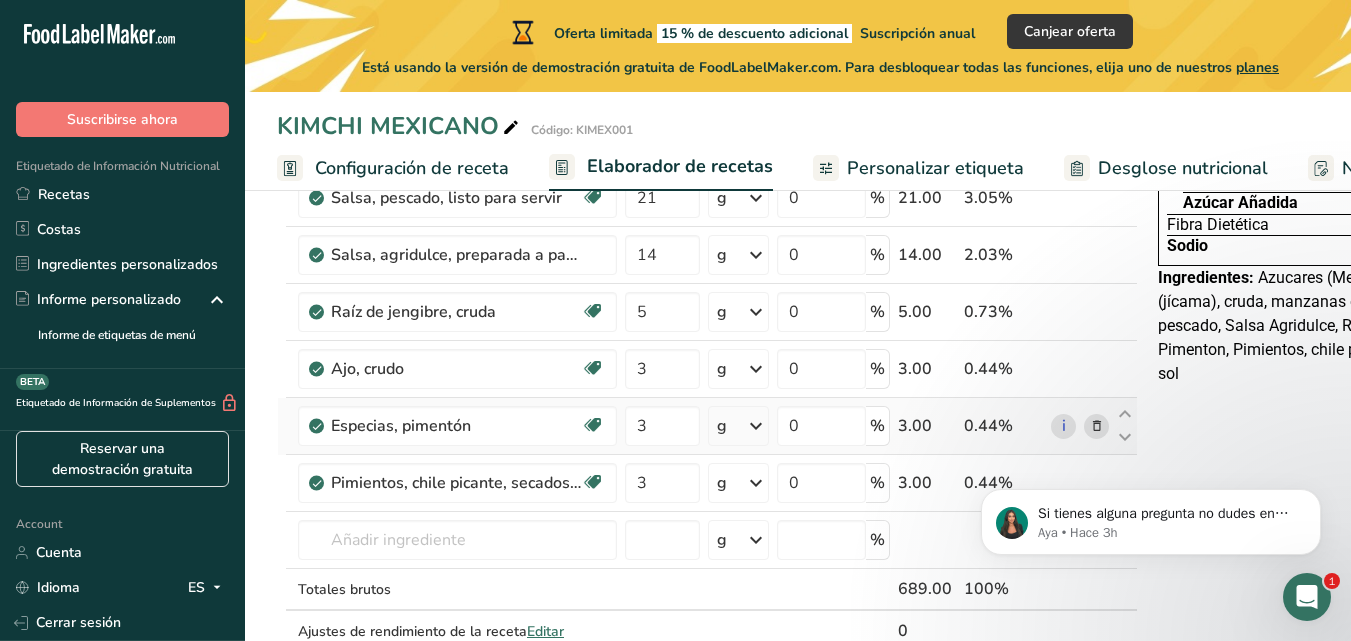 click on "Ingrediente *
Cantidad *
Unidad *
Desperdicio *   .a-a{fill:#347362;}.b-a{fill:#fff;}          Gramos
Porcentaje
Melones, melaza, crudos
Libre de lácteos
Libre de gluten
Vegano
Vegetariano
Libre de soja
390
g
Porciones
1 cup, diced (approx 20 pieces per cup)
1 cup, balls
1 melon (5-1/4" dia)
Ver más
Unidades de peso
g
kg
mg
Ver más
Unidades de volumen
litro
Las unidades de volumen requieren una conversión de densidad. Si conoce la densidad de su ingrediente, introdúzcala a continuación. De lo contrario, haga clic en "RIA", nuestra asistente regulatoria de IA, quien podrá ayudarle." at bounding box center [707, 325] 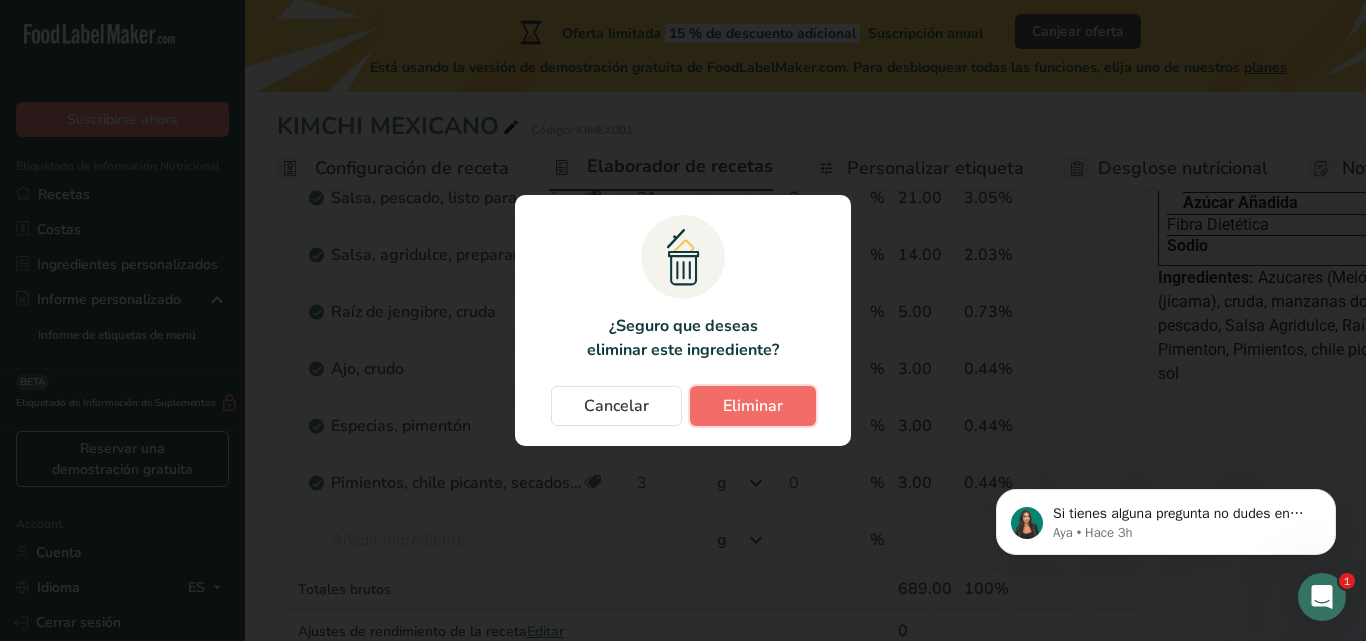 click on "Eliminar" at bounding box center (753, 406) 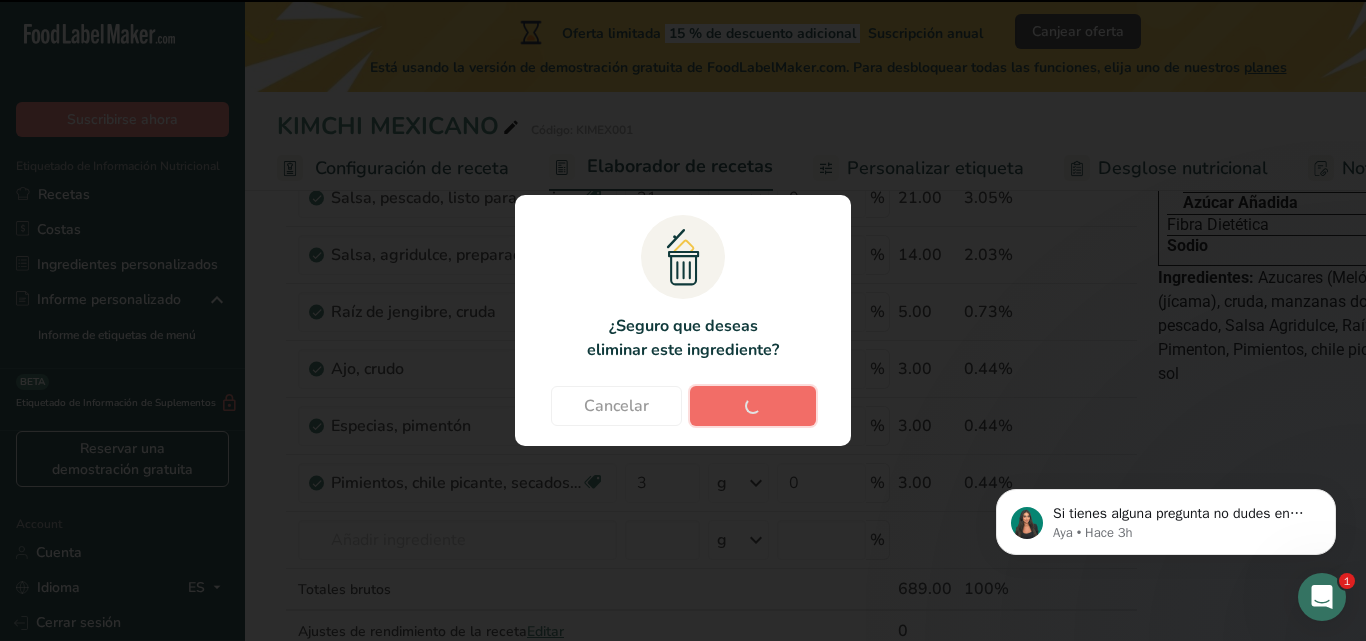 type 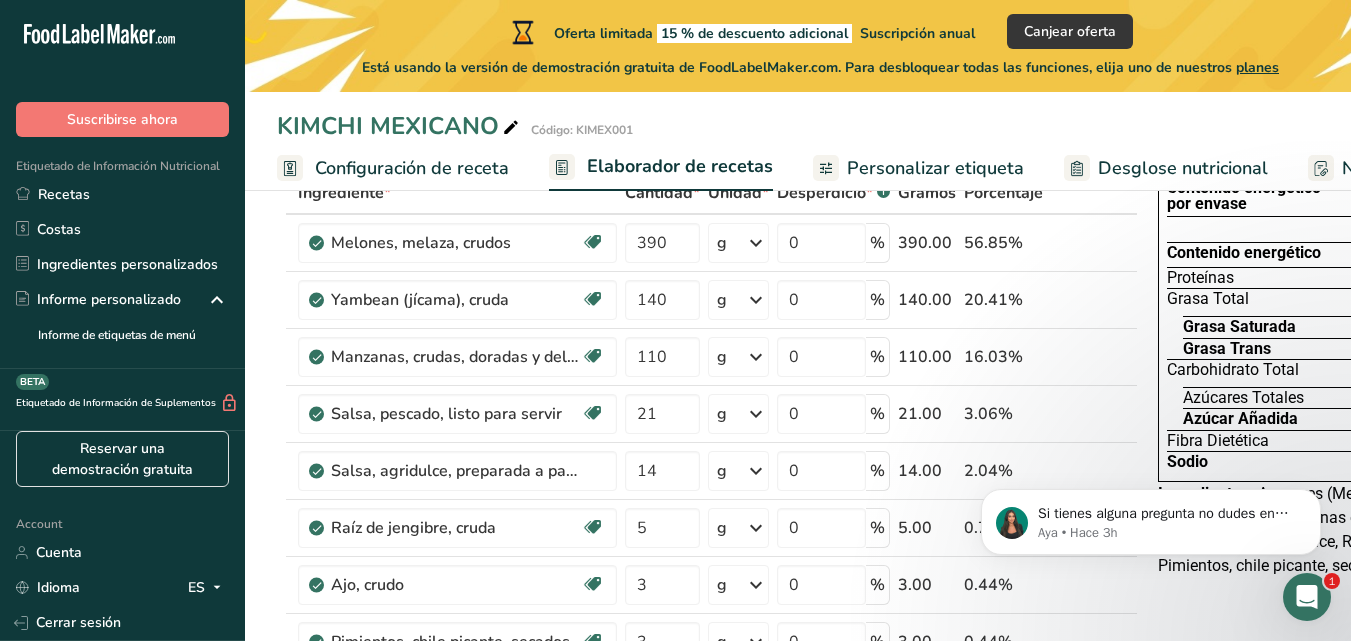 scroll, scrollTop: 8, scrollLeft: 0, axis: vertical 